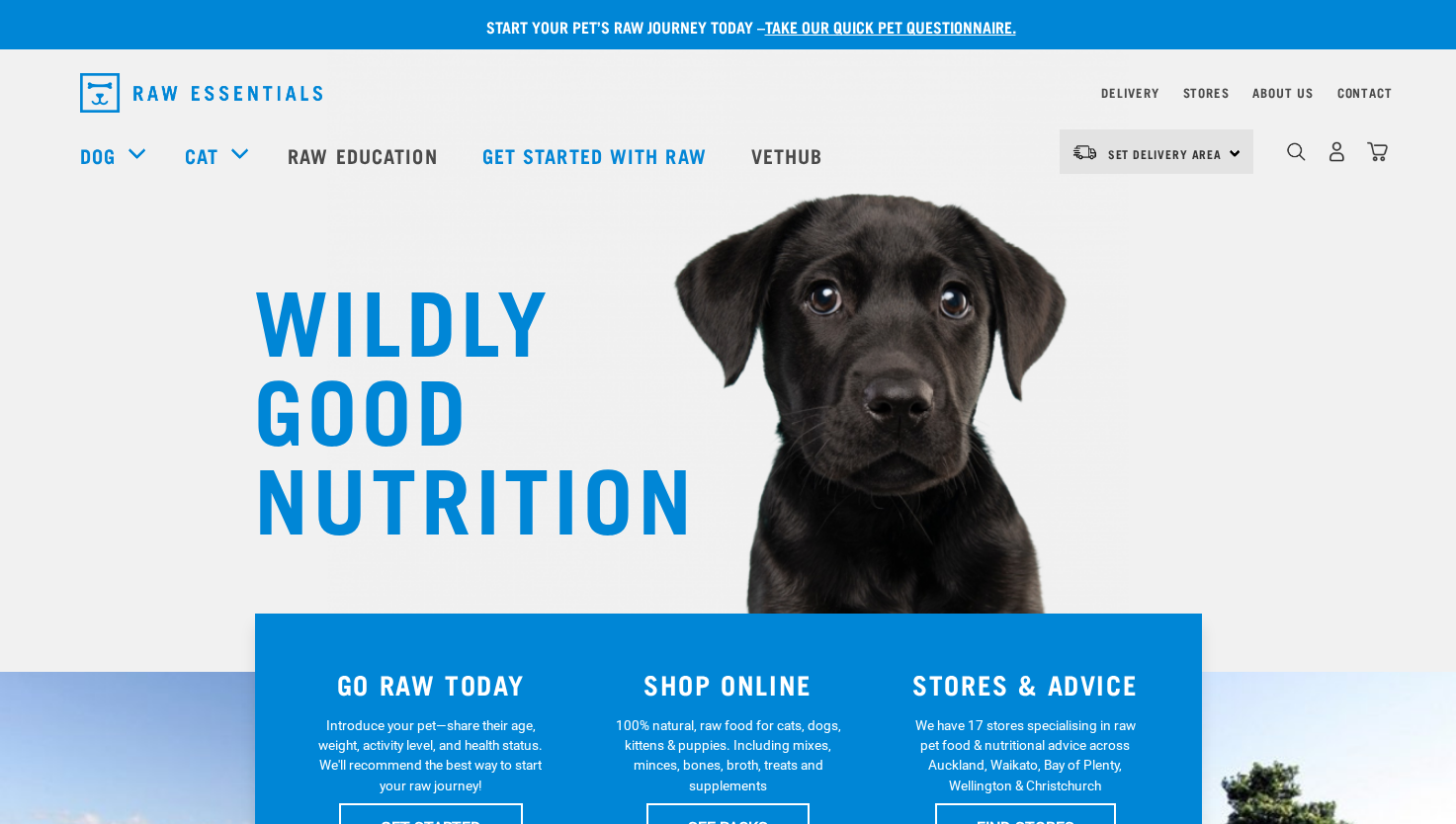 scroll, scrollTop: 0, scrollLeft: 0, axis: both 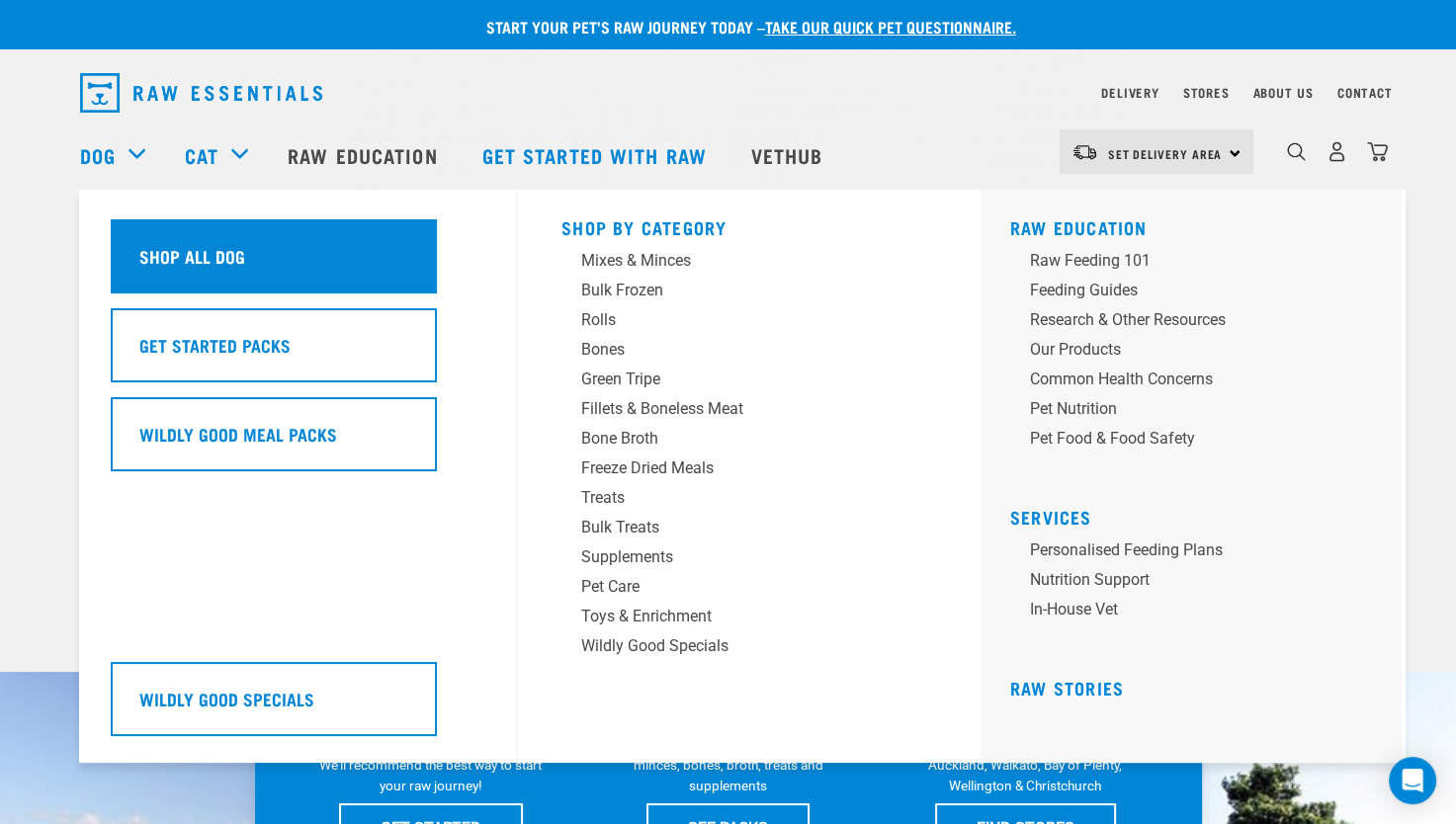 click on "Shop All Dog" at bounding box center [274, 256] 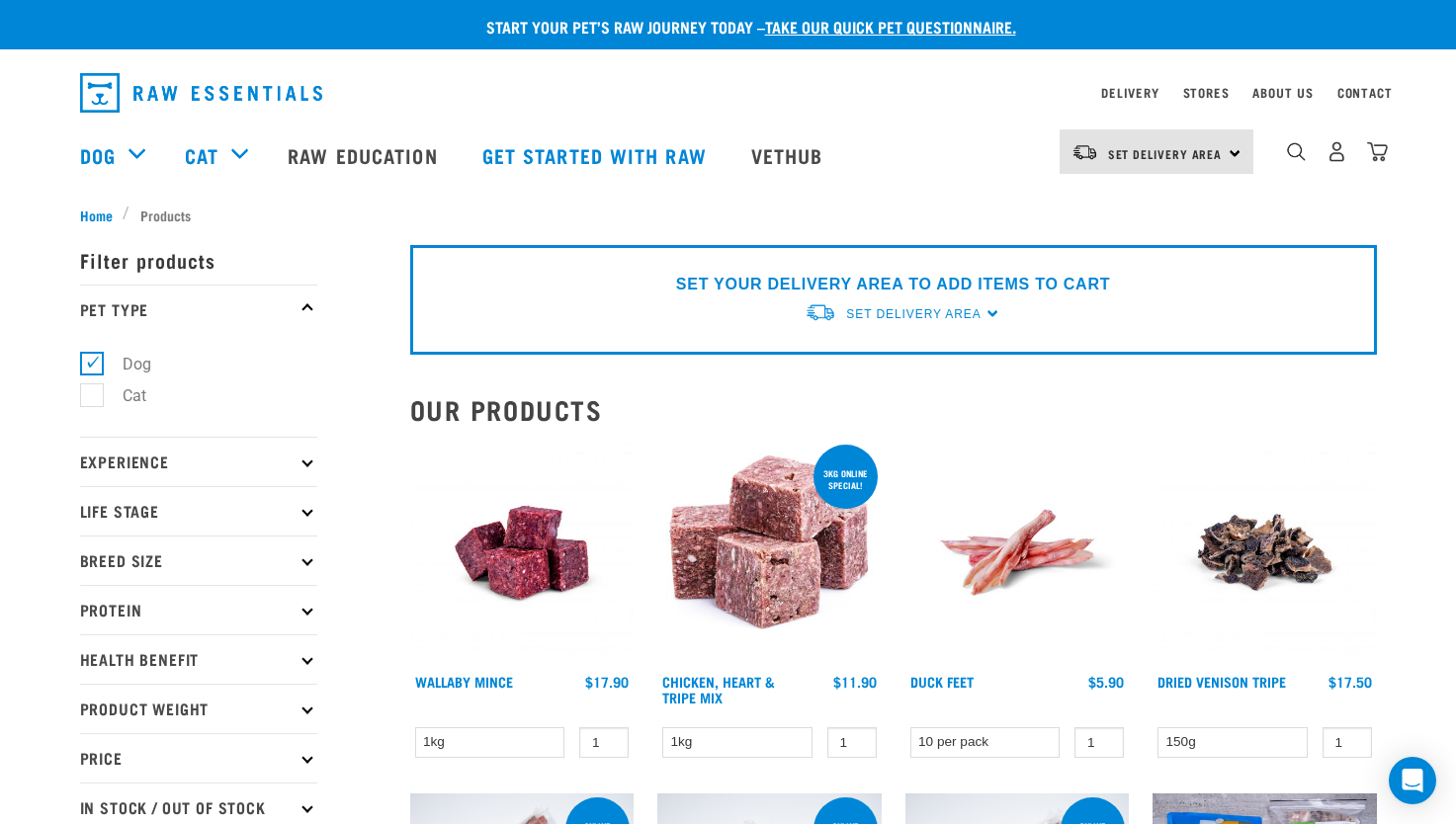 scroll, scrollTop: 0, scrollLeft: 0, axis: both 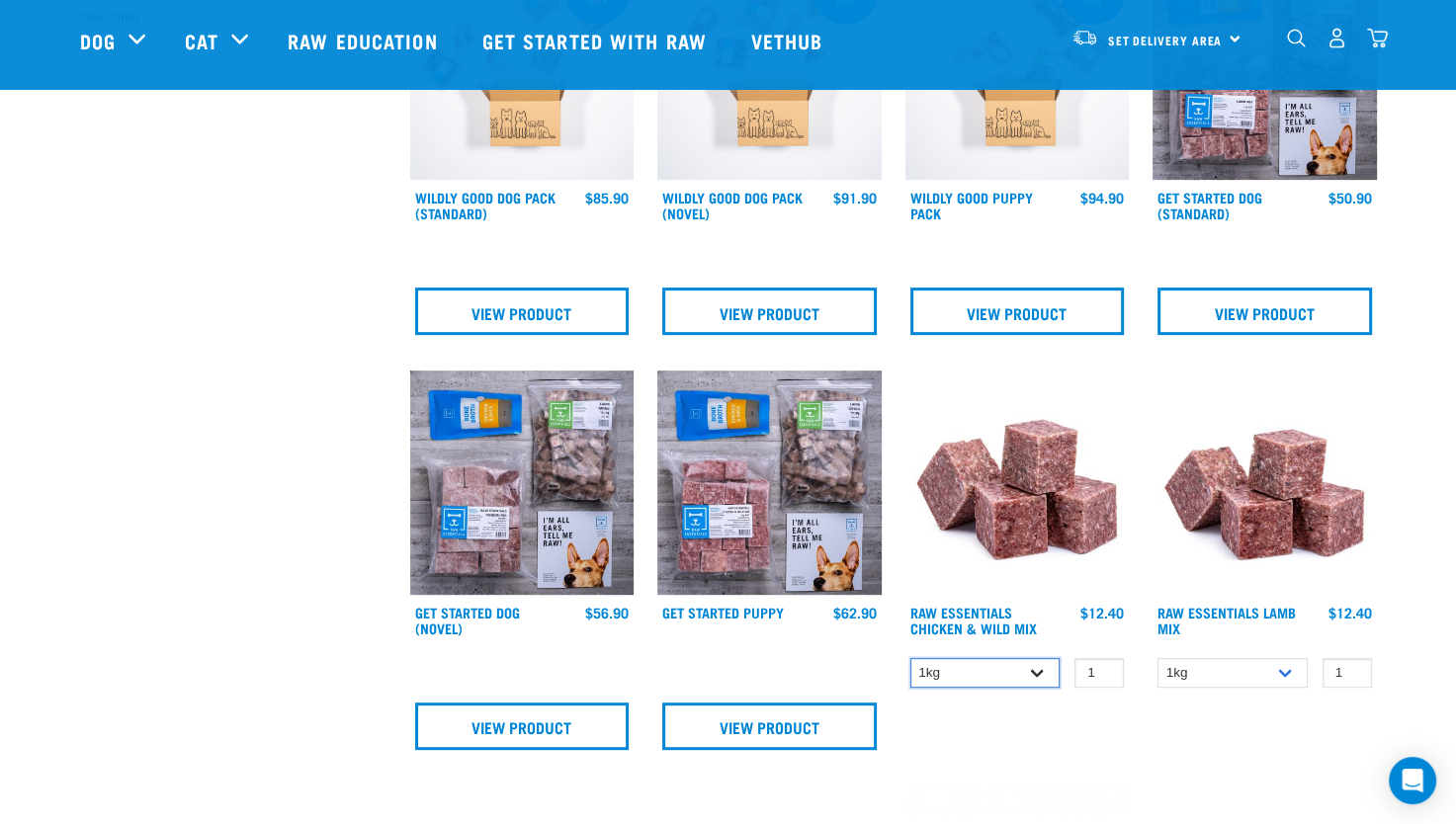 click on "1kg
3kg
Bulk (10kg)" at bounding box center (985, 673) 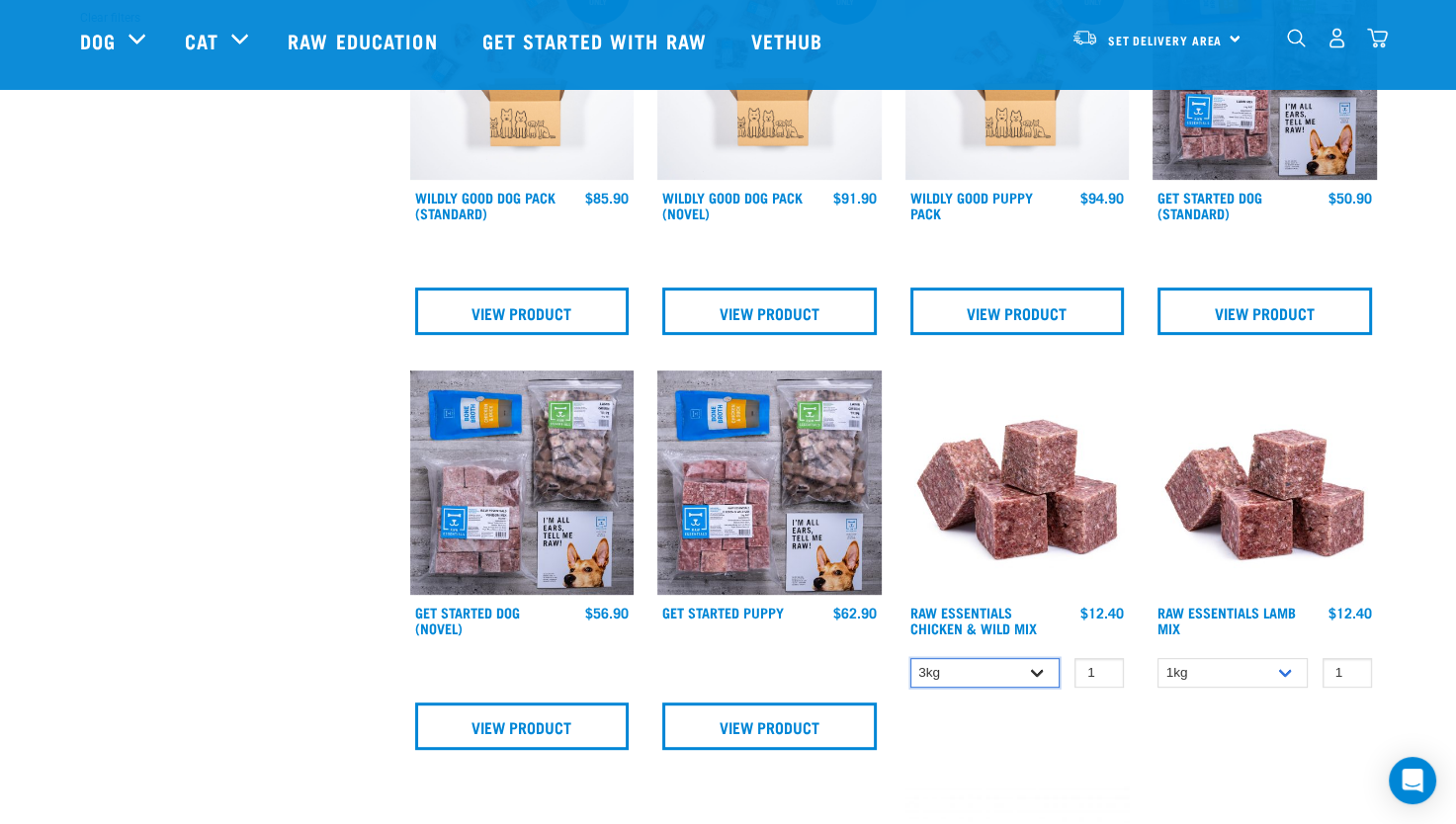 click on "1kg
3kg
Bulk (10kg)" at bounding box center [985, 673] 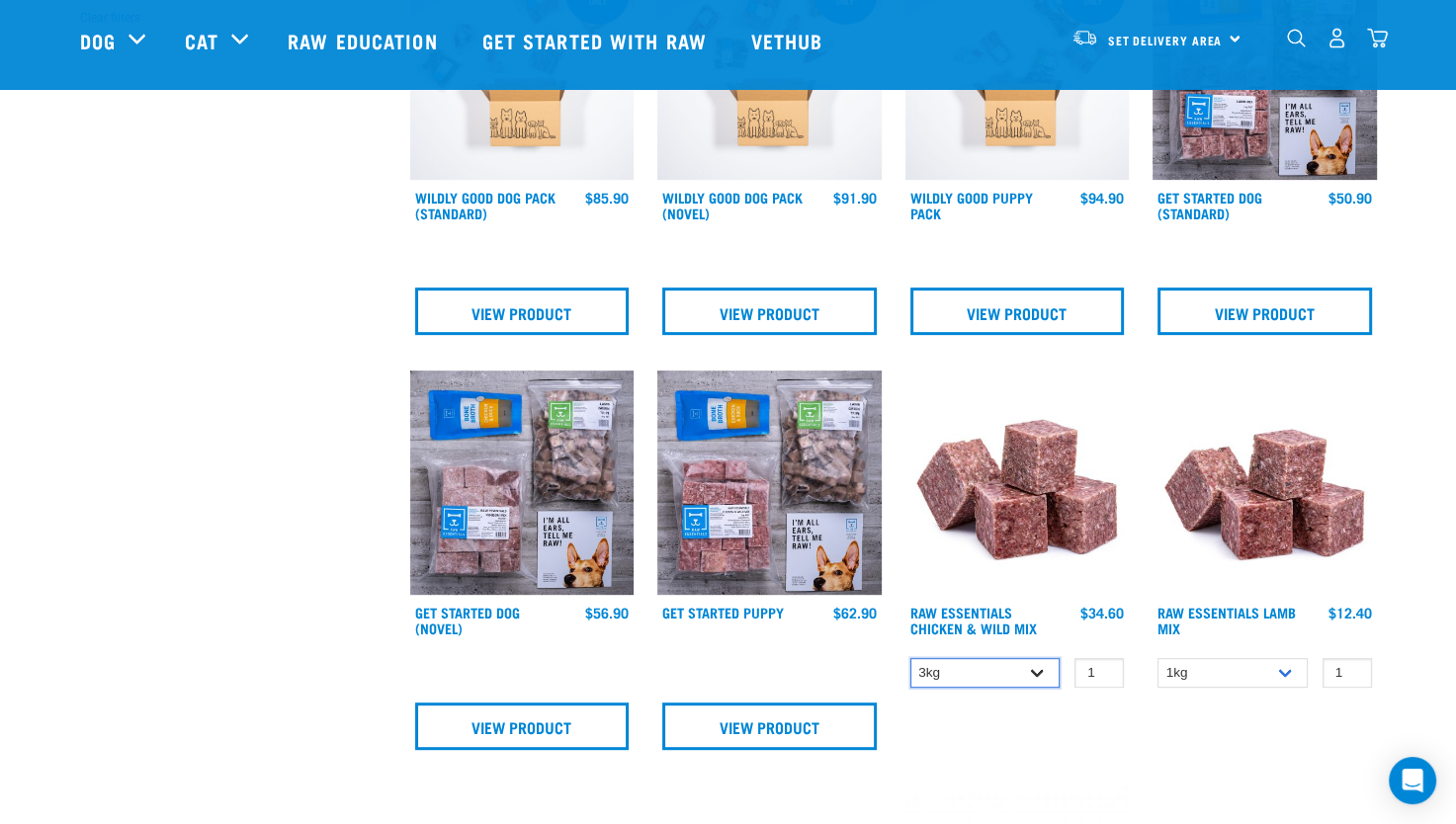 click on "1kg
3kg
Bulk (10kg)" at bounding box center (985, 673) 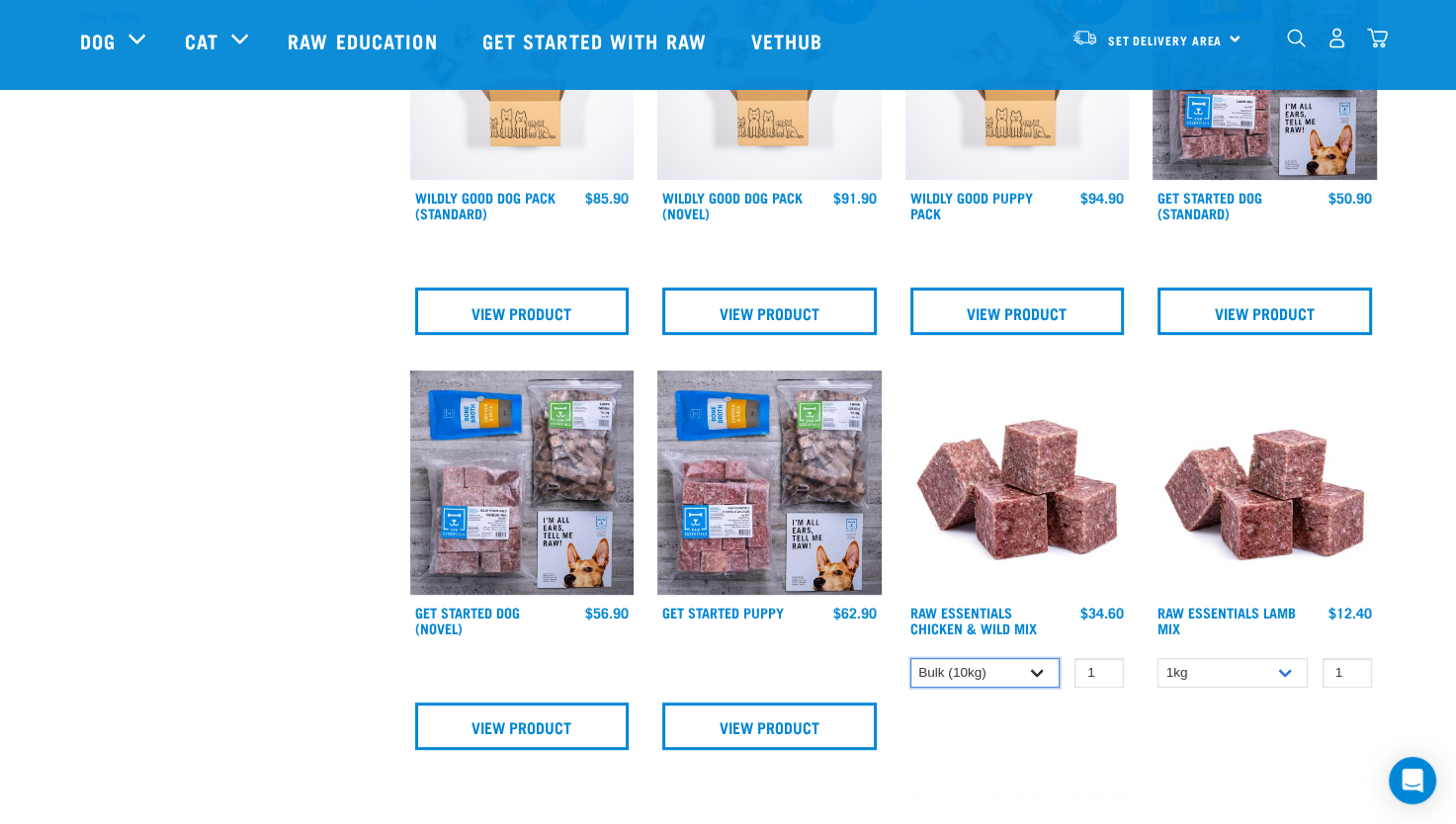 click on "1kg
3kg
Bulk (10kg)" at bounding box center (985, 673) 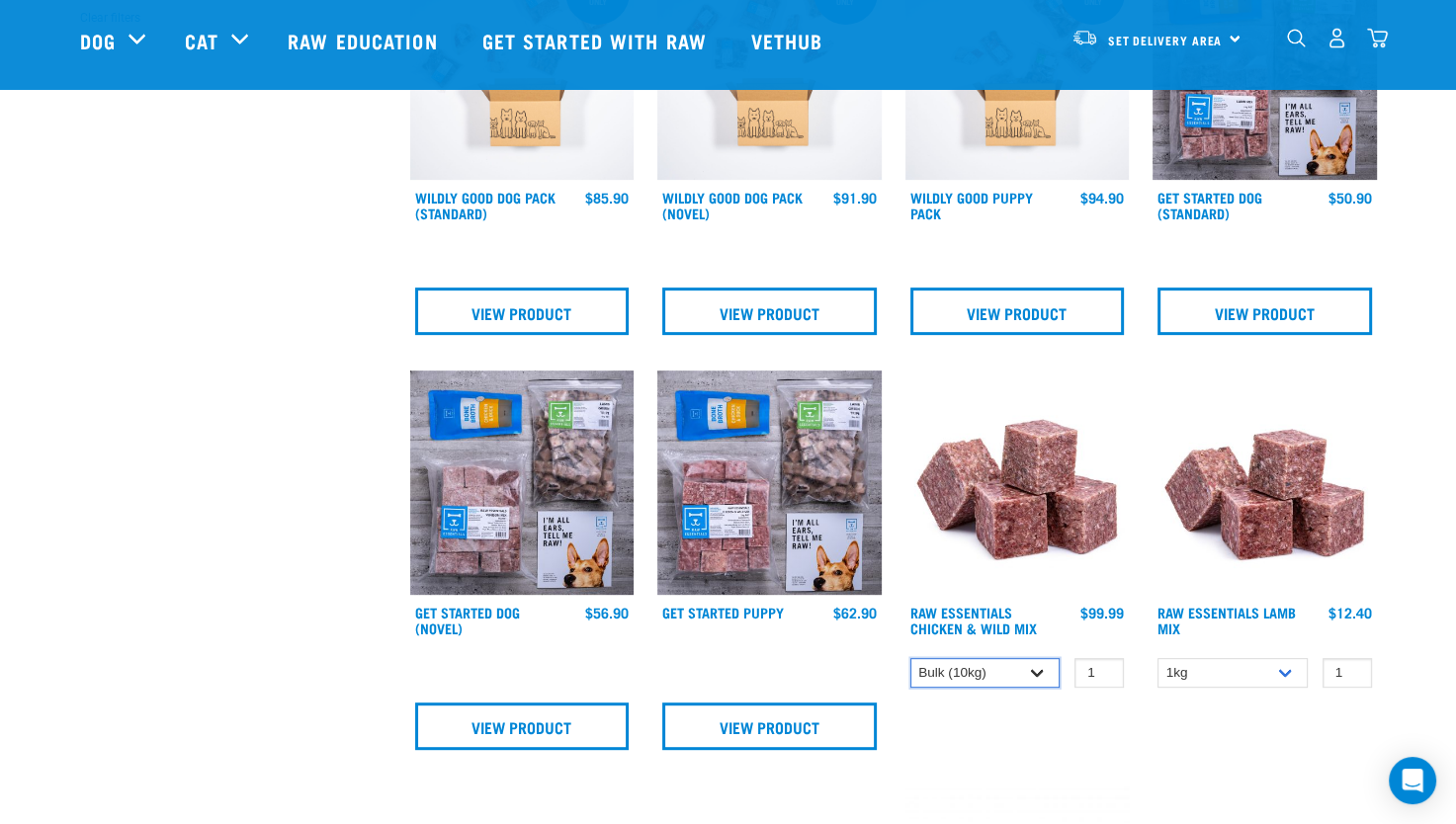 click on "1kg
3kg
Bulk (10kg)" at bounding box center [985, 673] 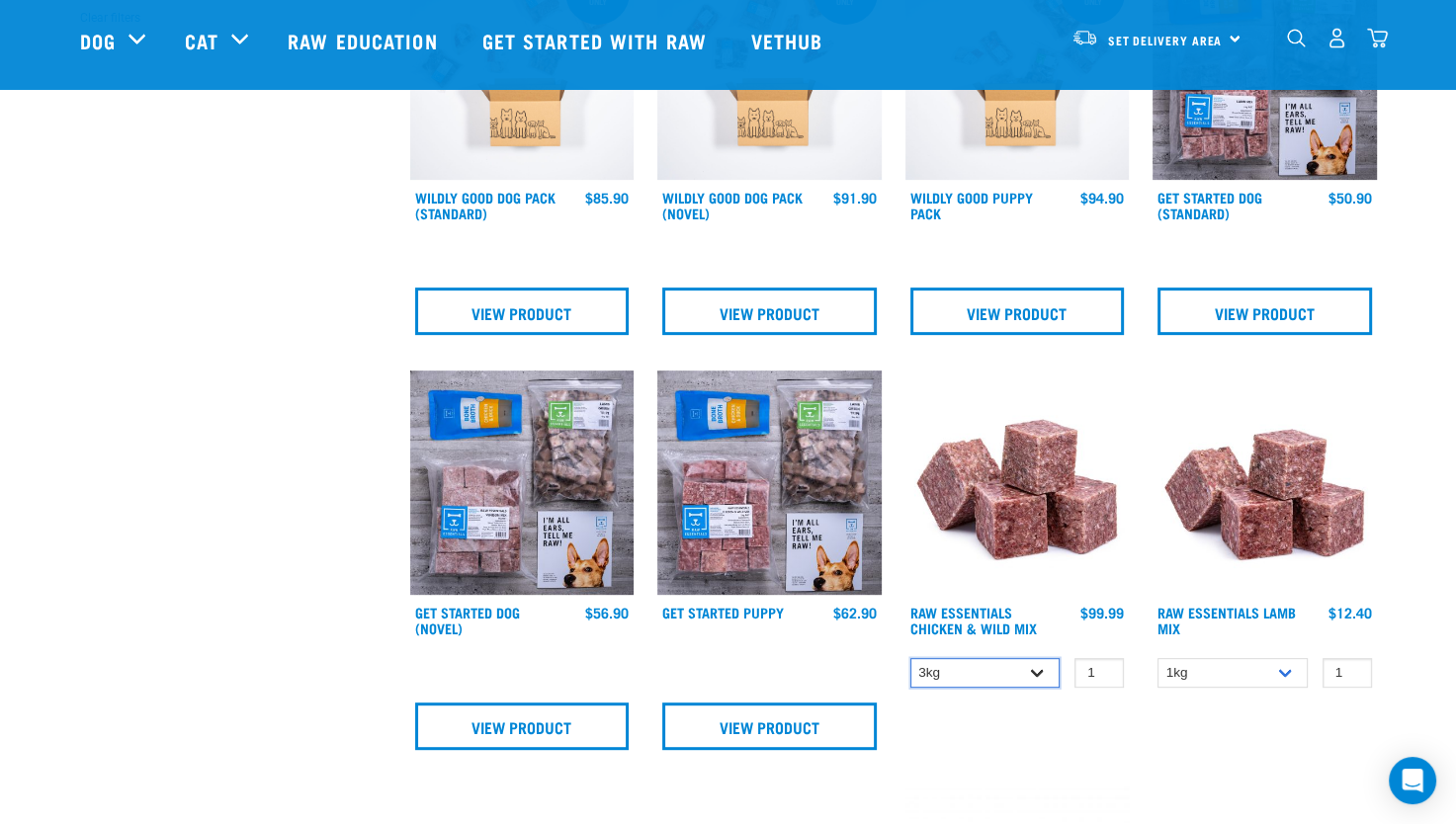 click on "1kg
3kg
Bulk (10kg)" at bounding box center (985, 673) 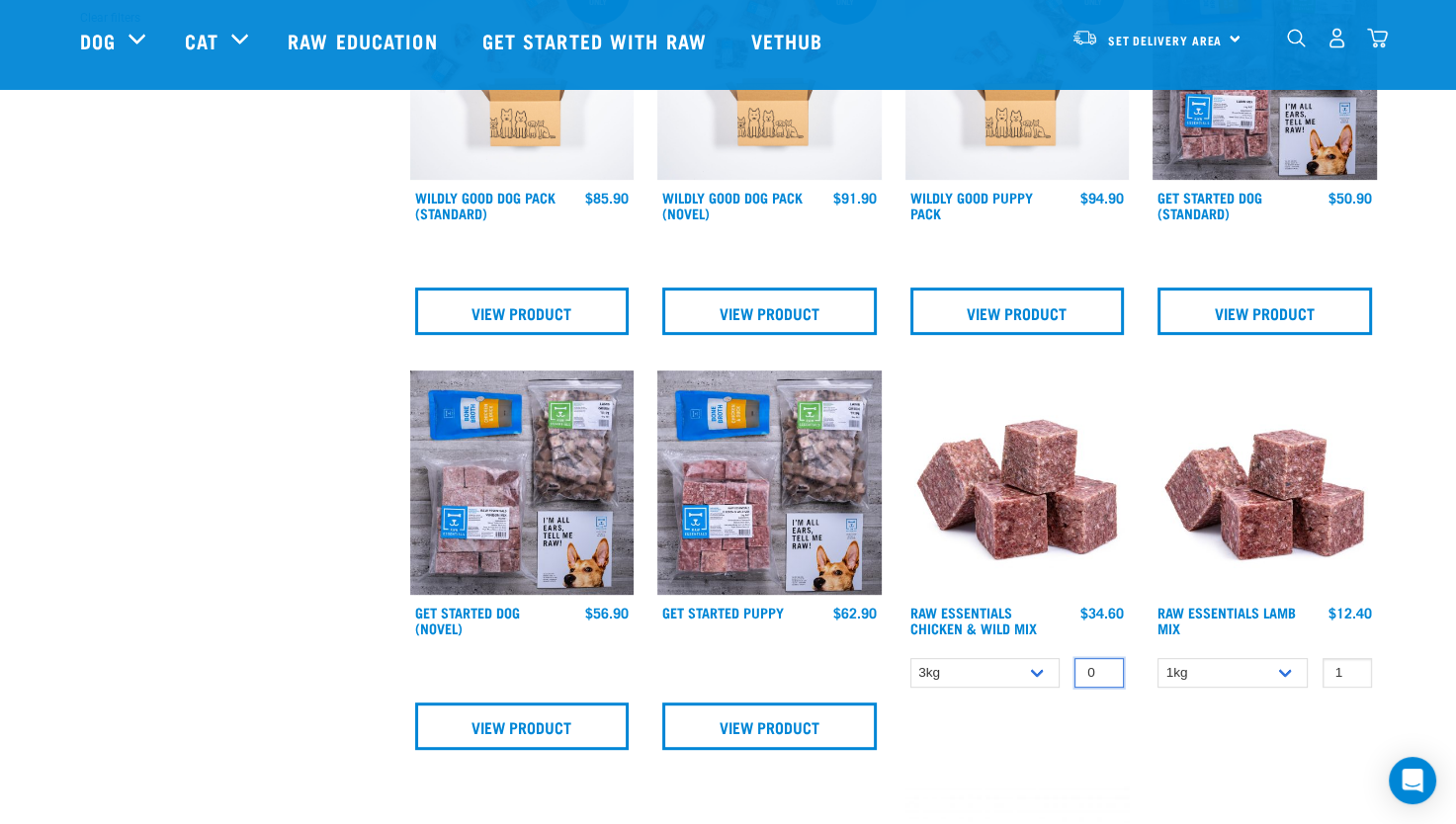 click on "0" at bounding box center (1099, 673) 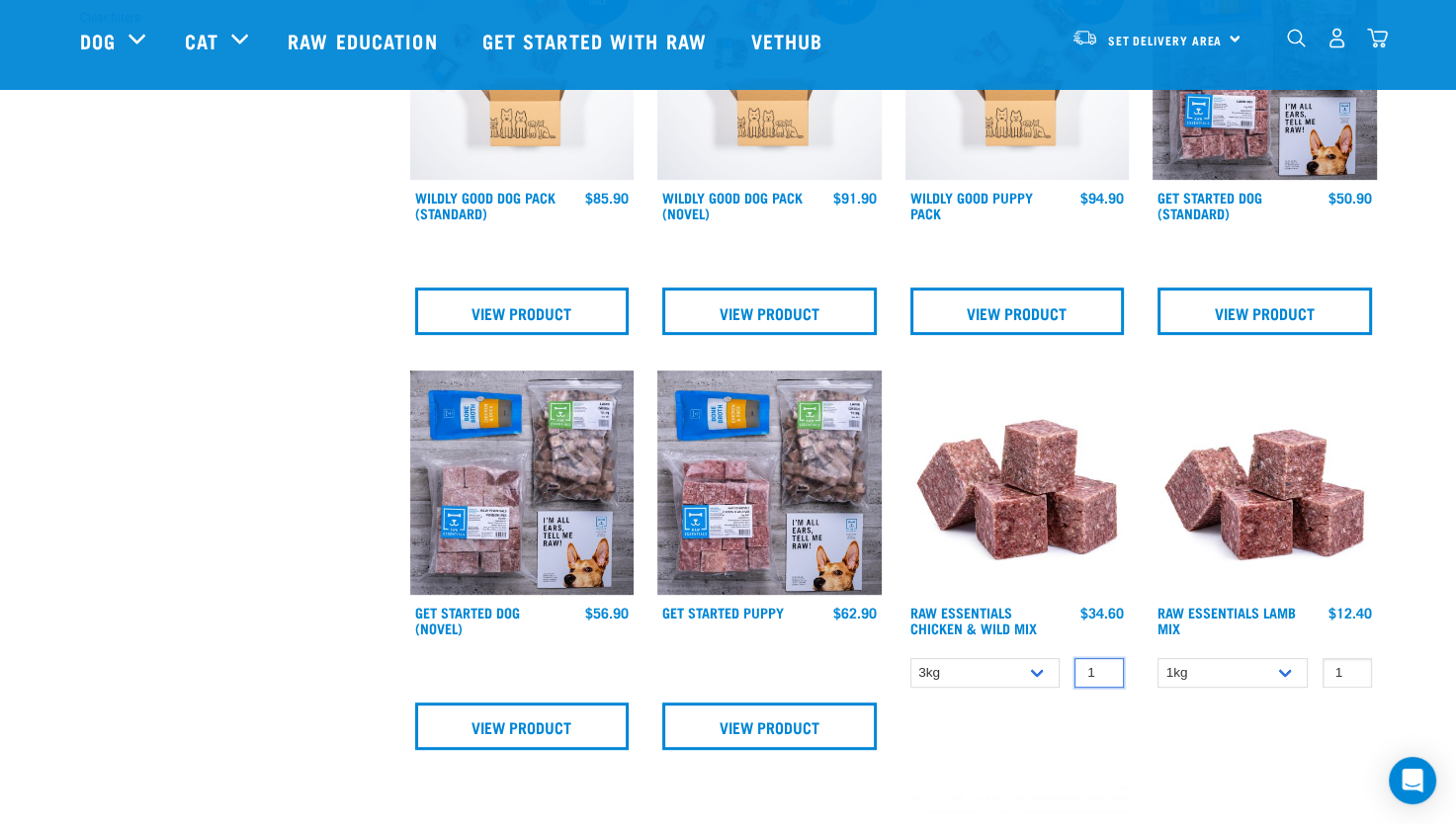 click on "1" at bounding box center (1099, 673) 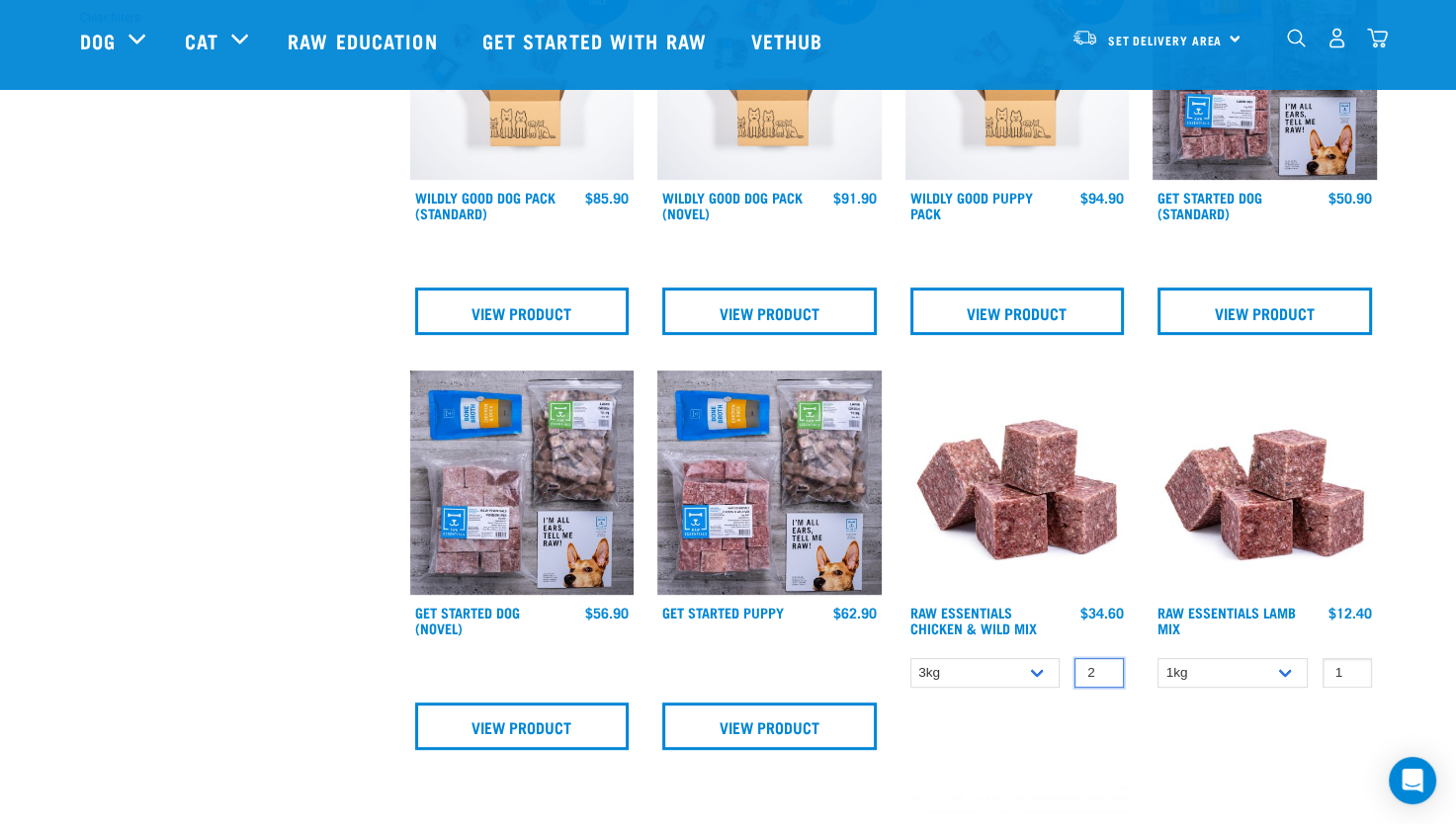 click on "2" at bounding box center [1099, 673] 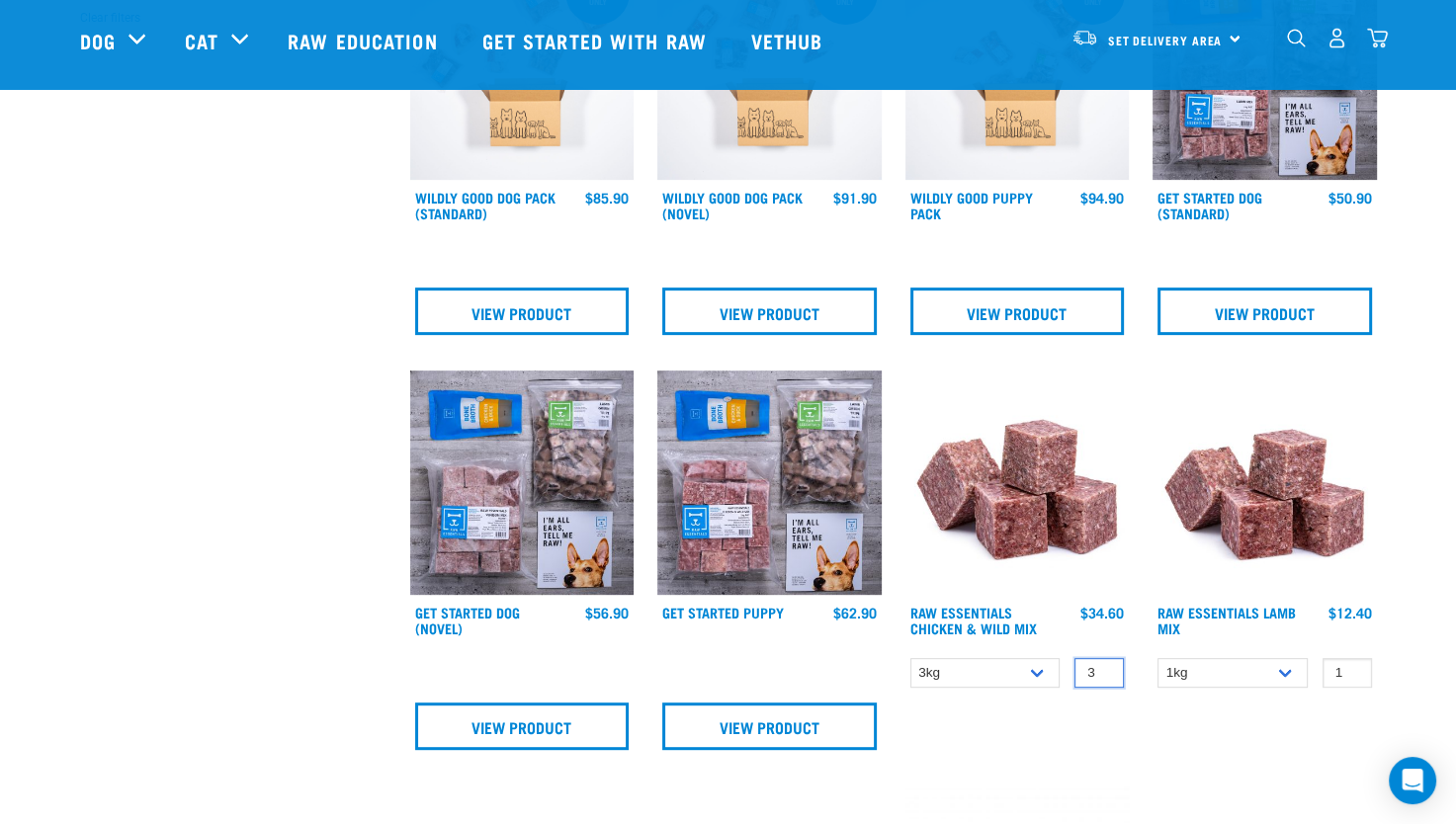 type on "3" 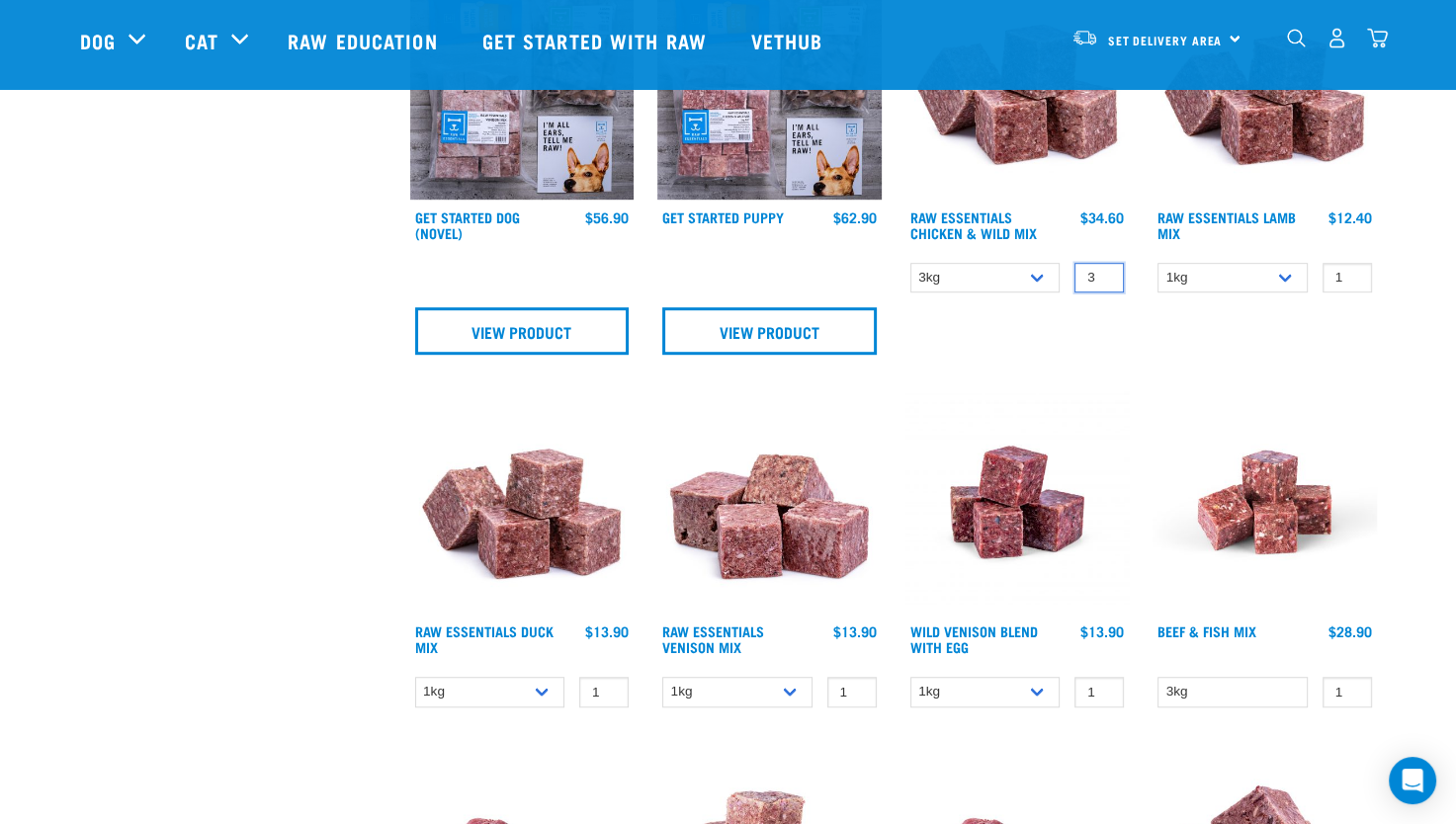 scroll, scrollTop: 889, scrollLeft: 0, axis: vertical 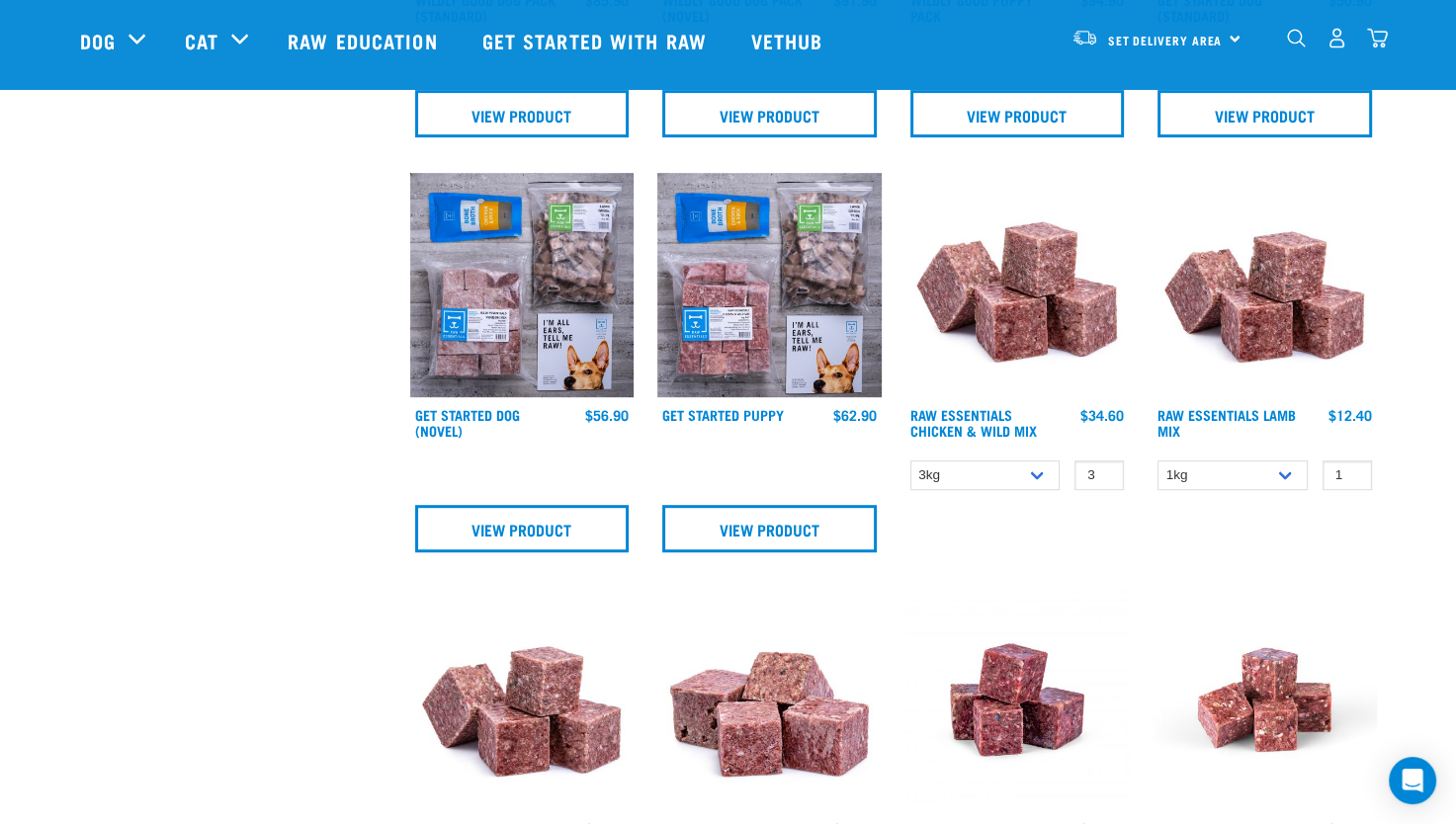 click on "Raw Essentials Chicken & Wild Mix
$12.40
3 0 100 0" at bounding box center (1017, 369) 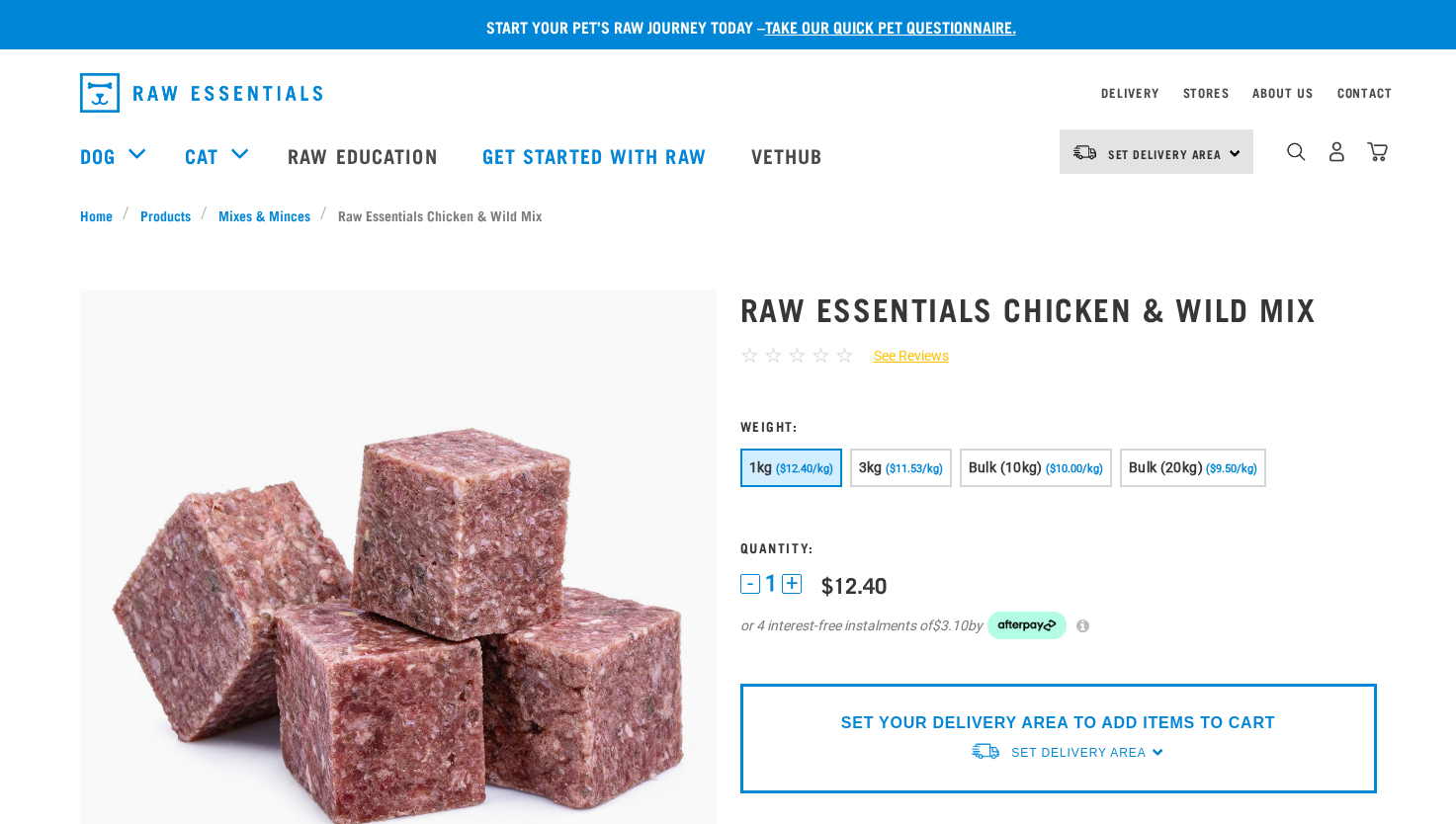 scroll, scrollTop: 0, scrollLeft: 0, axis: both 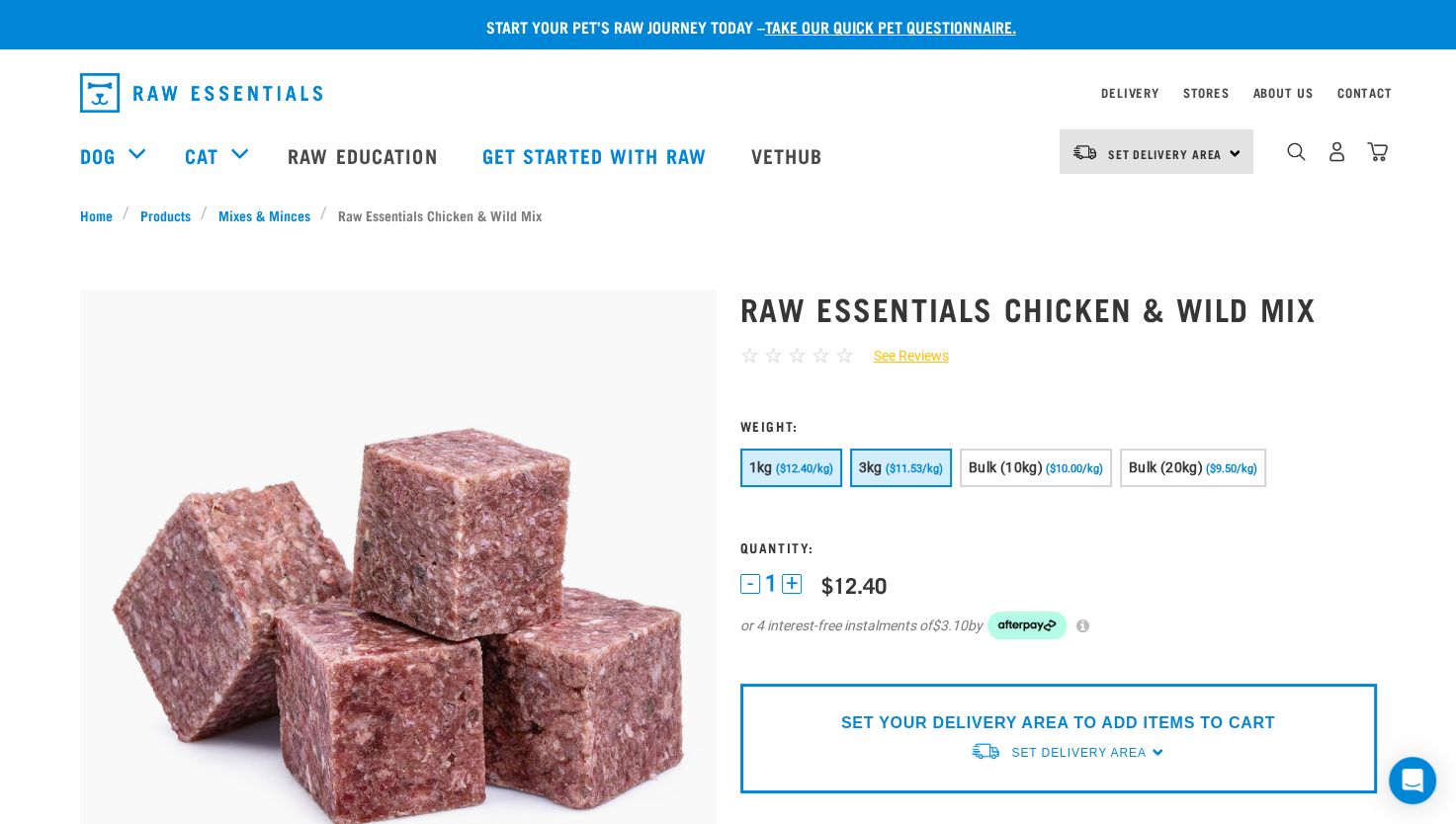 click on "($11.53/kg)" at bounding box center (914, 468) 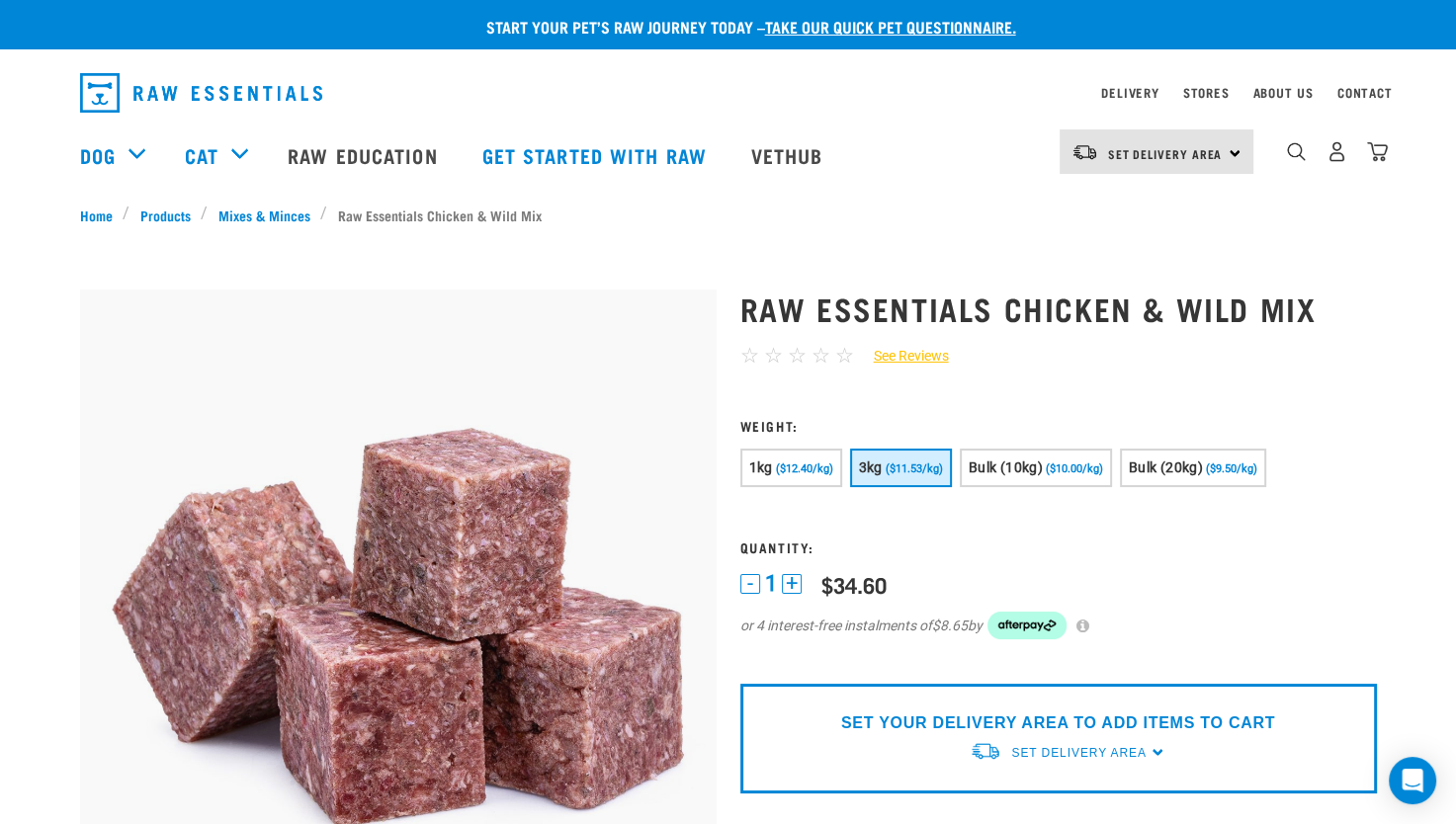 click on "+" at bounding box center [792, 584] 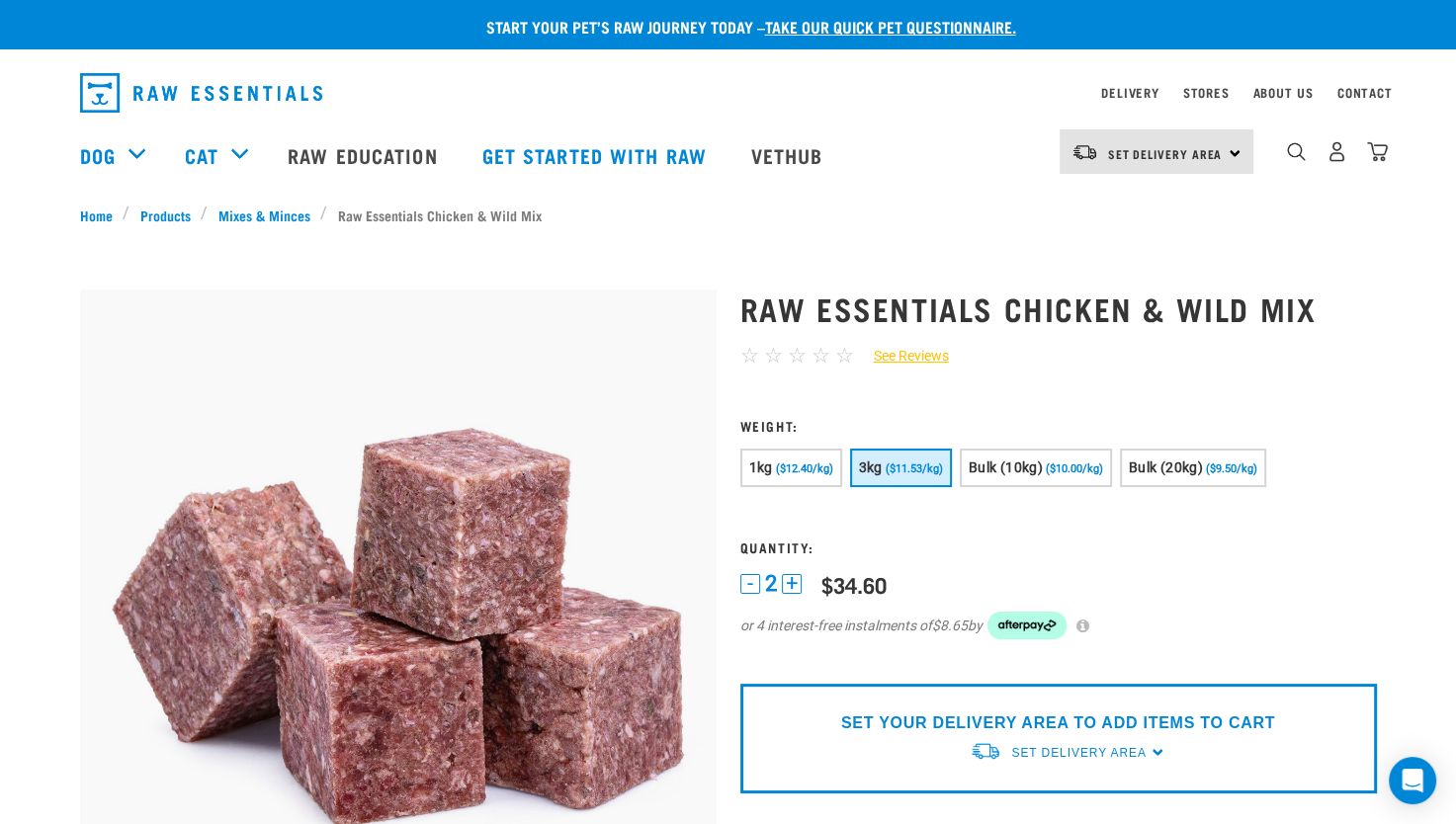 click on "+" at bounding box center (792, 584) 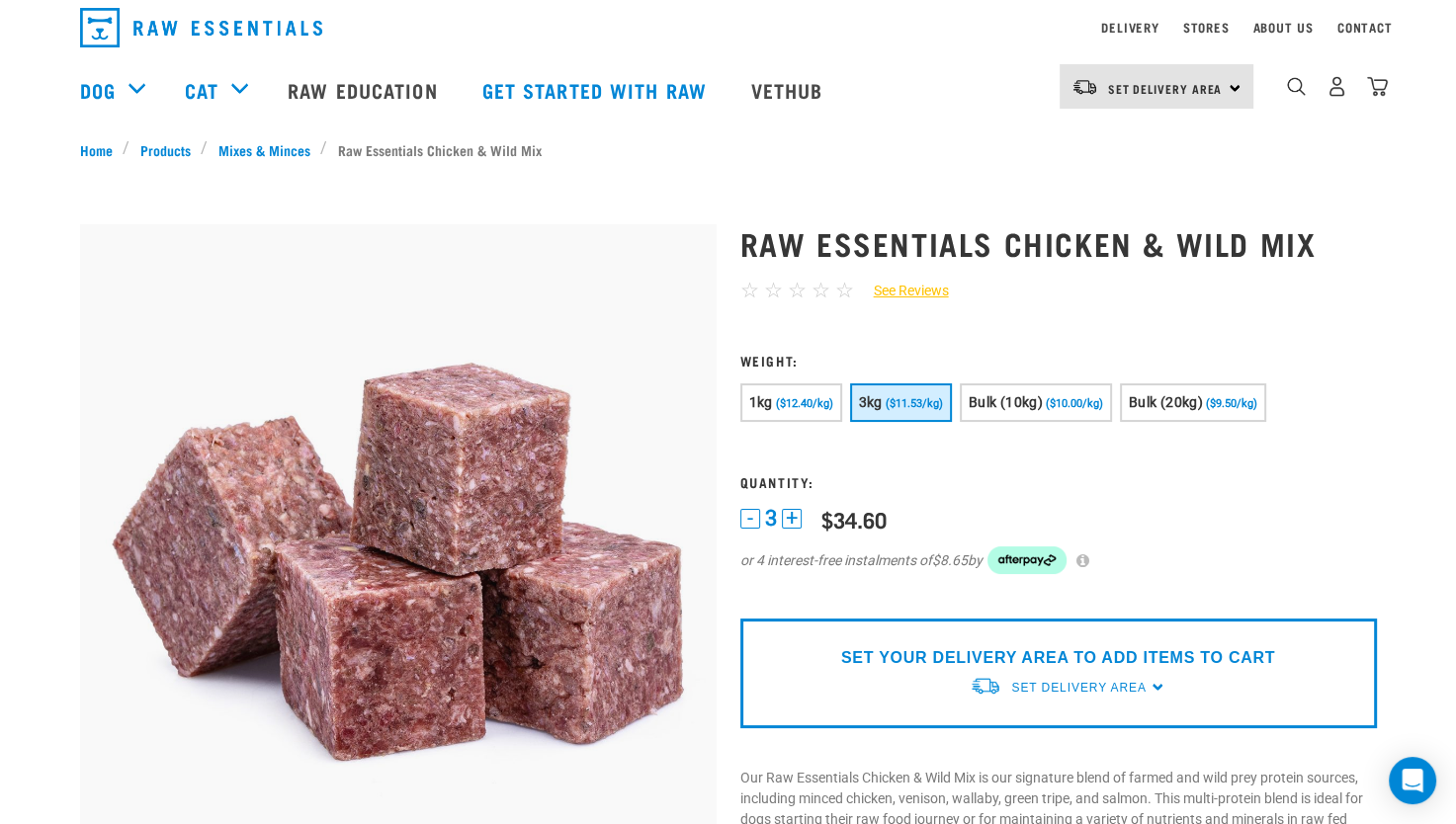 scroll, scrollTop: 99, scrollLeft: 0, axis: vertical 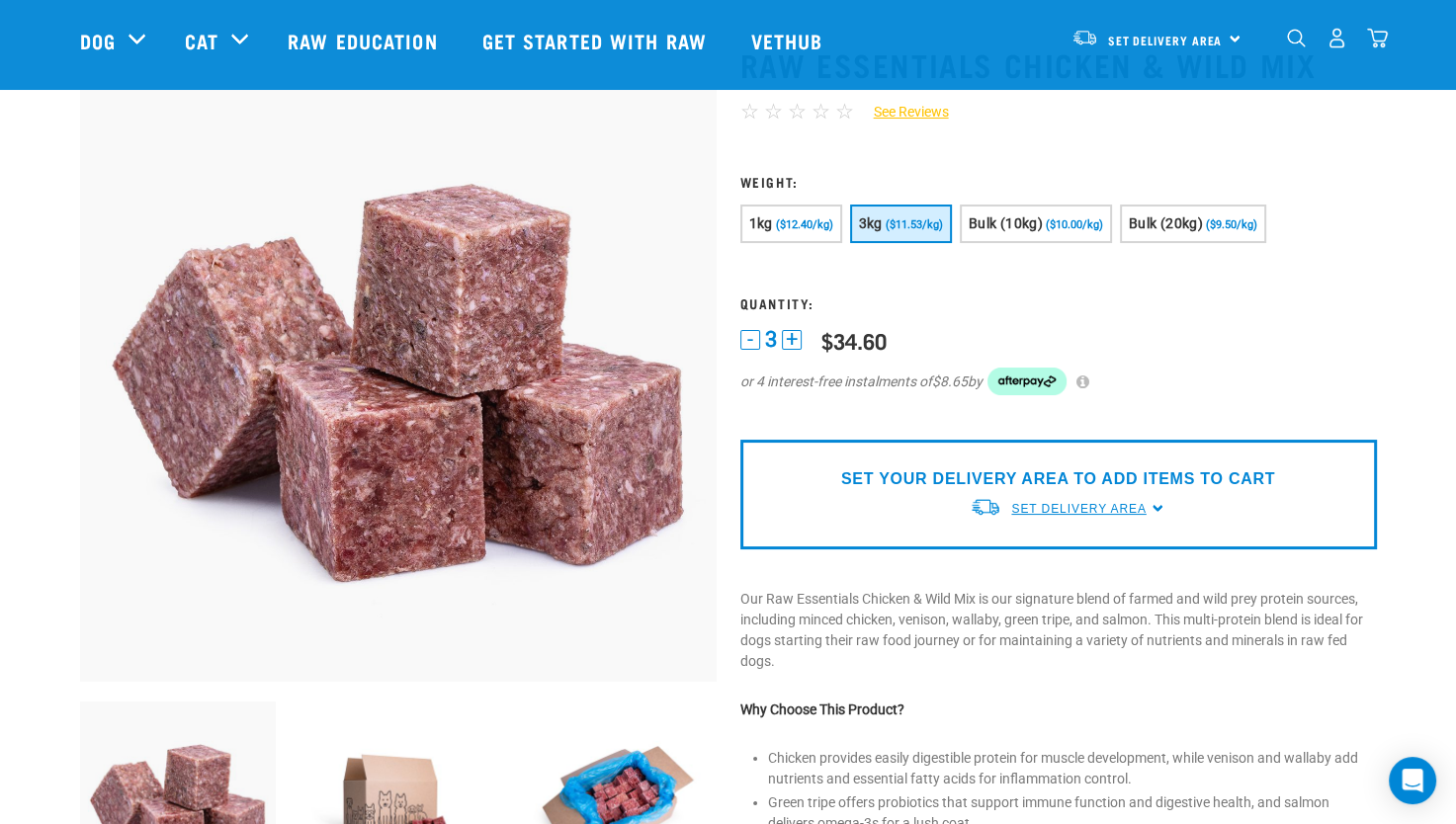 click on "Set Delivery Area" at bounding box center (1078, 509) 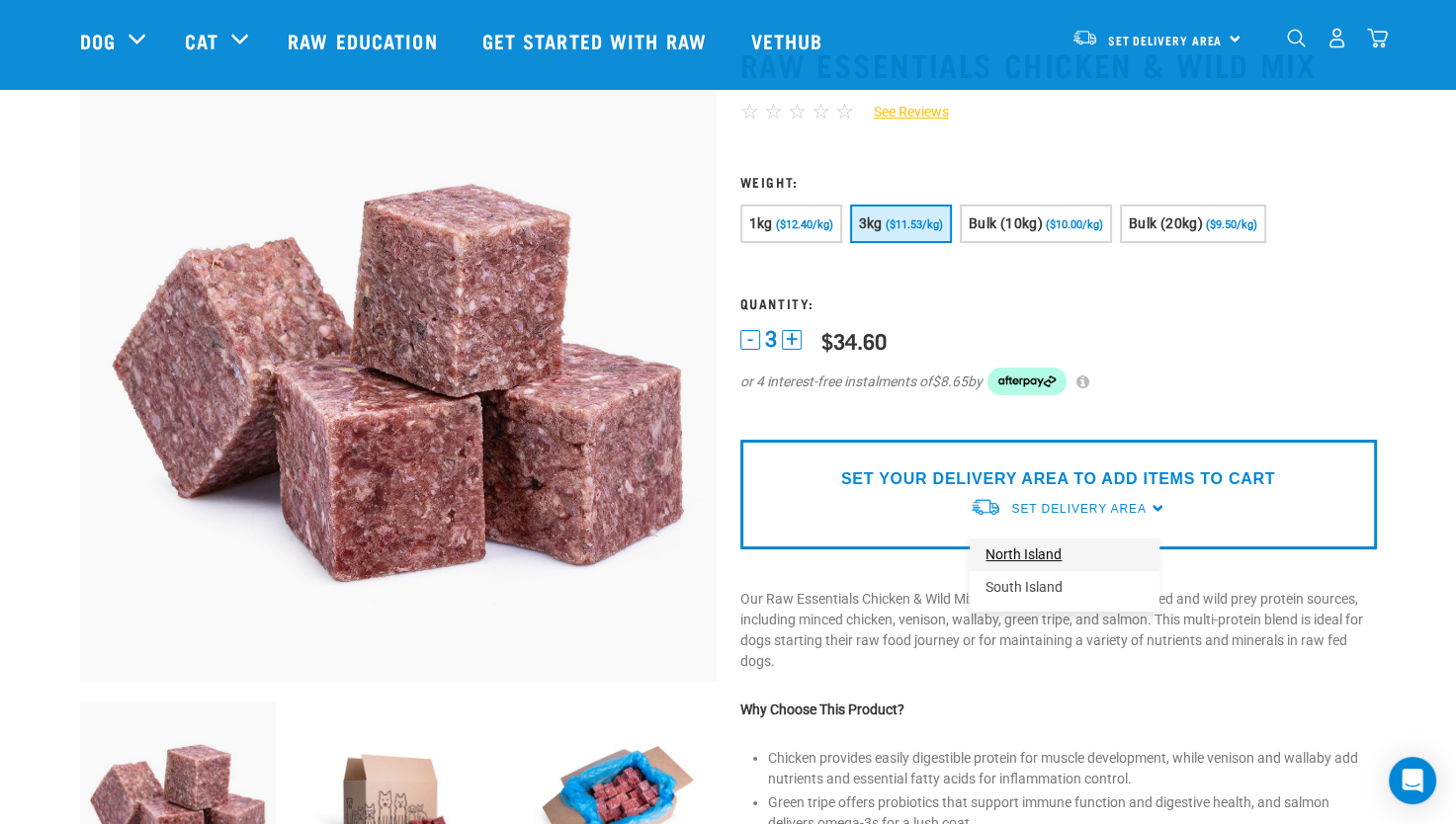 click on "North Island" at bounding box center (1065, 554) 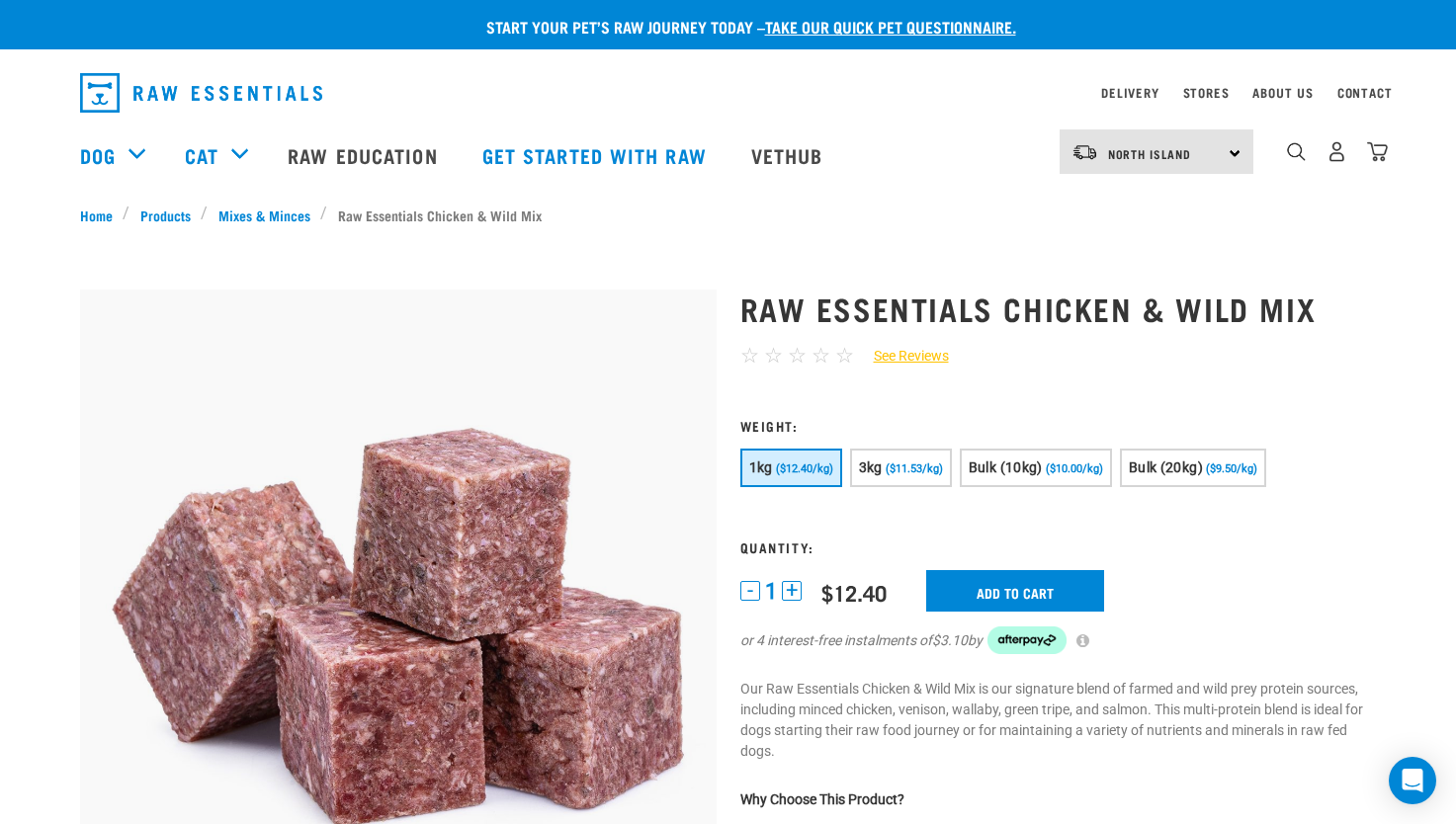 scroll, scrollTop: 243, scrollLeft: 0, axis: vertical 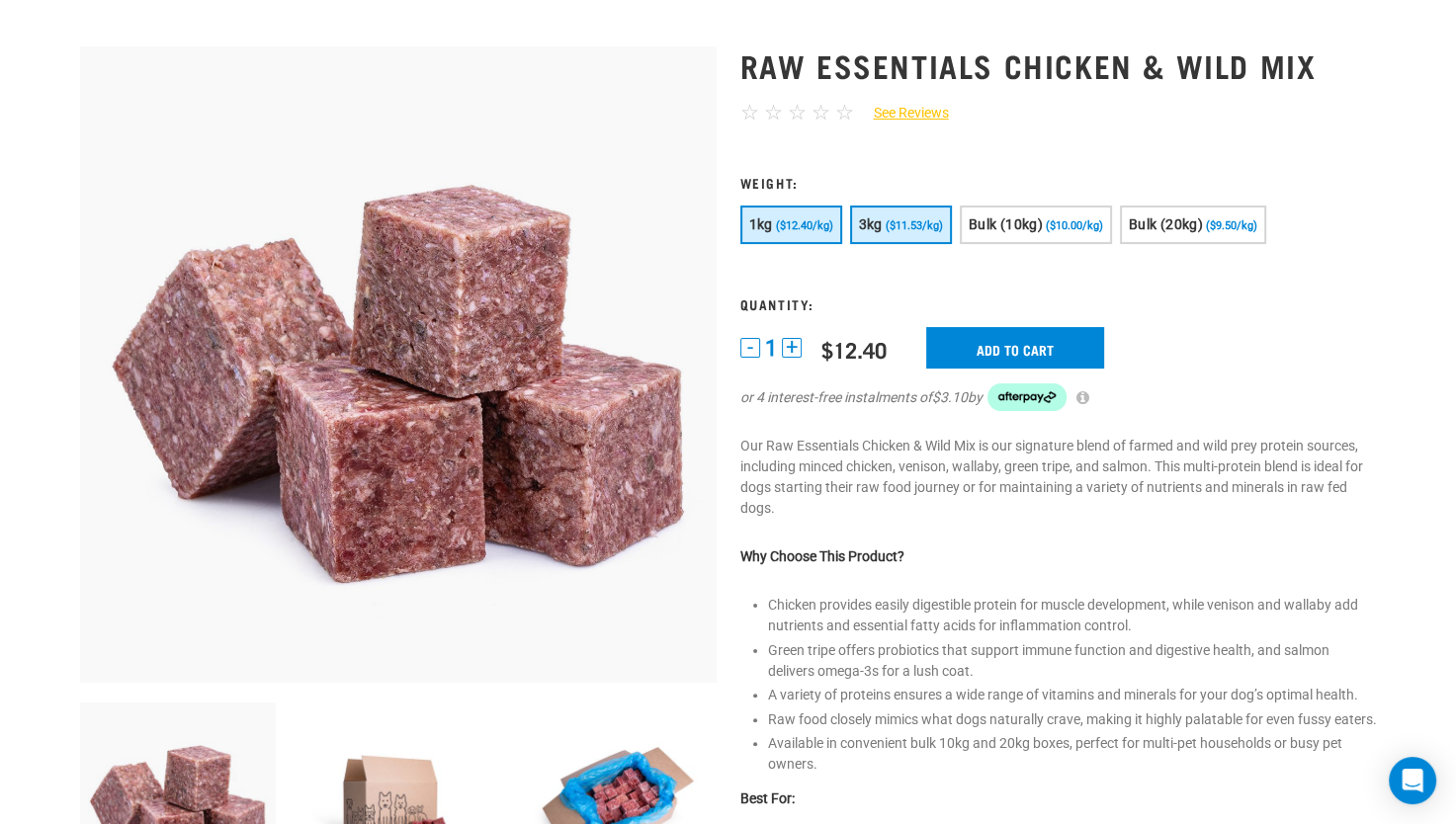 click on "3kg" at bounding box center [871, 224] 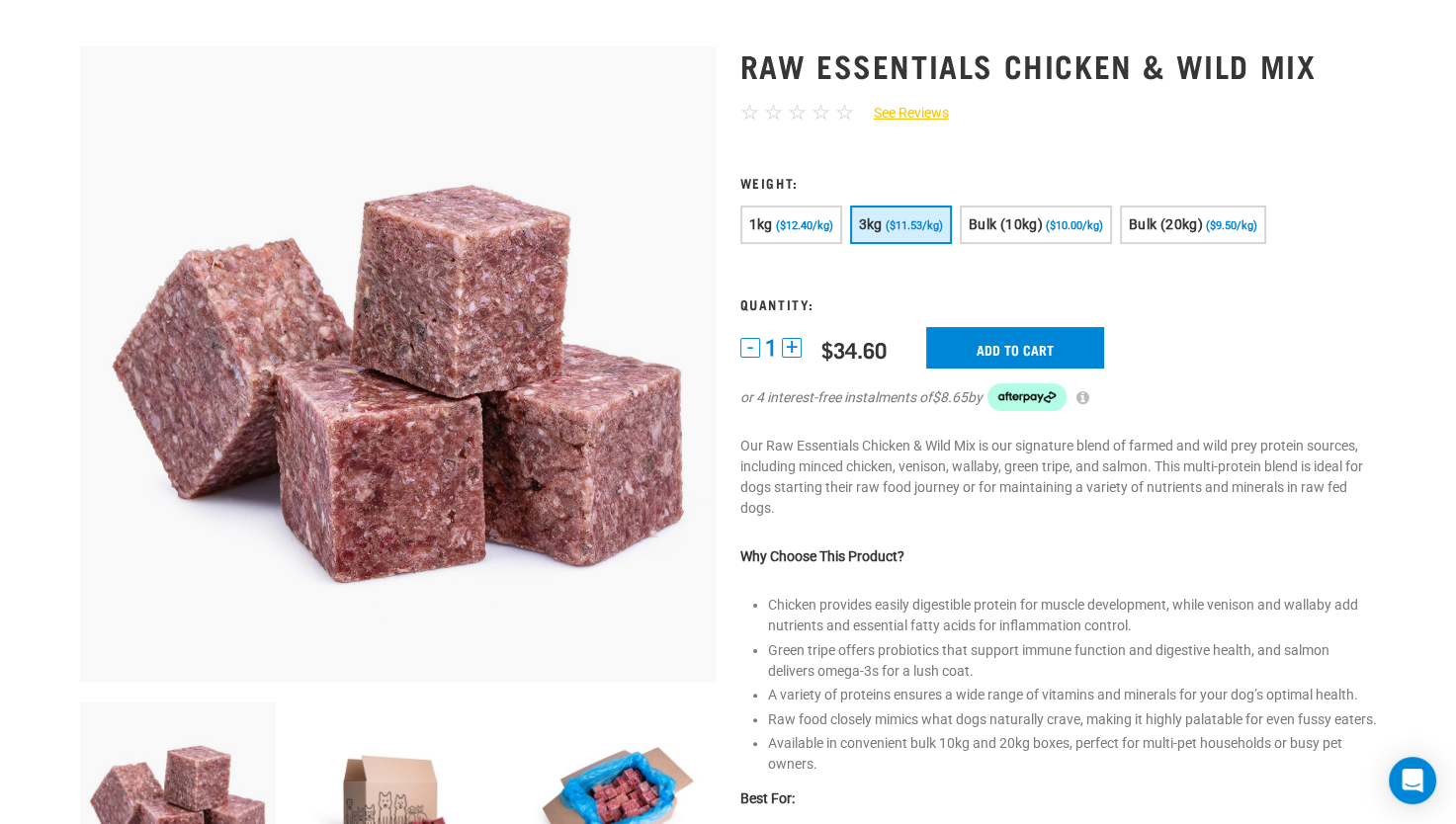 click on "+" at bounding box center (792, 348) 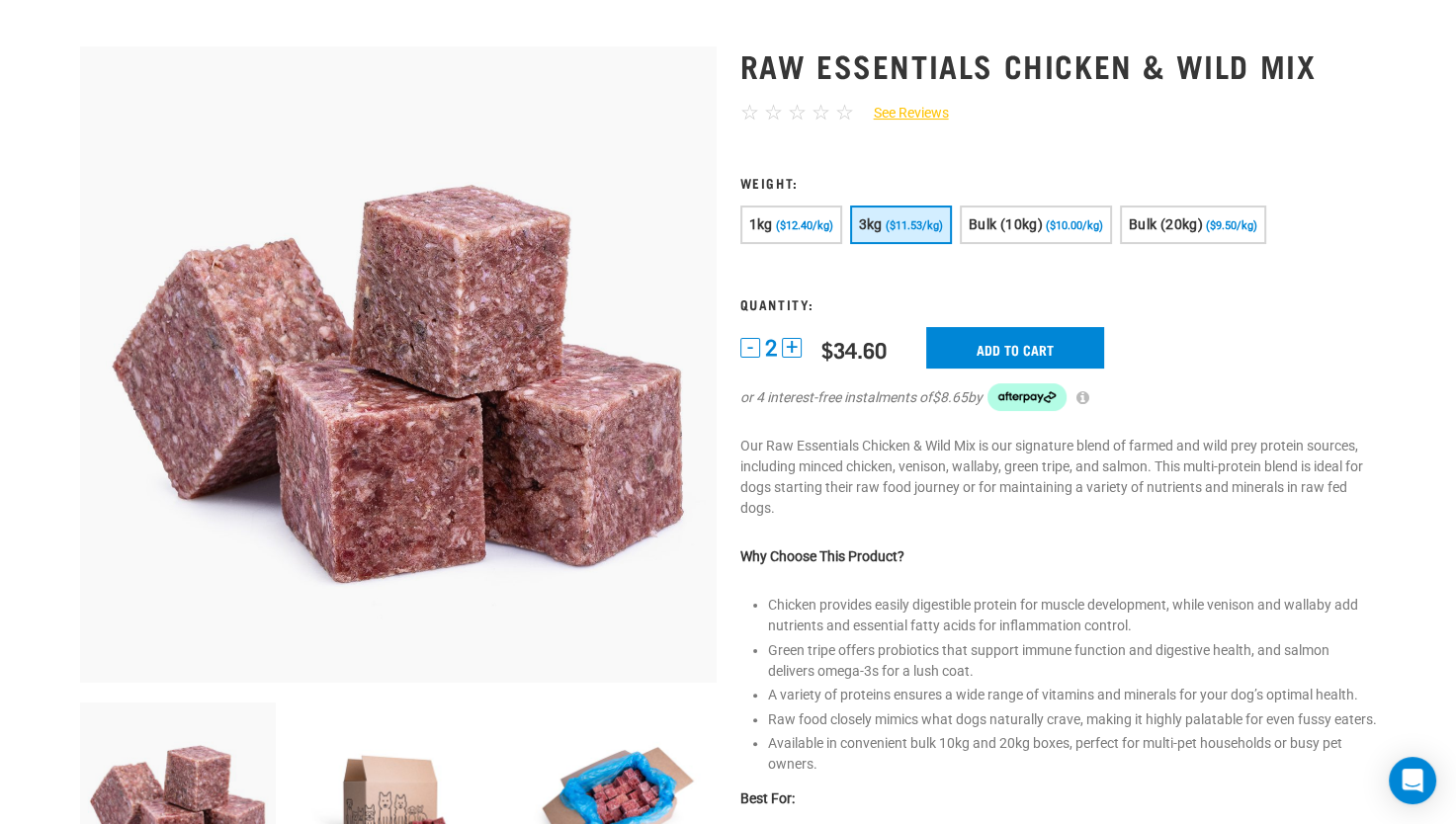 click on "+" at bounding box center (792, 348) 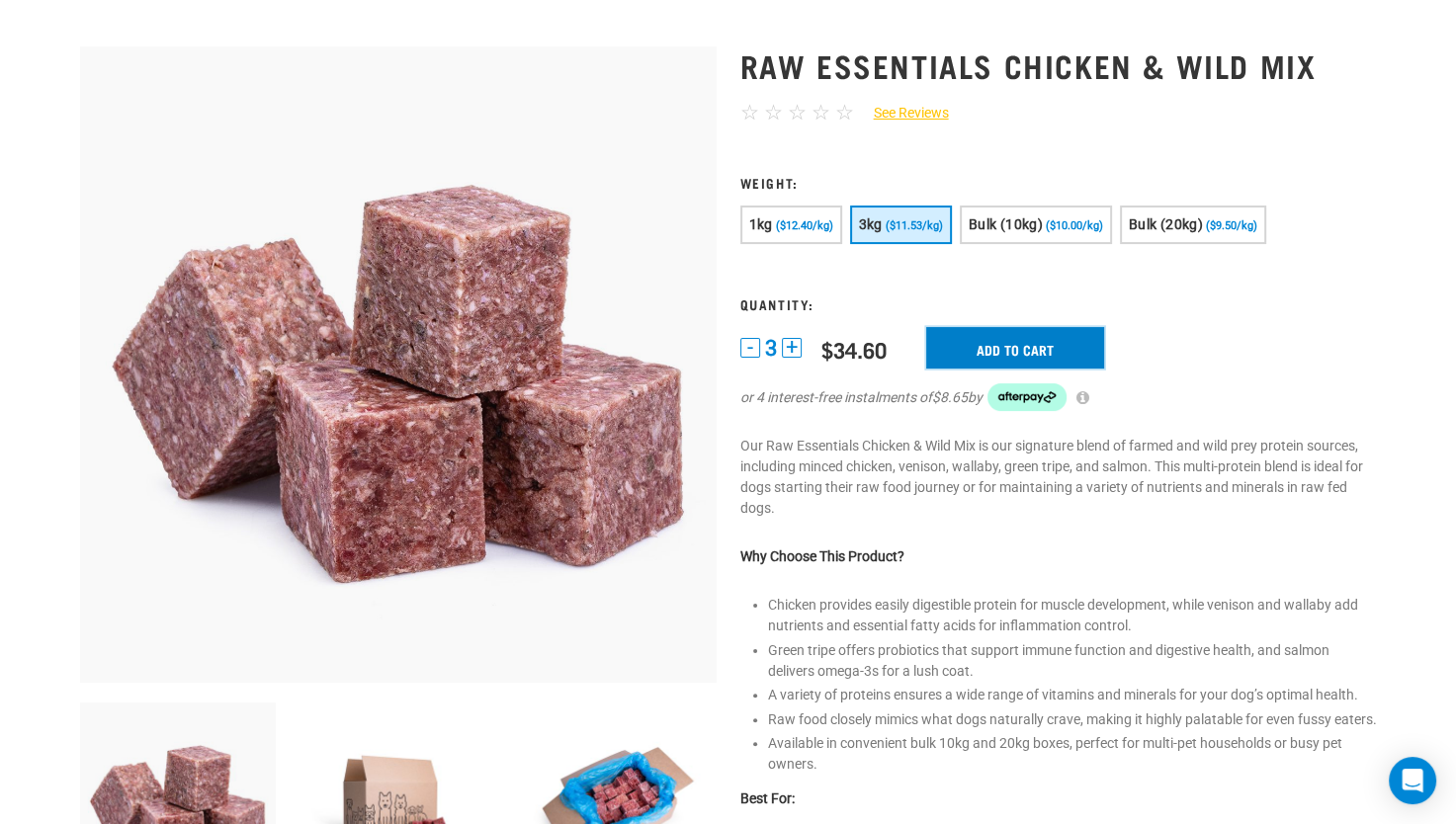 click on "Add to cart" at bounding box center [1015, 348] 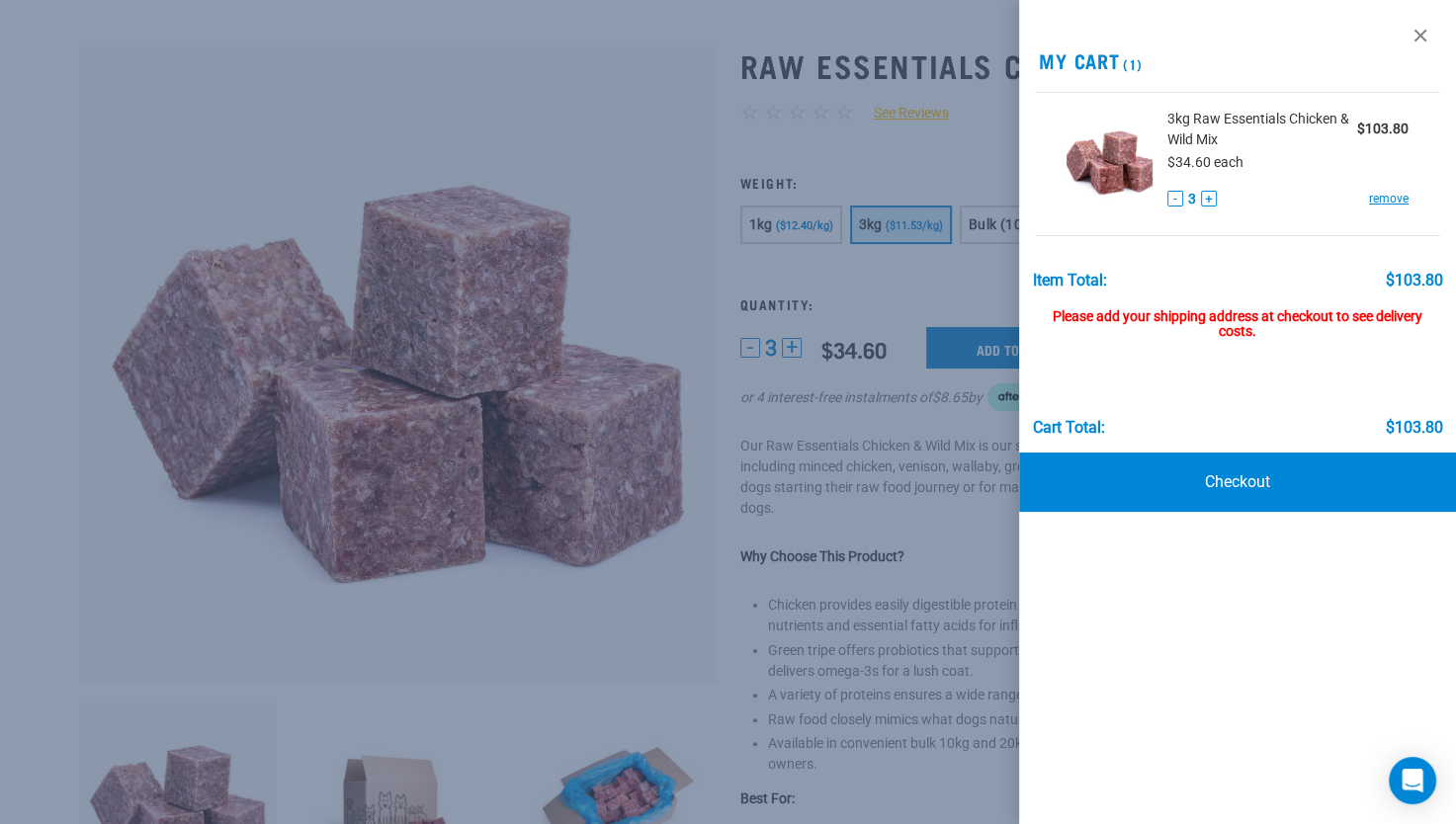 click at bounding box center (728, 412) 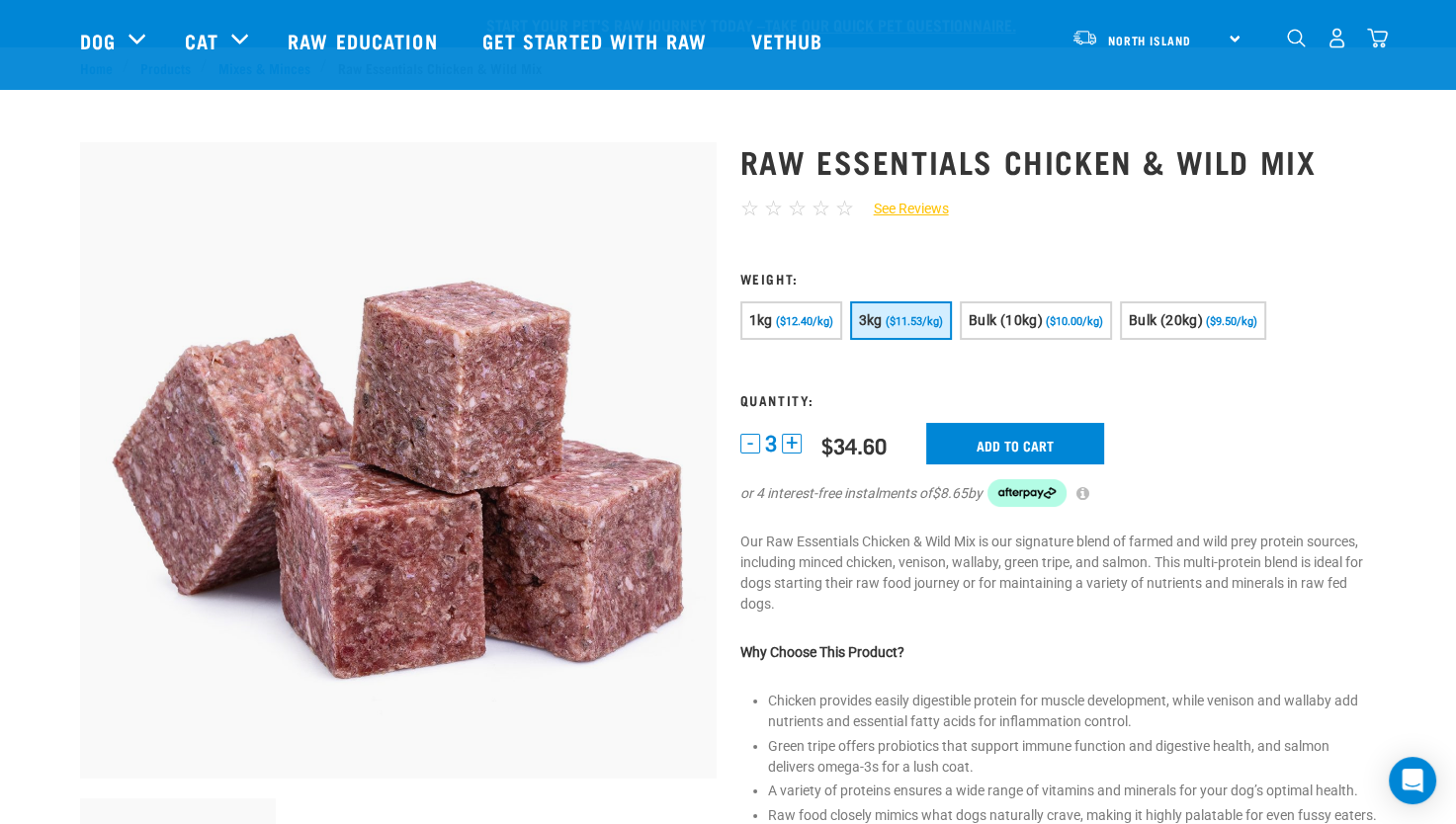 scroll, scrollTop: 0, scrollLeft: 0, axis: both 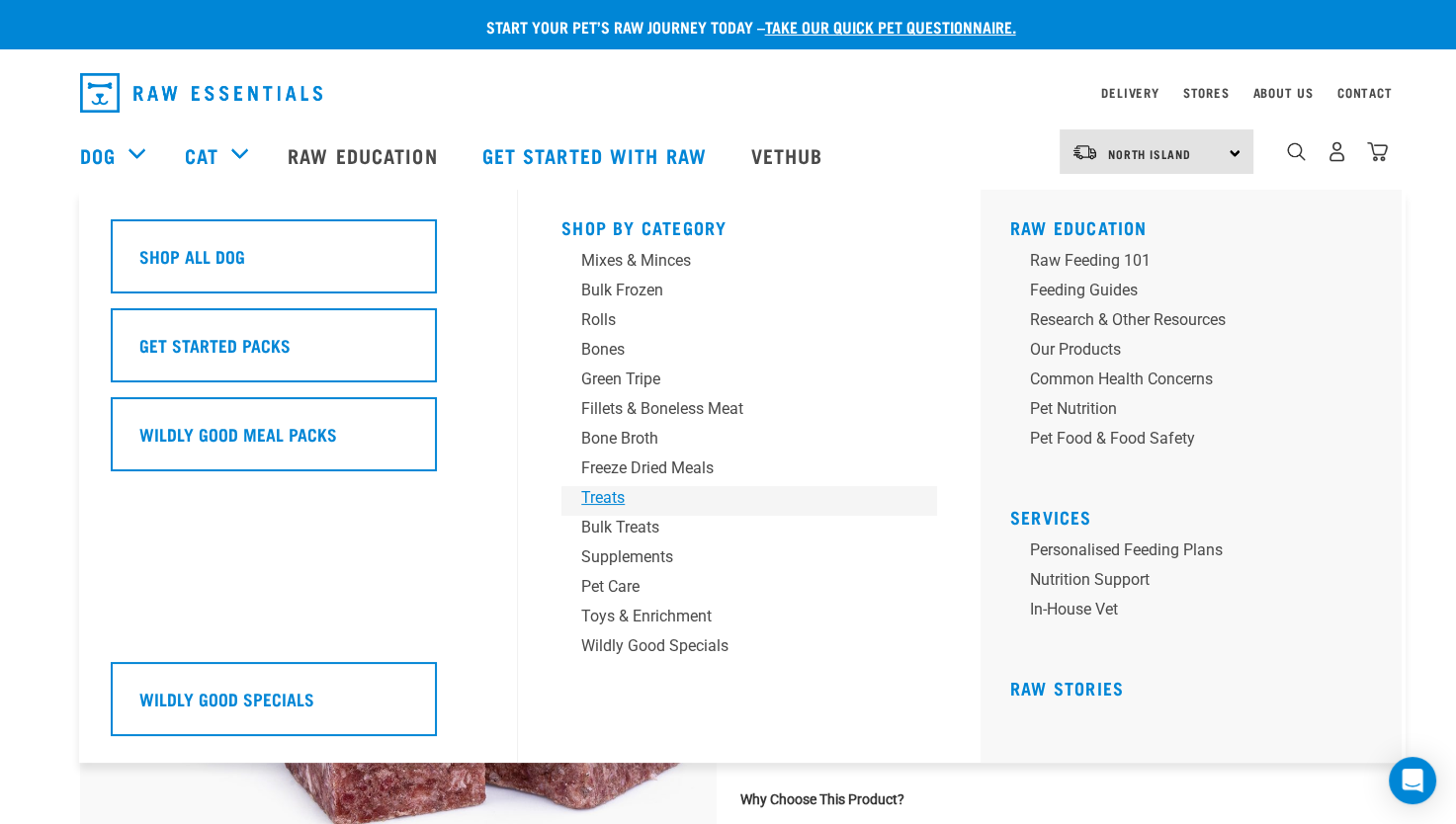 click on "Treats" at bounding box center [735, 498] 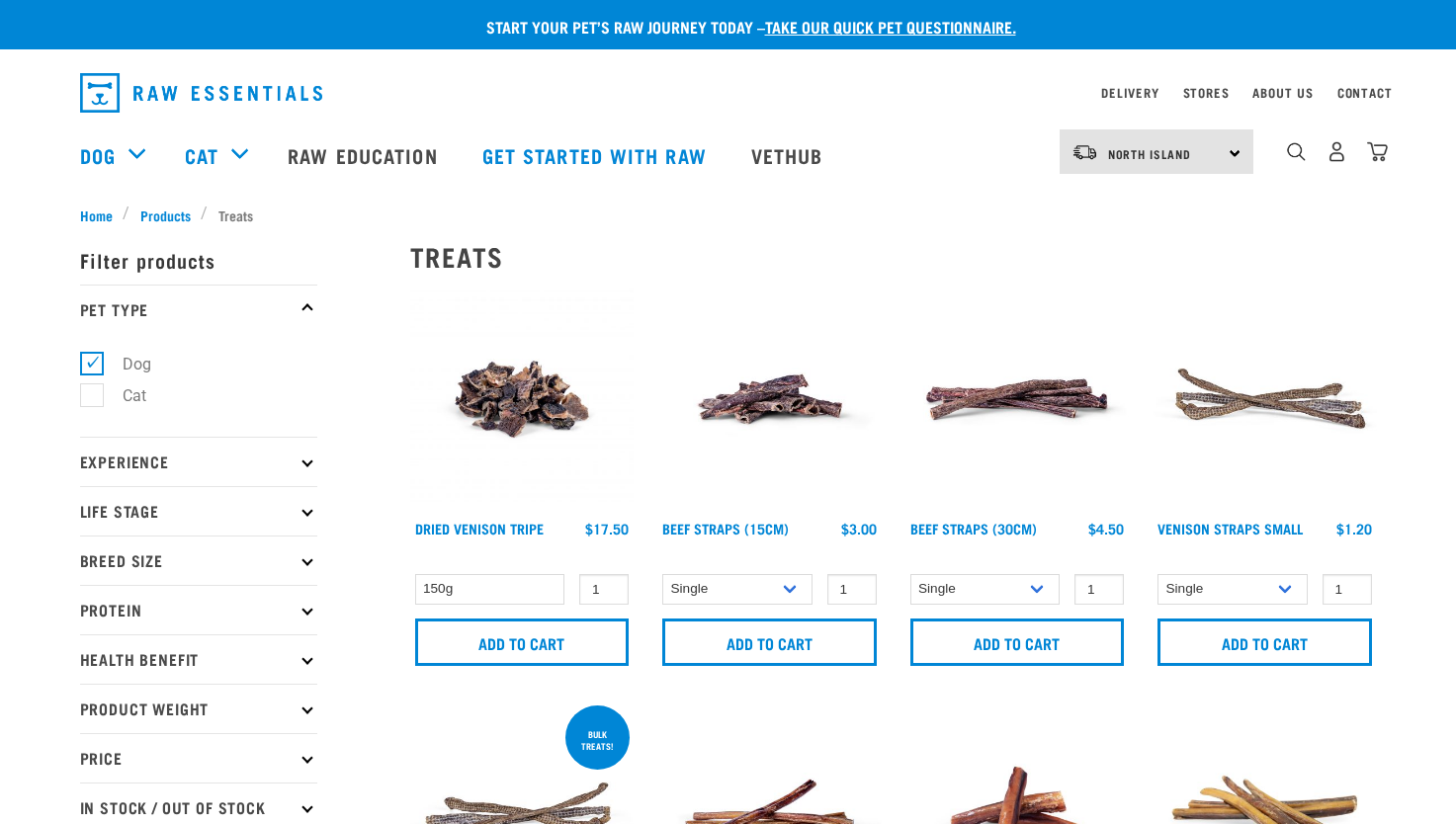 scroll, scrollTop: 0, scrollLeft: 0, axis: both 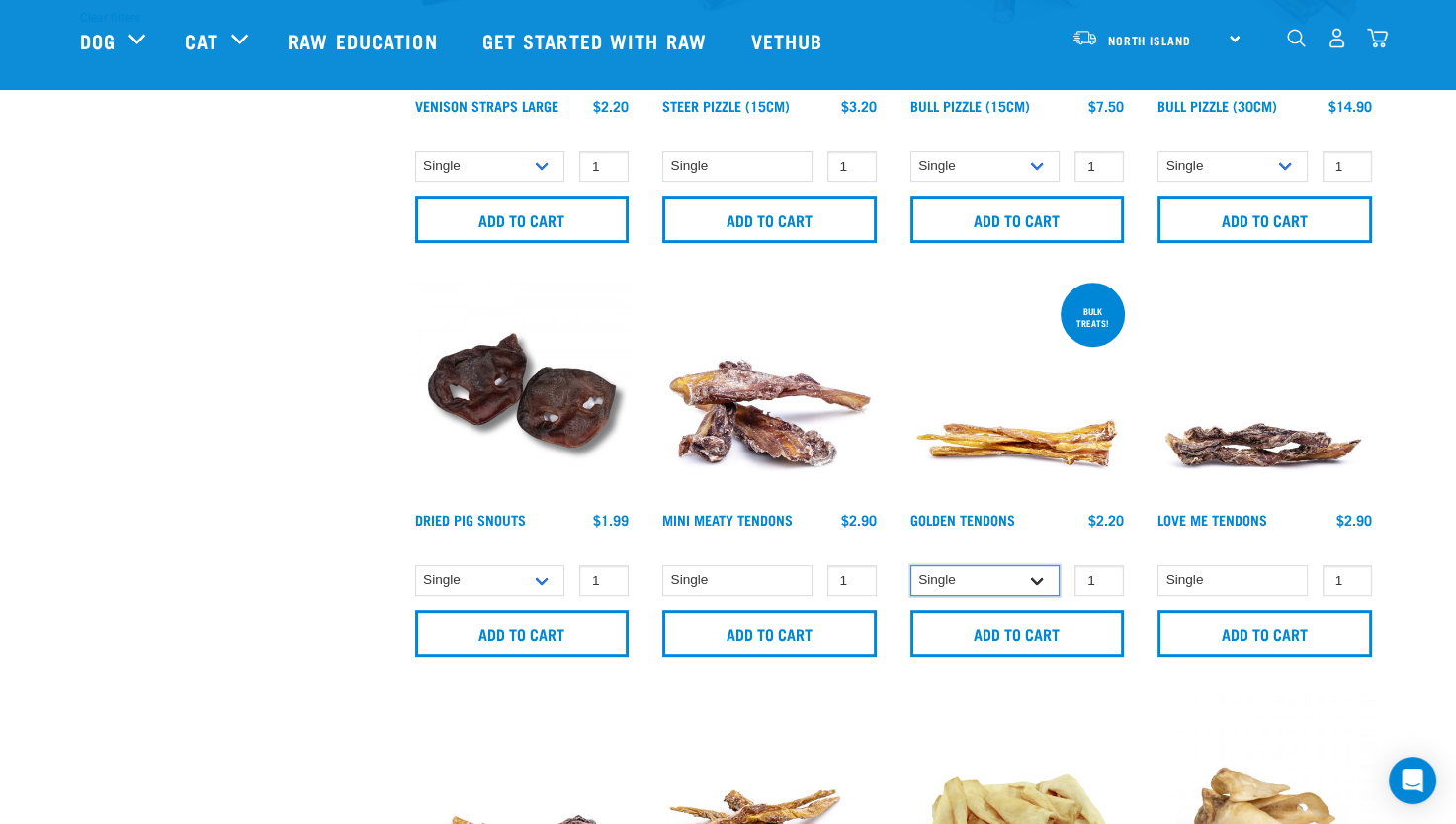 click on "Single
25 per pack" at bounding box center (985, 580) 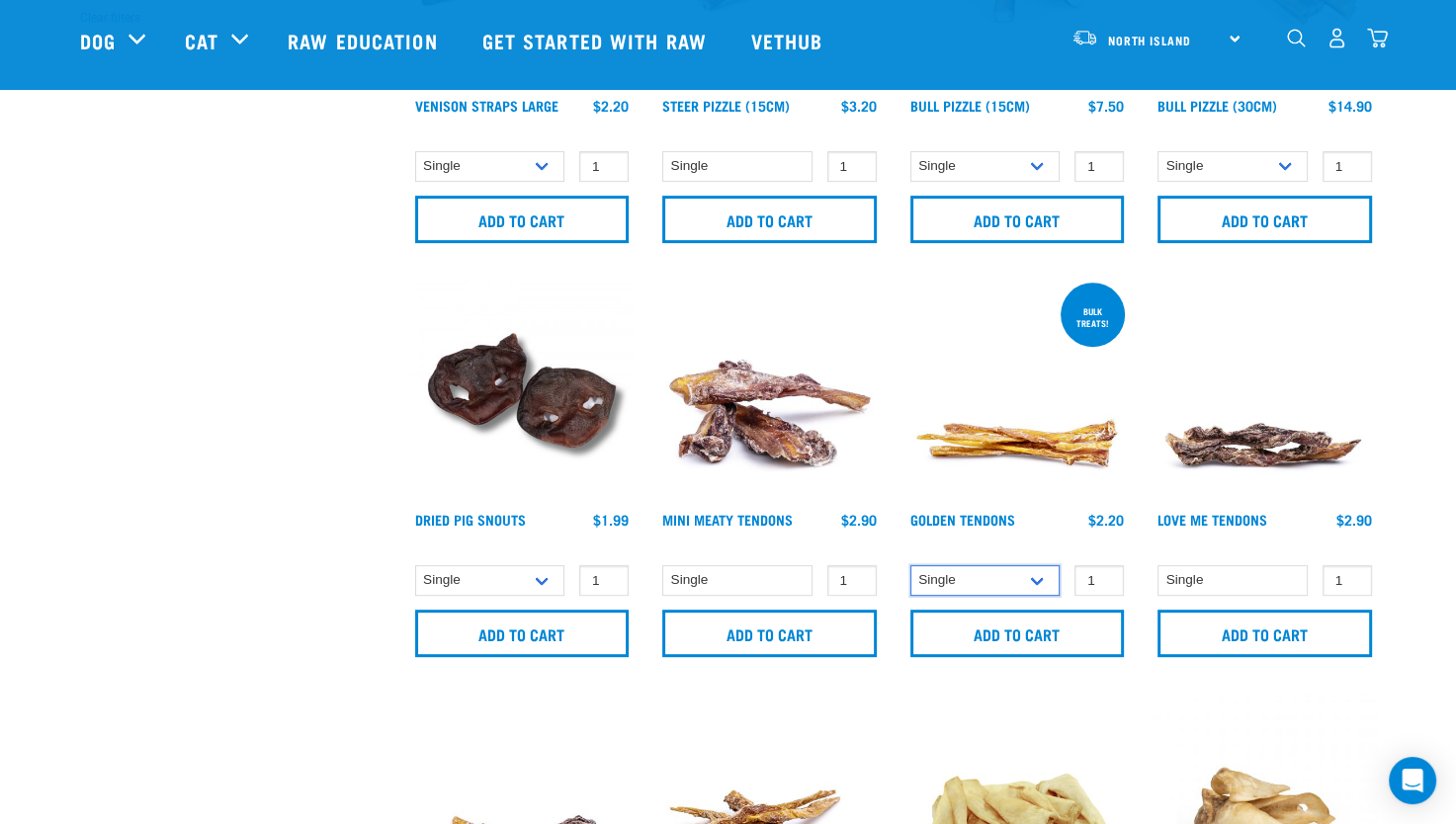 select on "[NUMBER]" 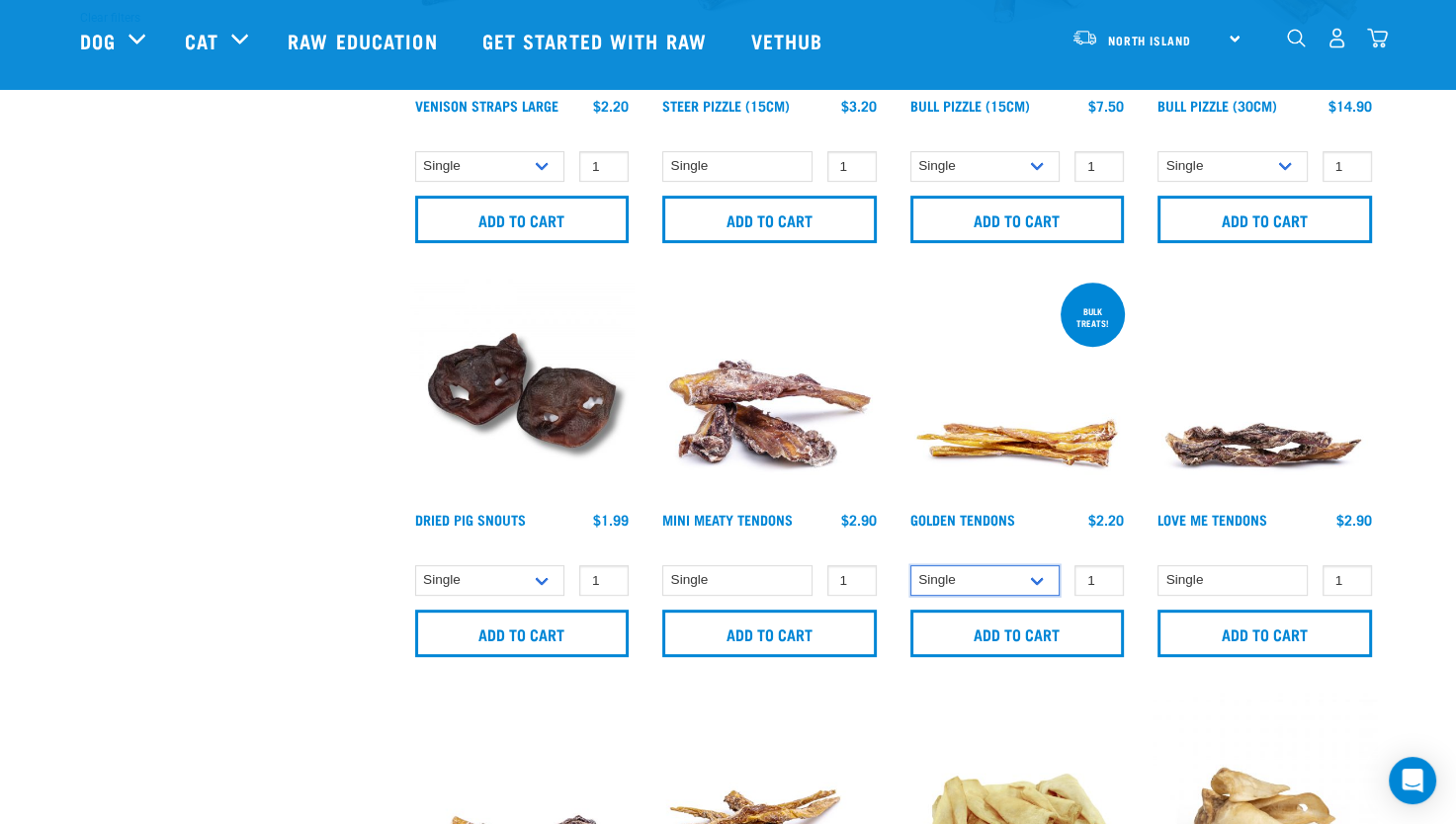 click on "Single
25 per pack" at bounding box center [985, 580] 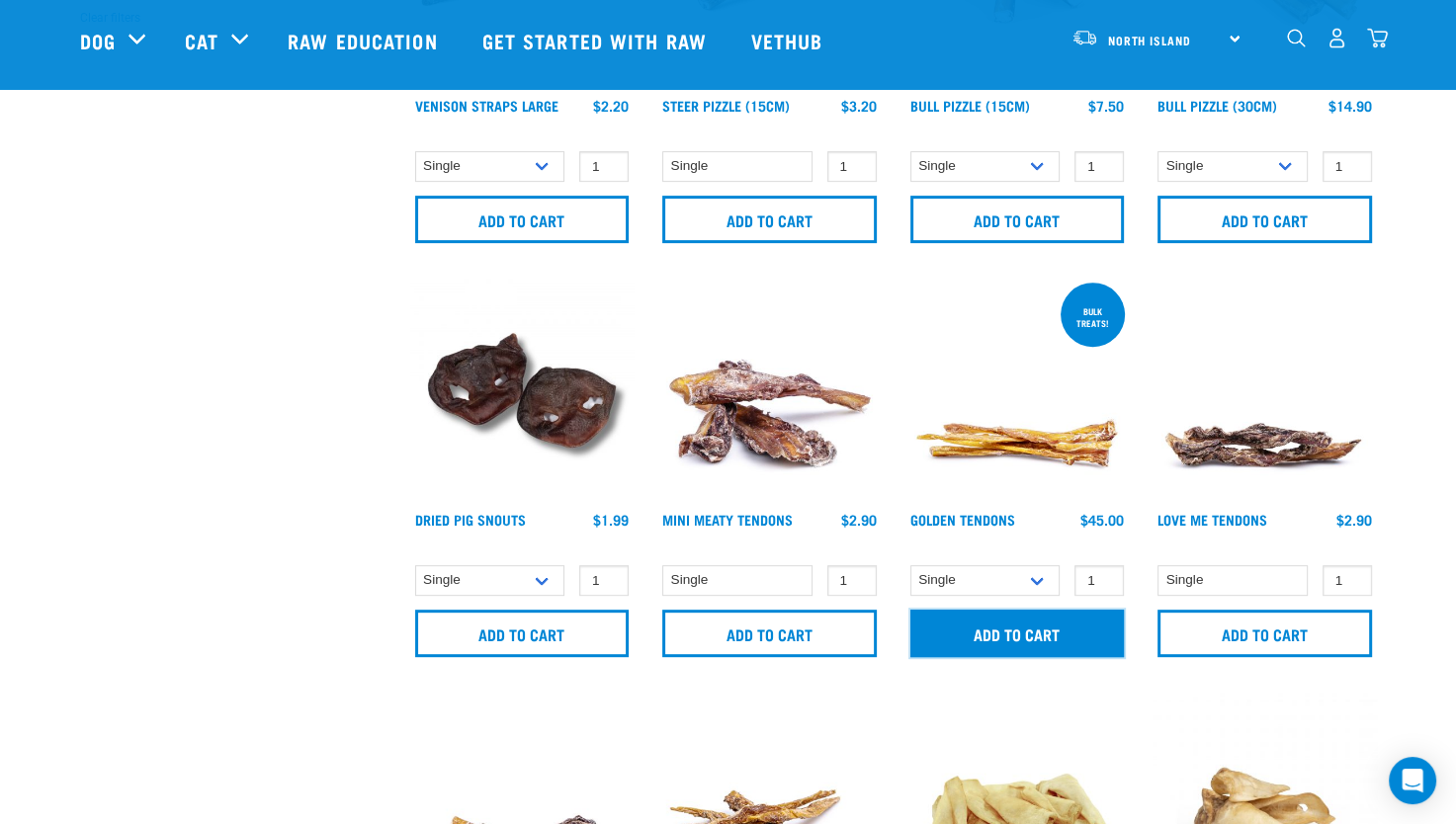 click on "Add to cart" at bounding box center [1017, 633] 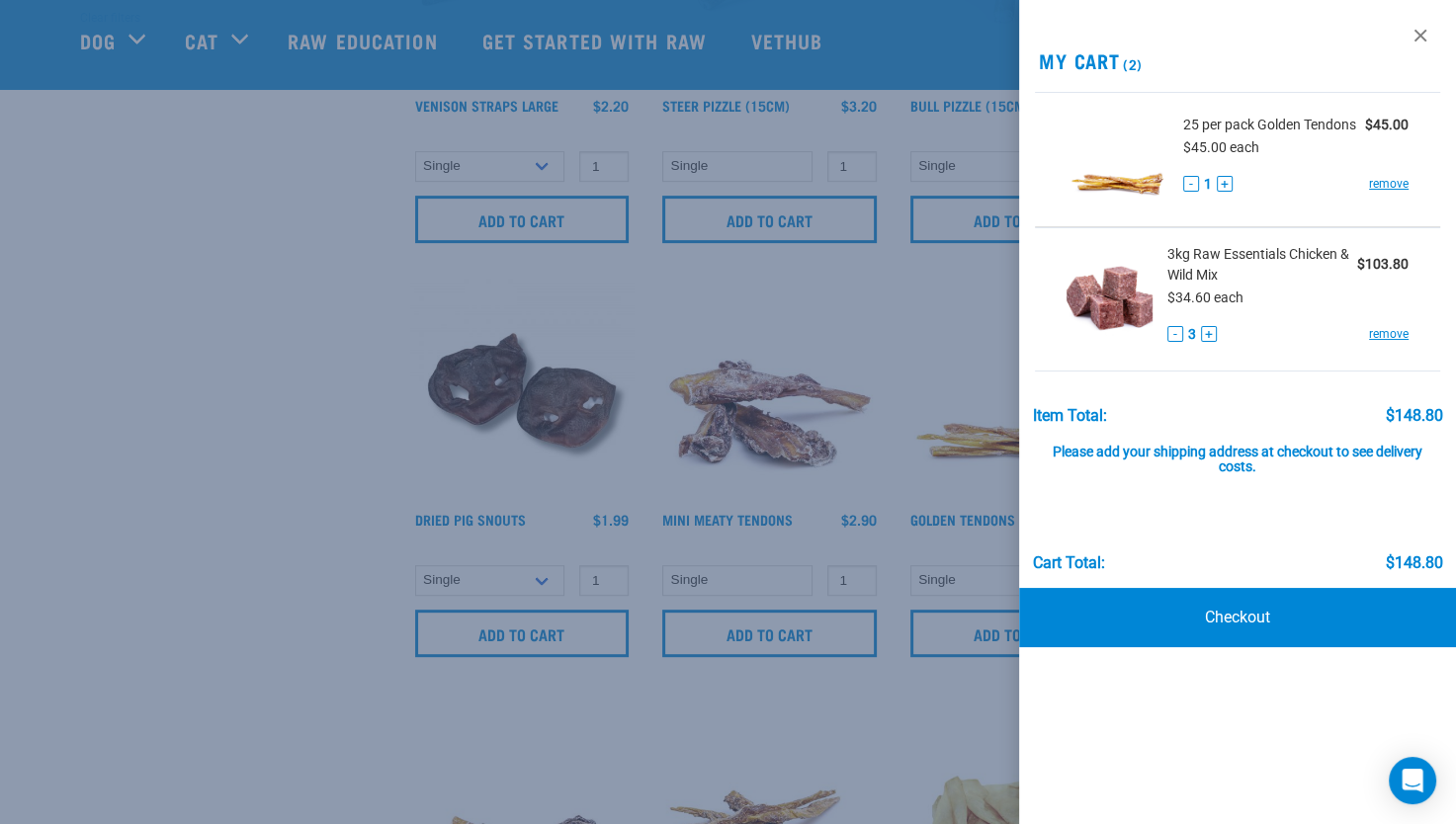 click at bounding box center [728, 412] 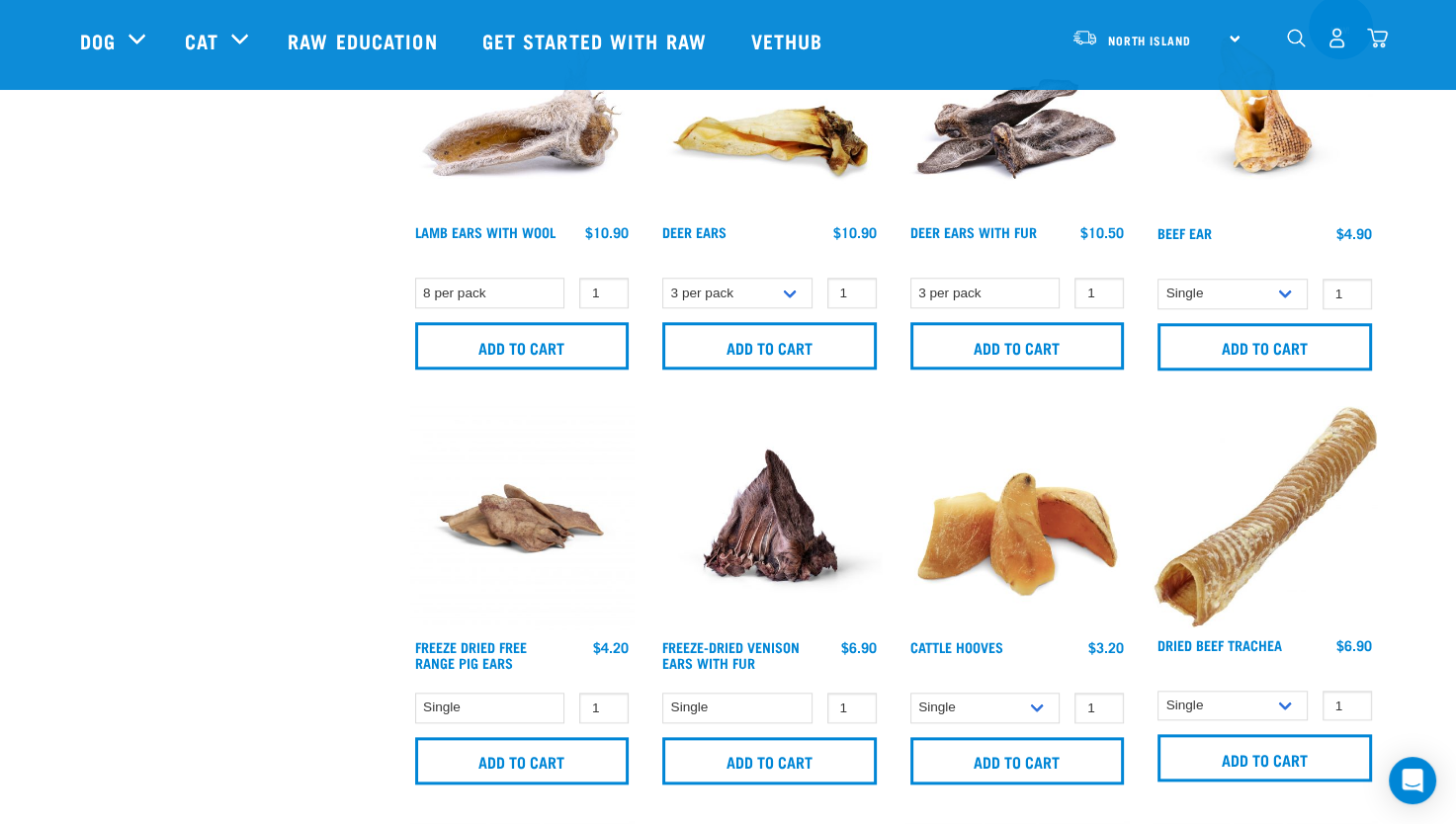 scroll, scrollTop: 1877, scrollLeft: 0, axis: vertical 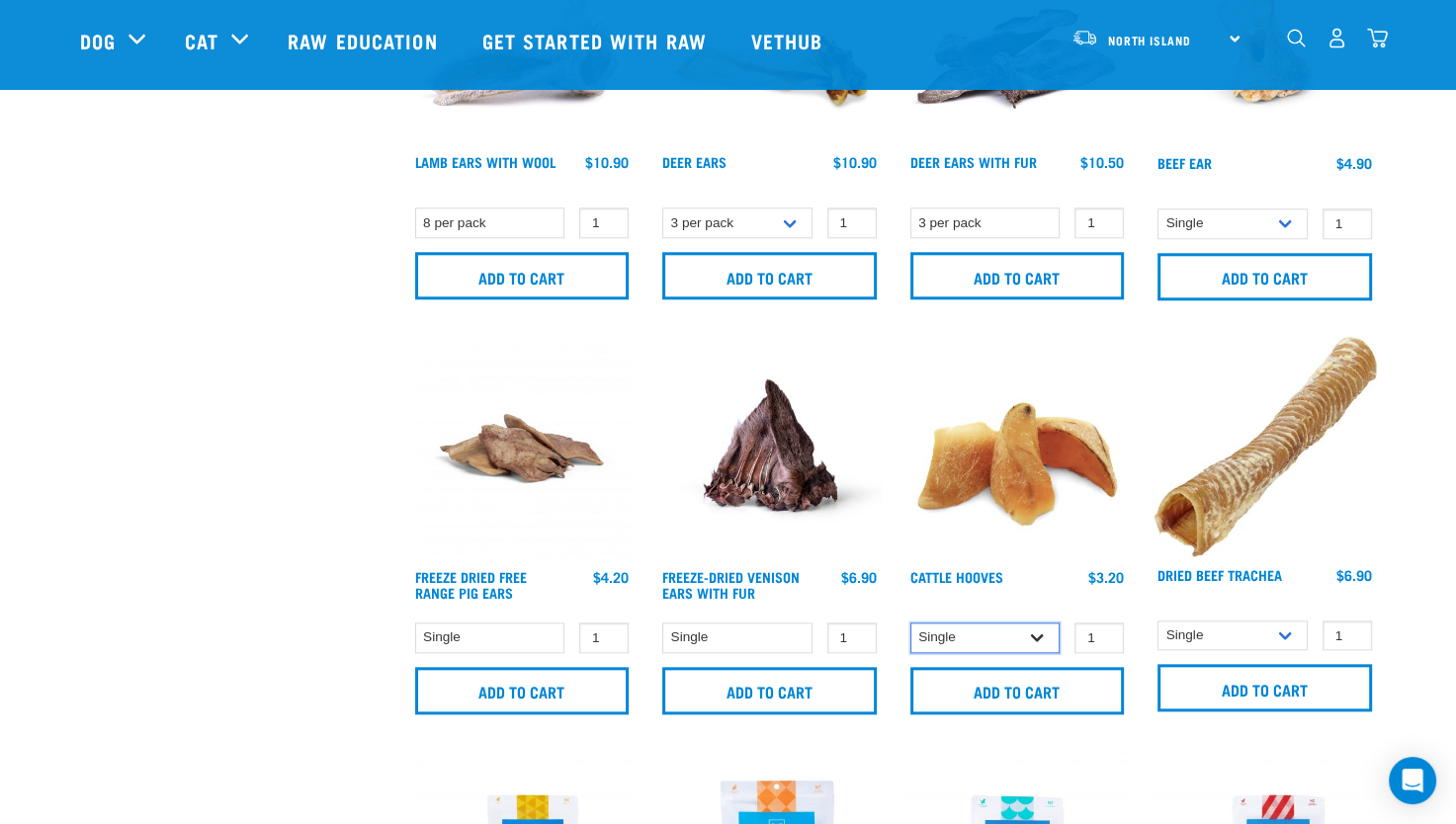click on "Single
10 per pack
Bulk (30 pack)" at bounding box center (985, 637) 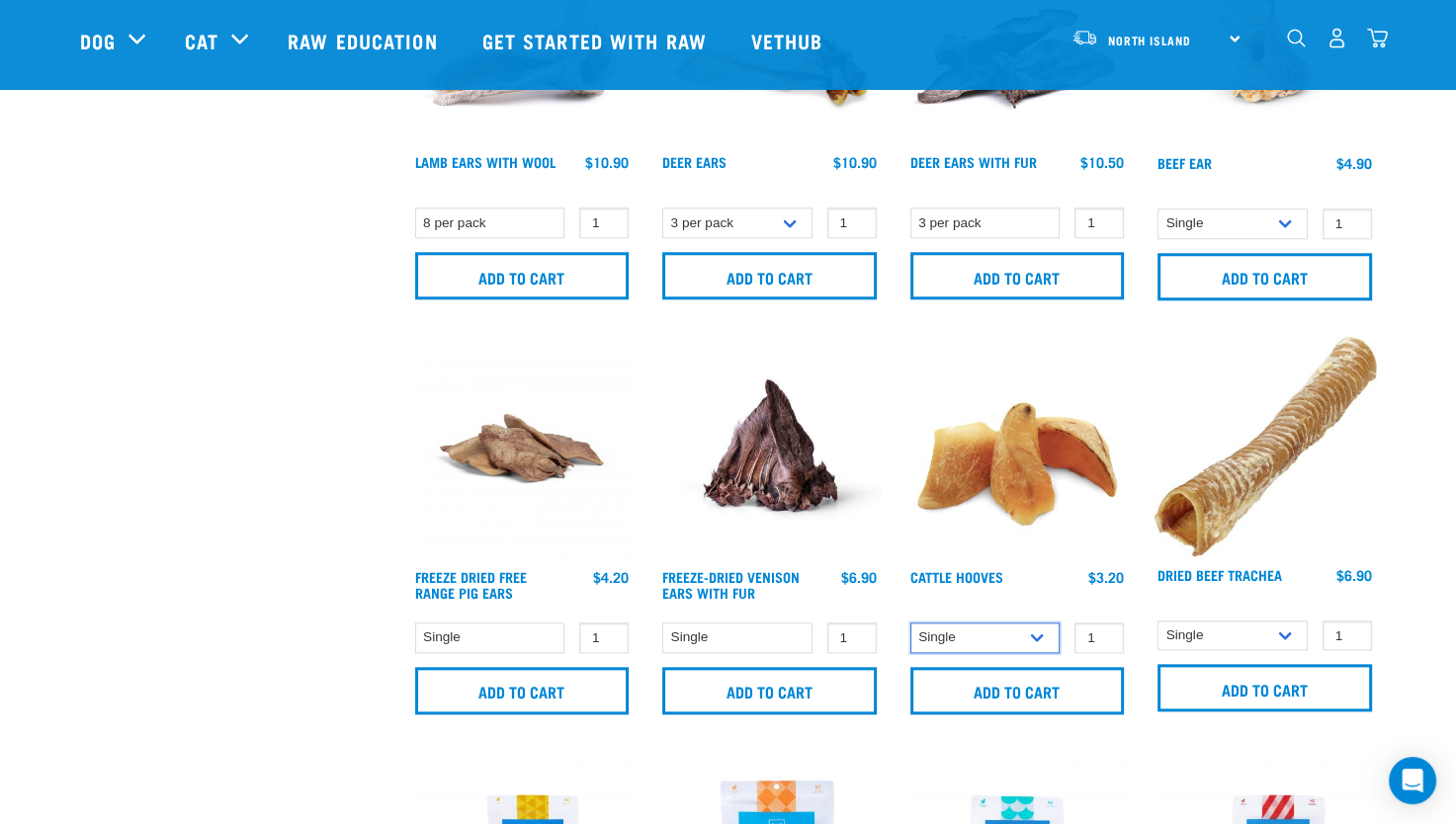 select on "724" 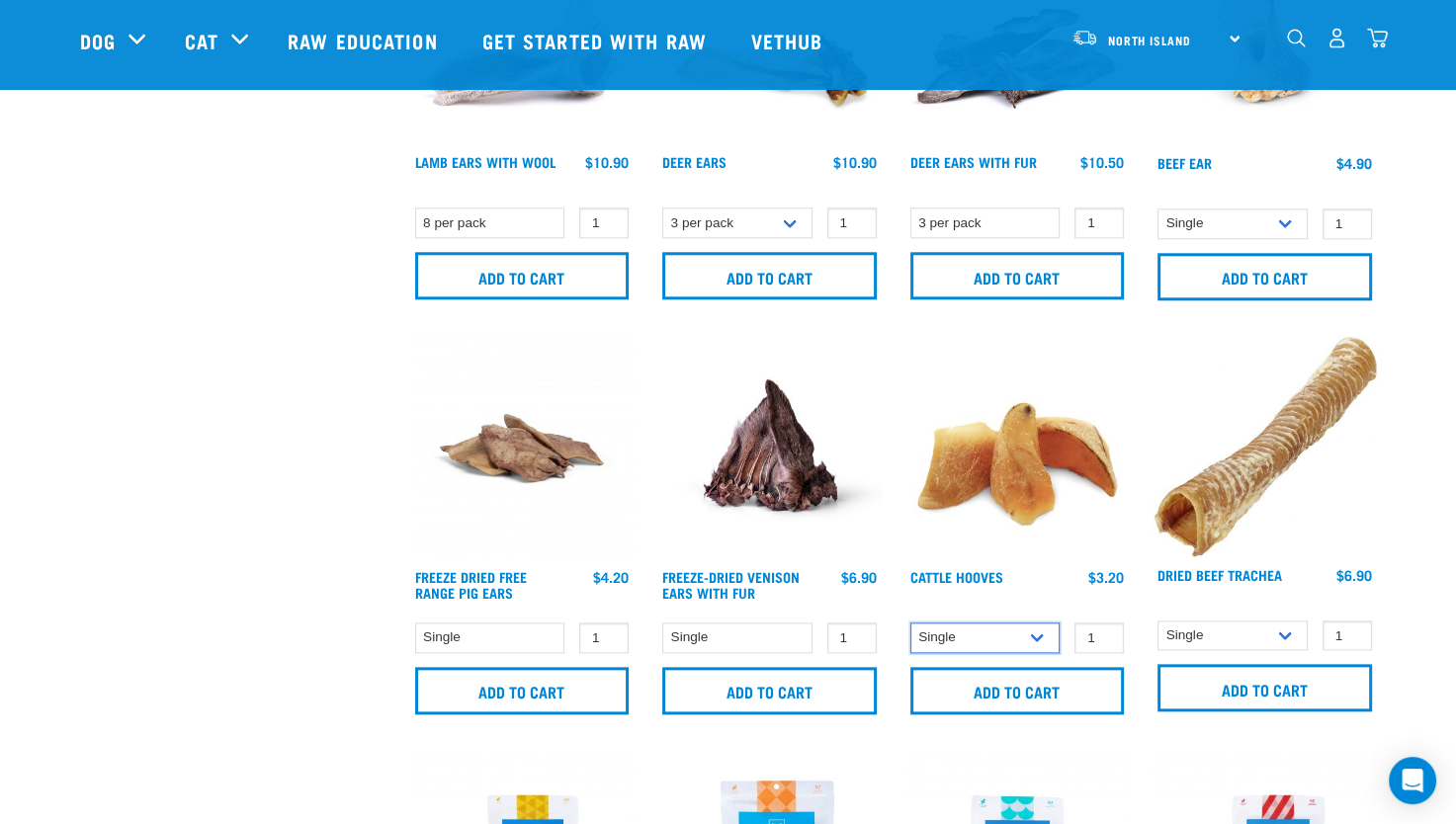 click on "Single
10 per pack
Bulk (30 pack)" at bounding box center (985, 637) 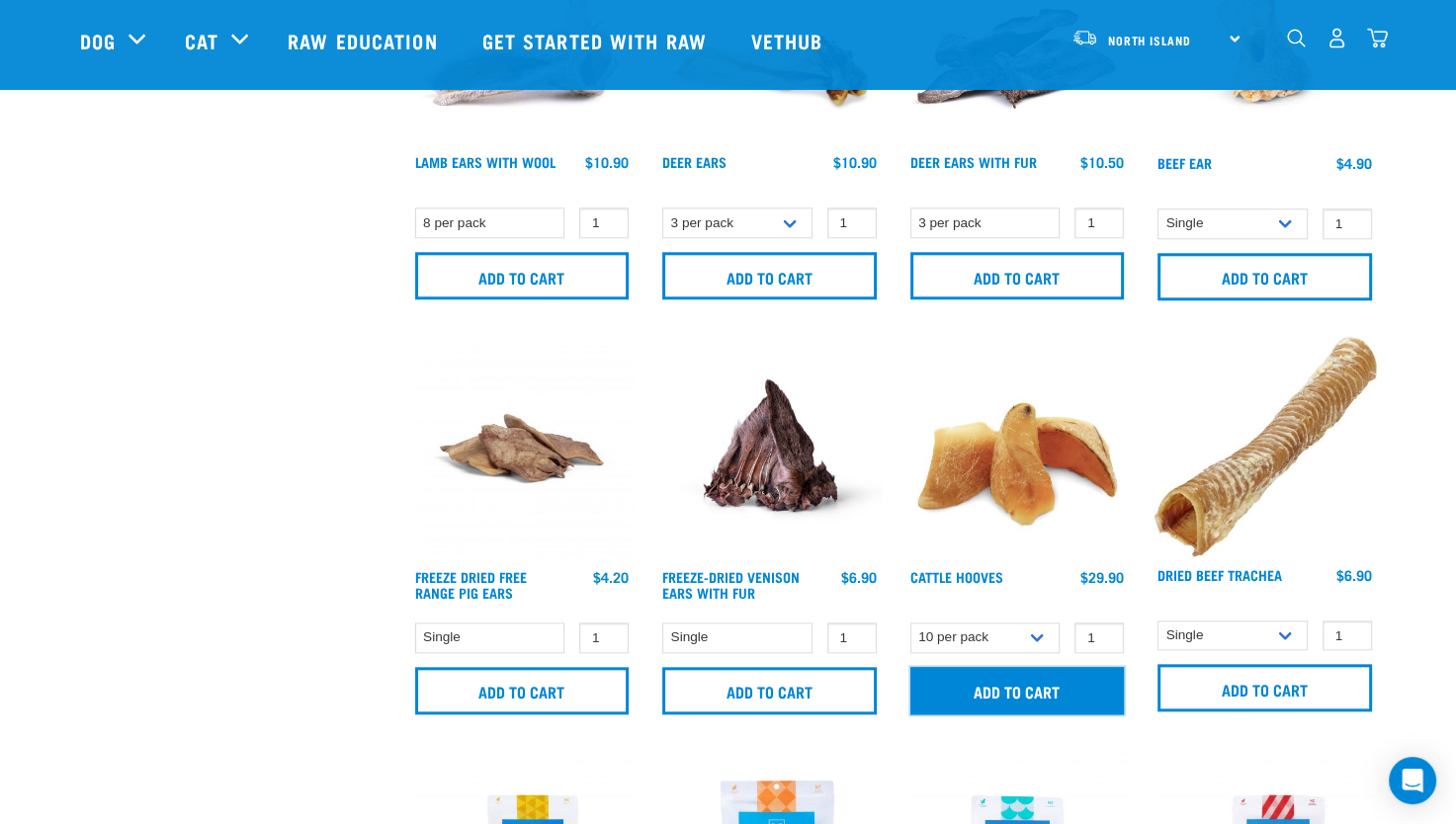 click on "Add to cart" at bounding box center (1017, 691) 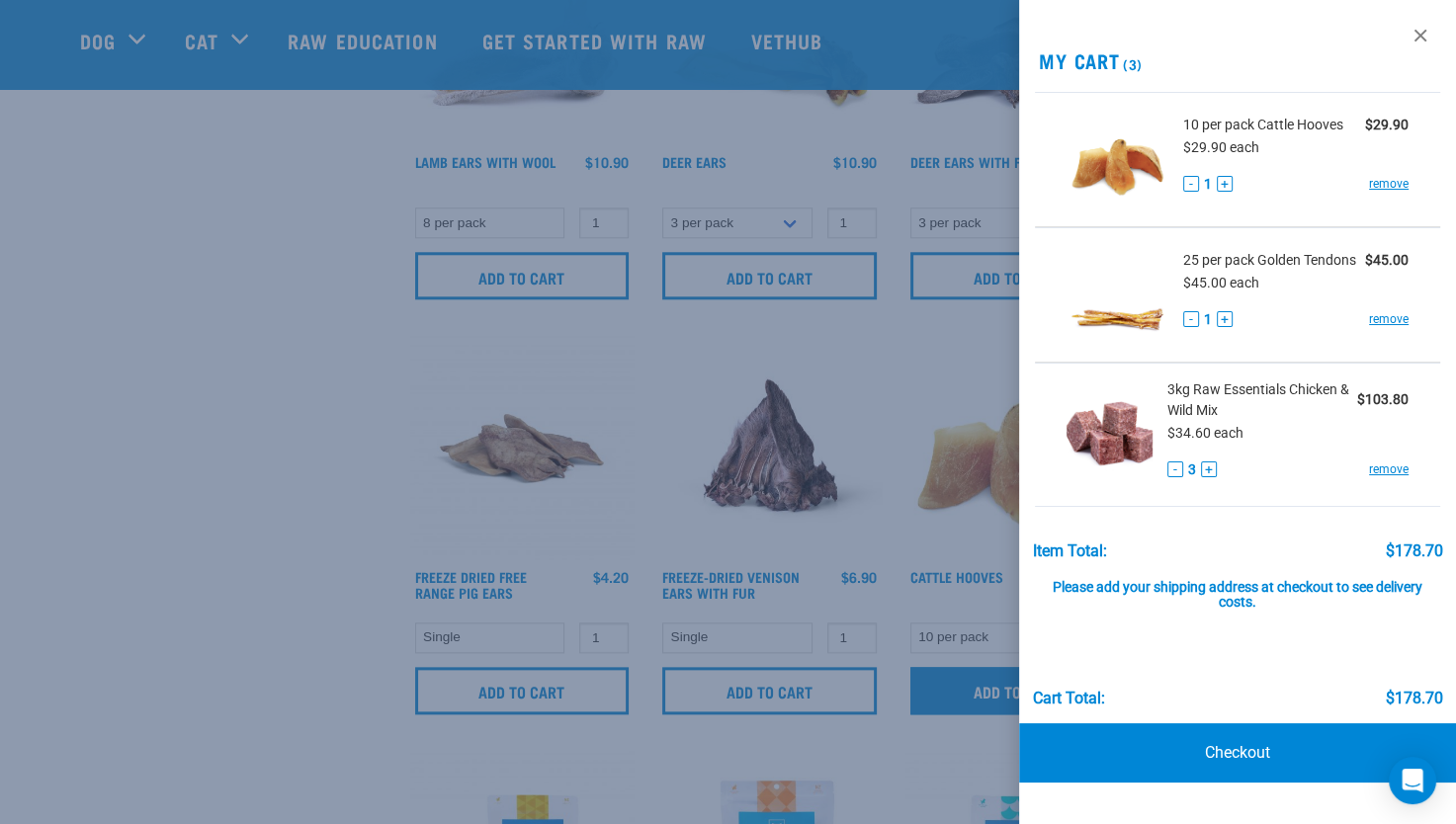 click at bounding box center (728, 412) 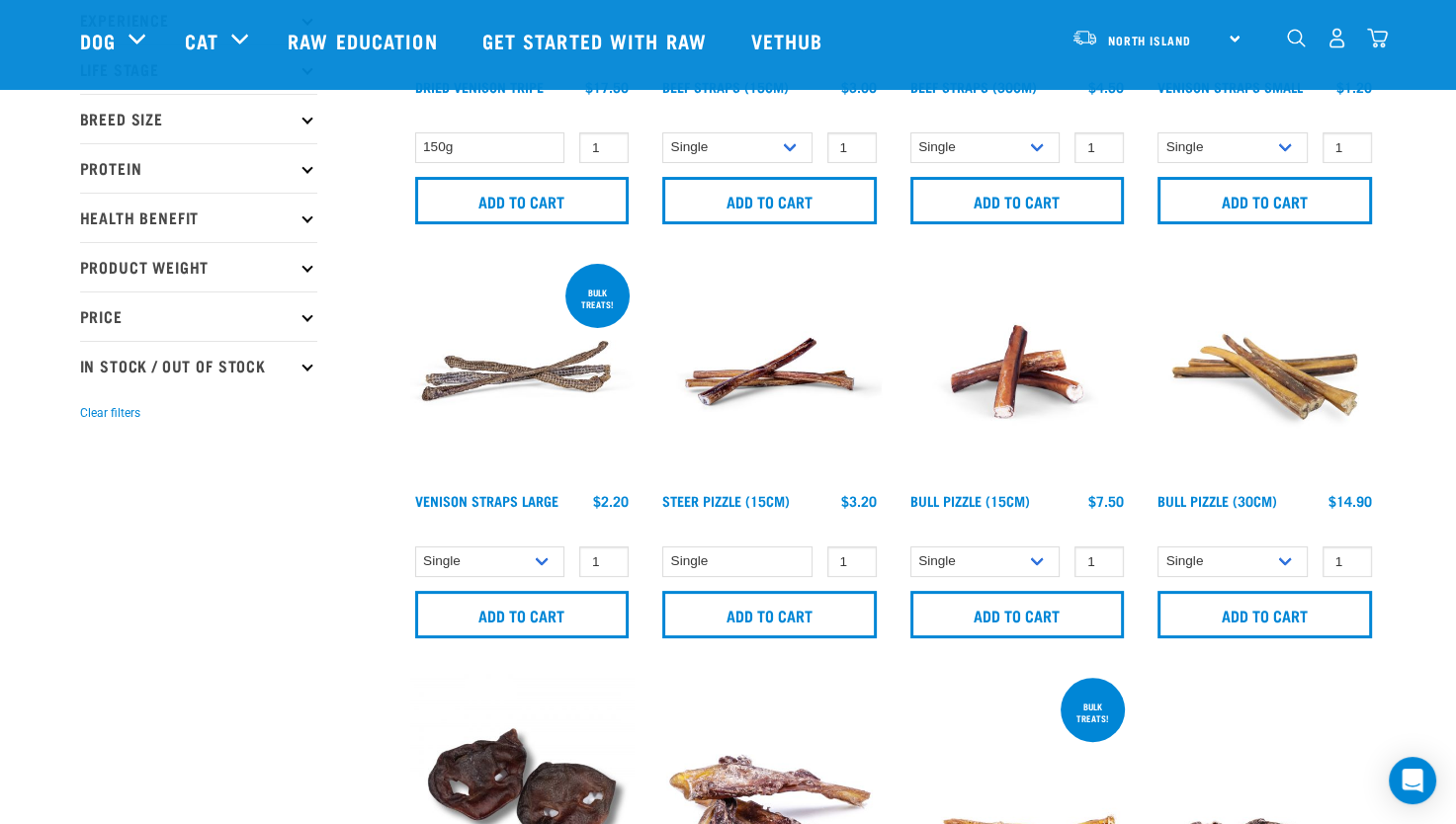 scroll, scrollTop: 0, scrollLeft: 0, axis: both 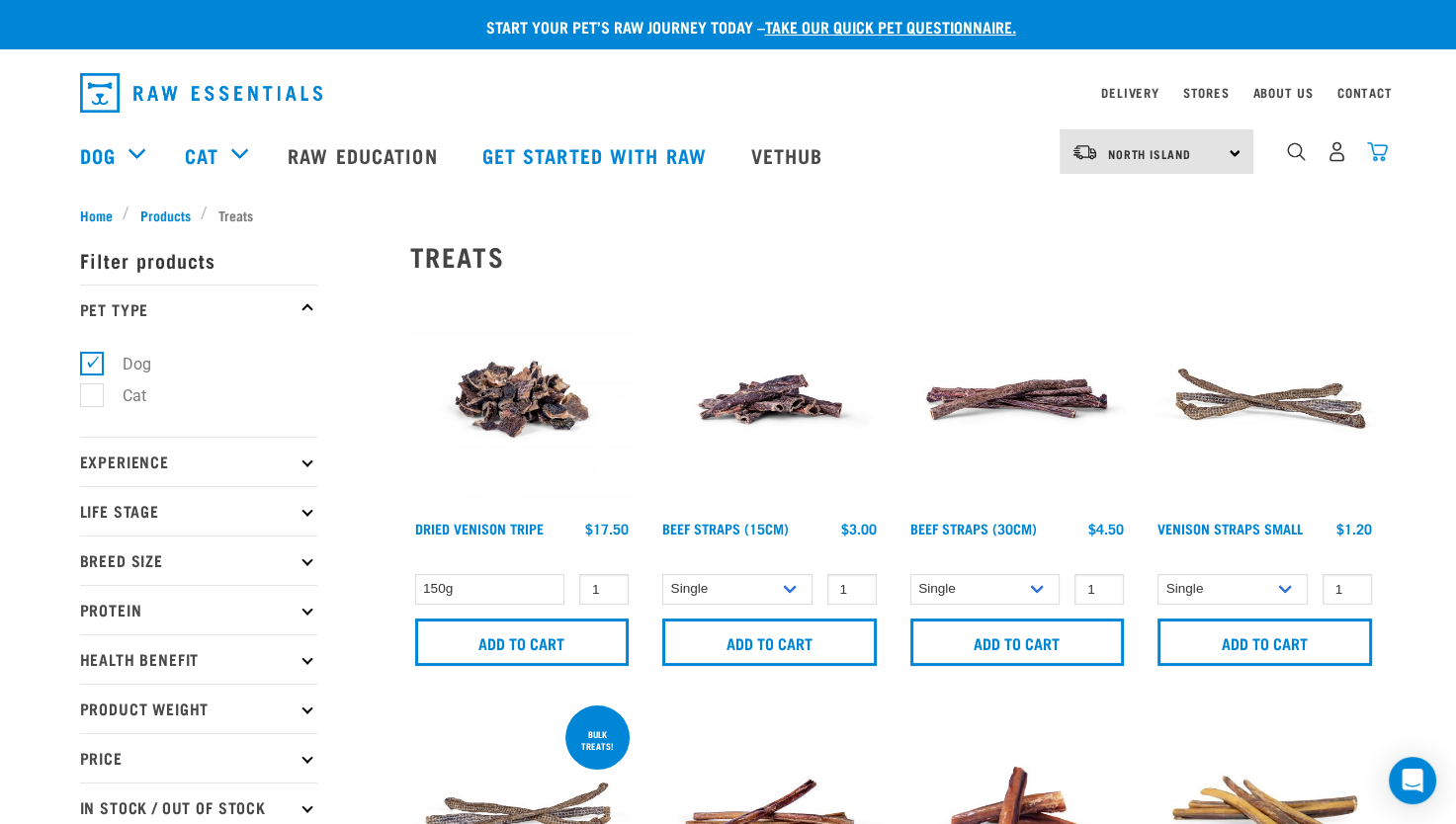 click at bounding box center [1377, 151] 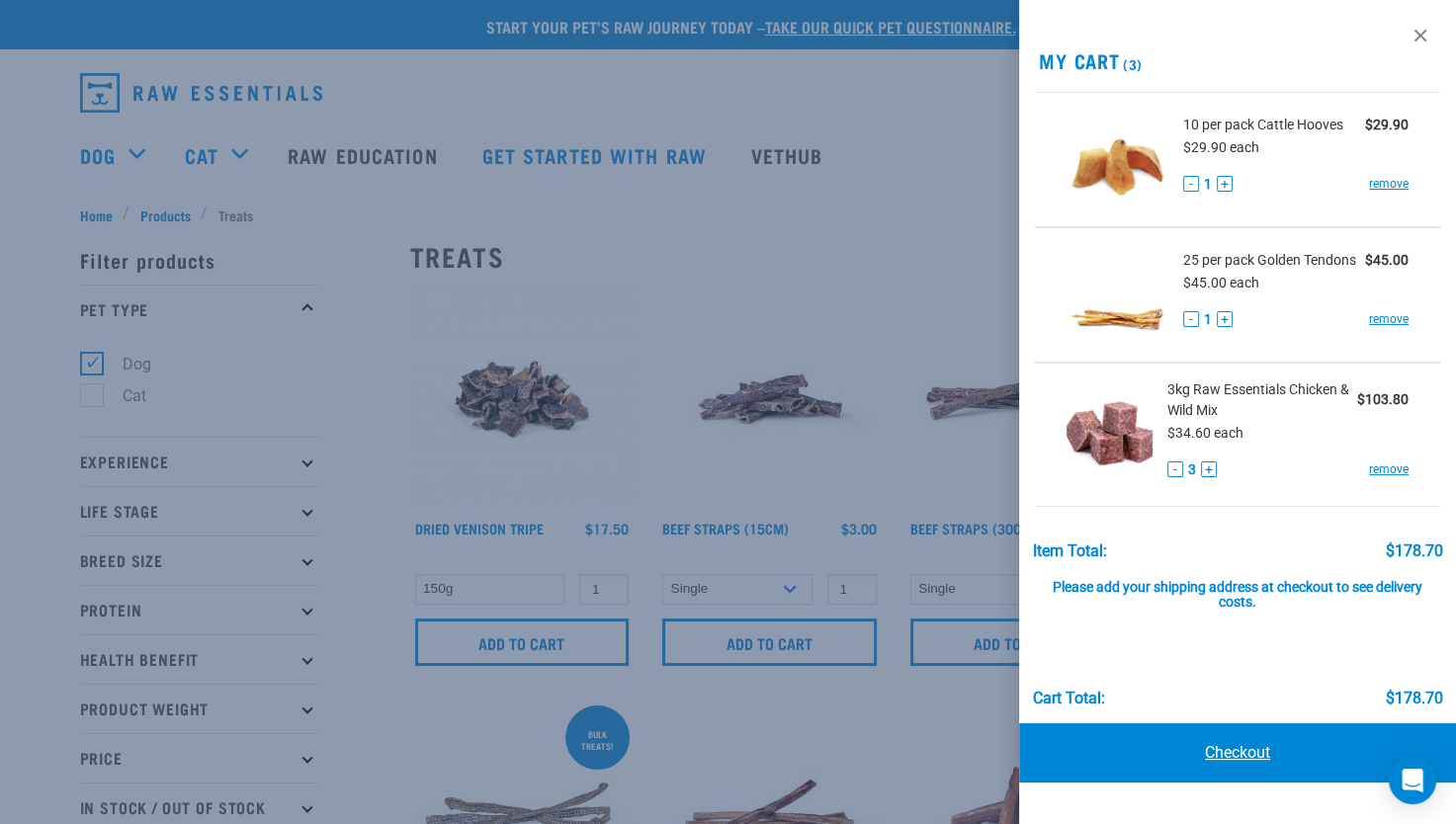 click on "Checkout" at bounding box center (1238, 753) 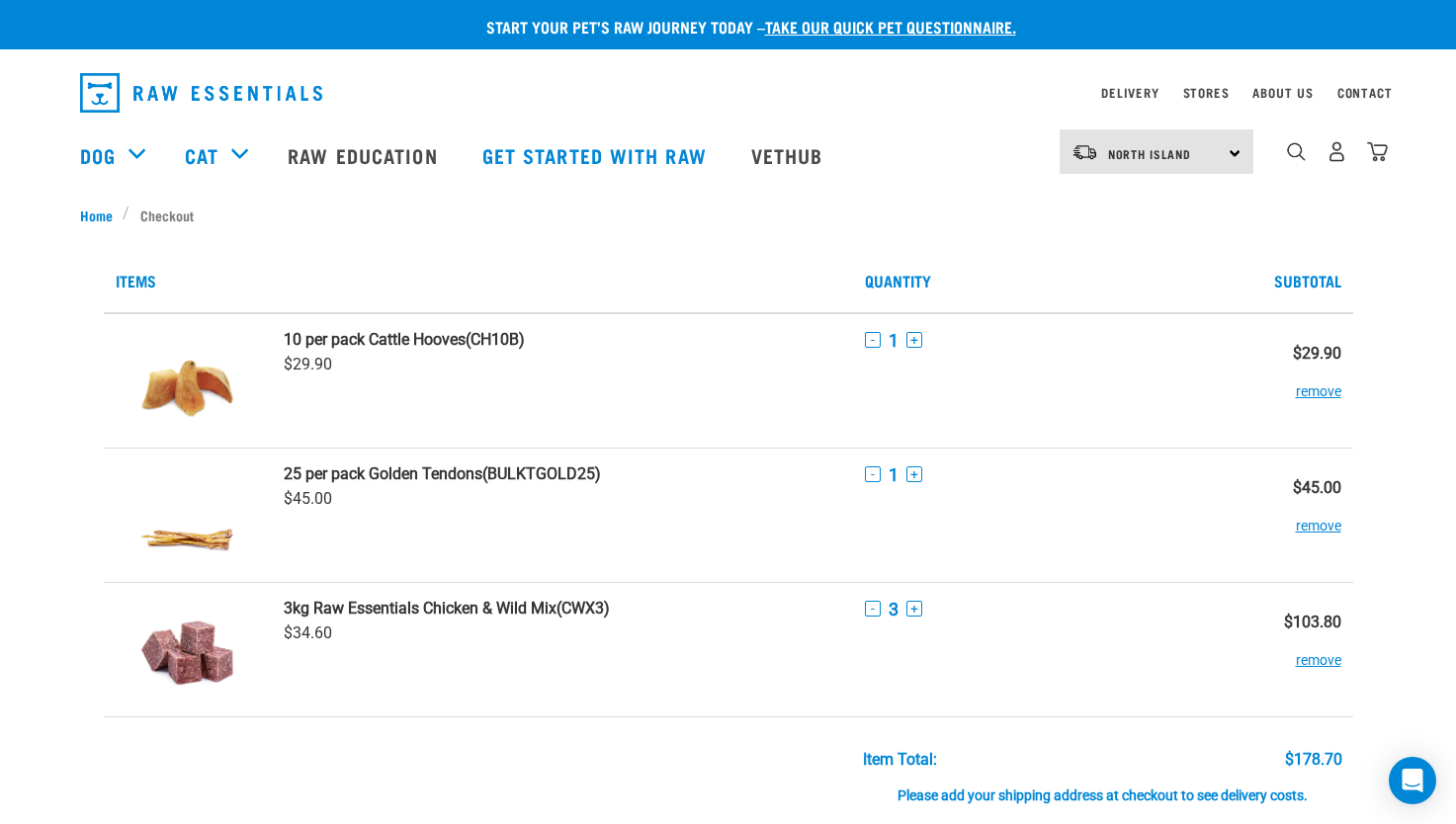 scroll, scrollTop: 0, scrollLeft: 0, axis: both 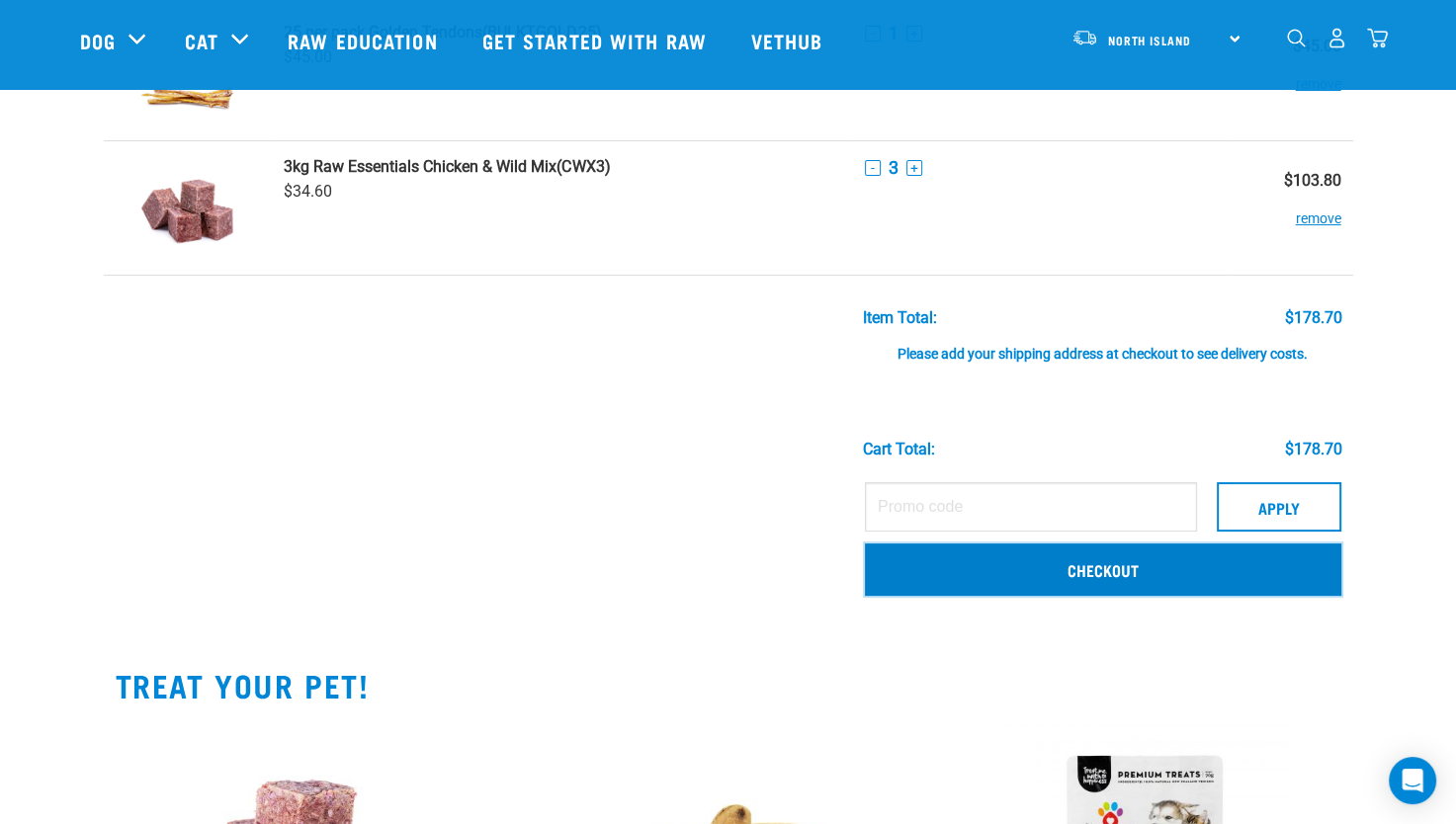 click on "Checkout" at bounding box center (1103, 569) 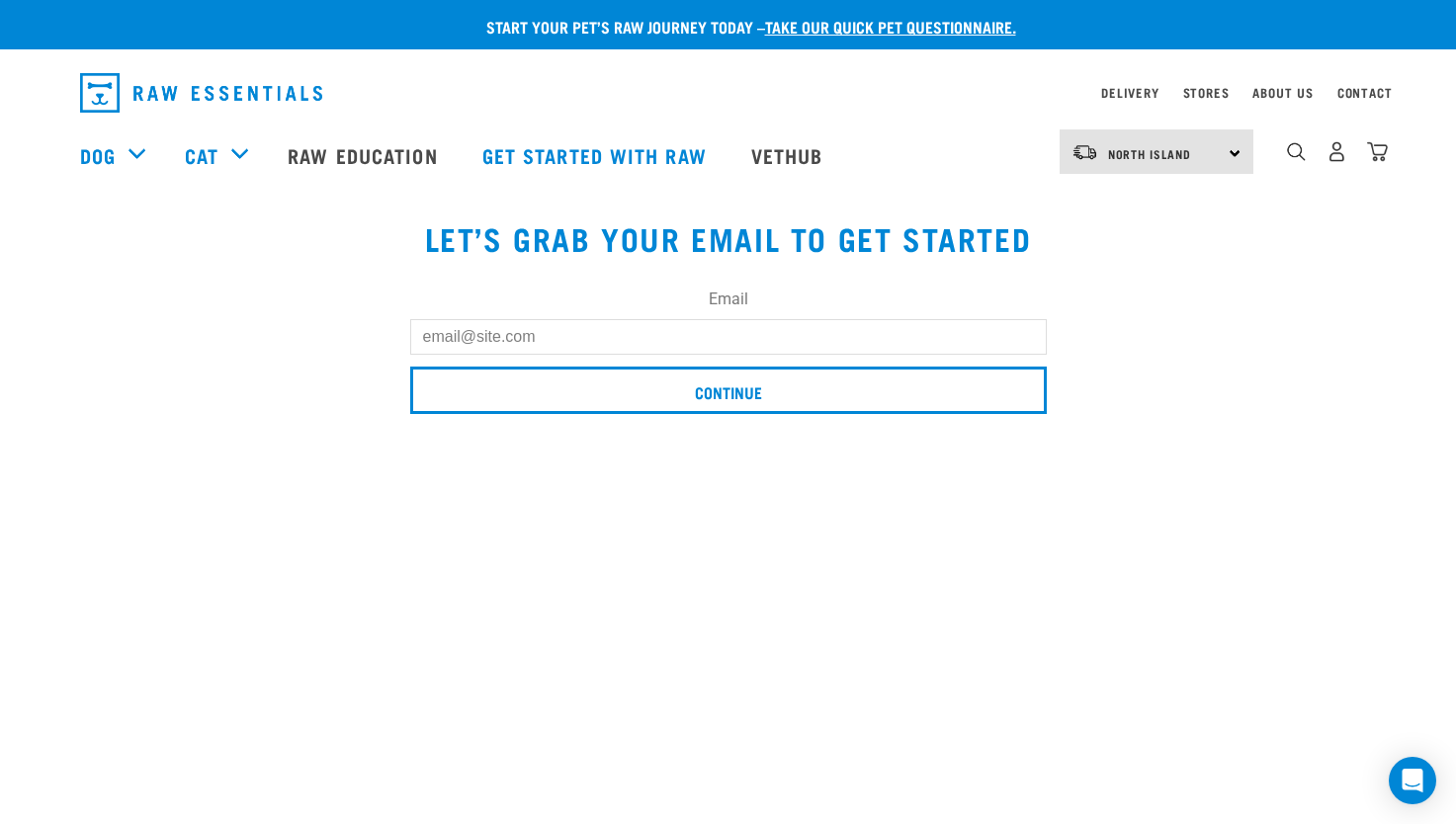 scroll, scrollTop: 0, scrollLeft: 0, axis: both 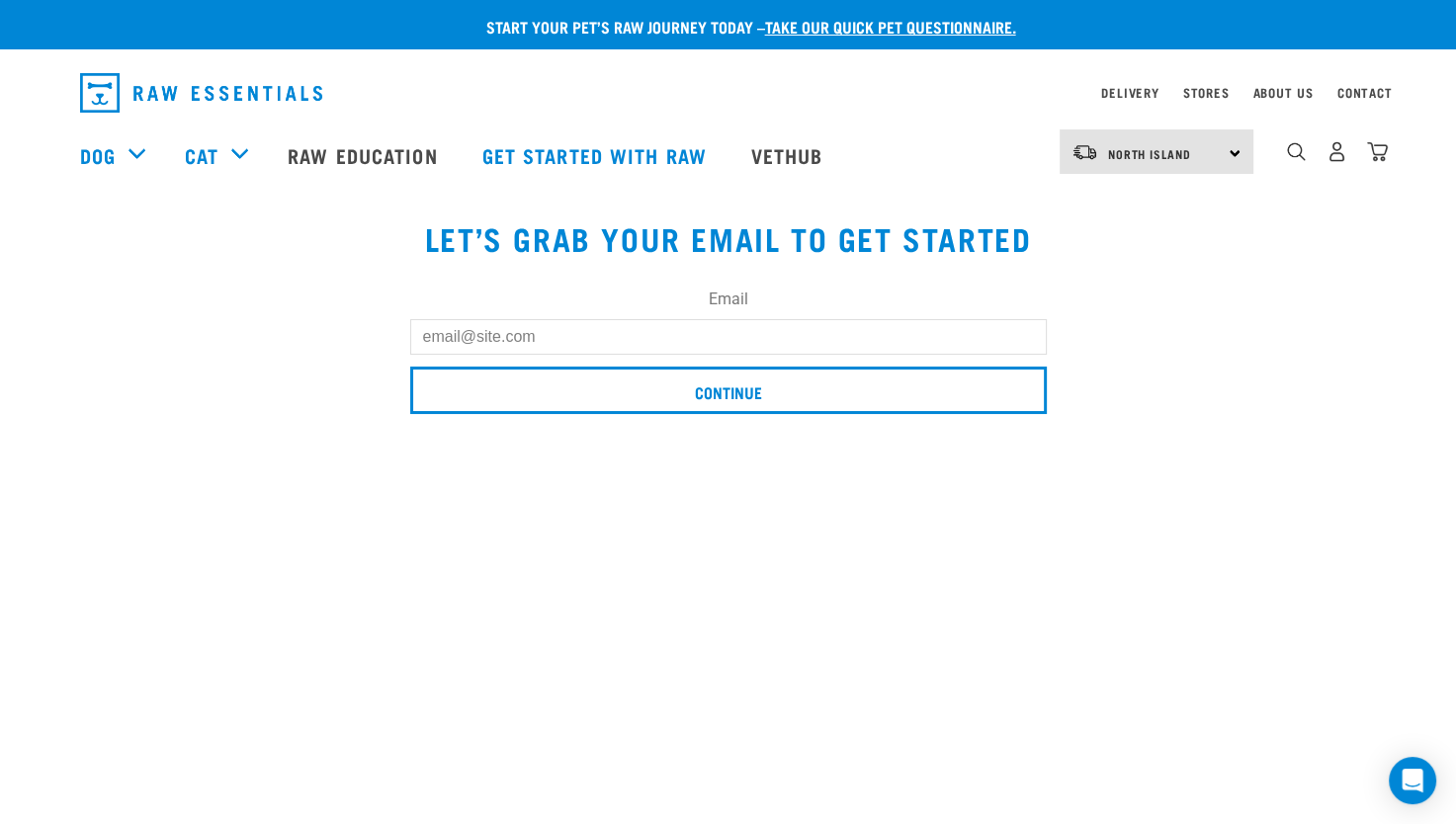 click on "Email
Continue" at bounding box center [728, 355] 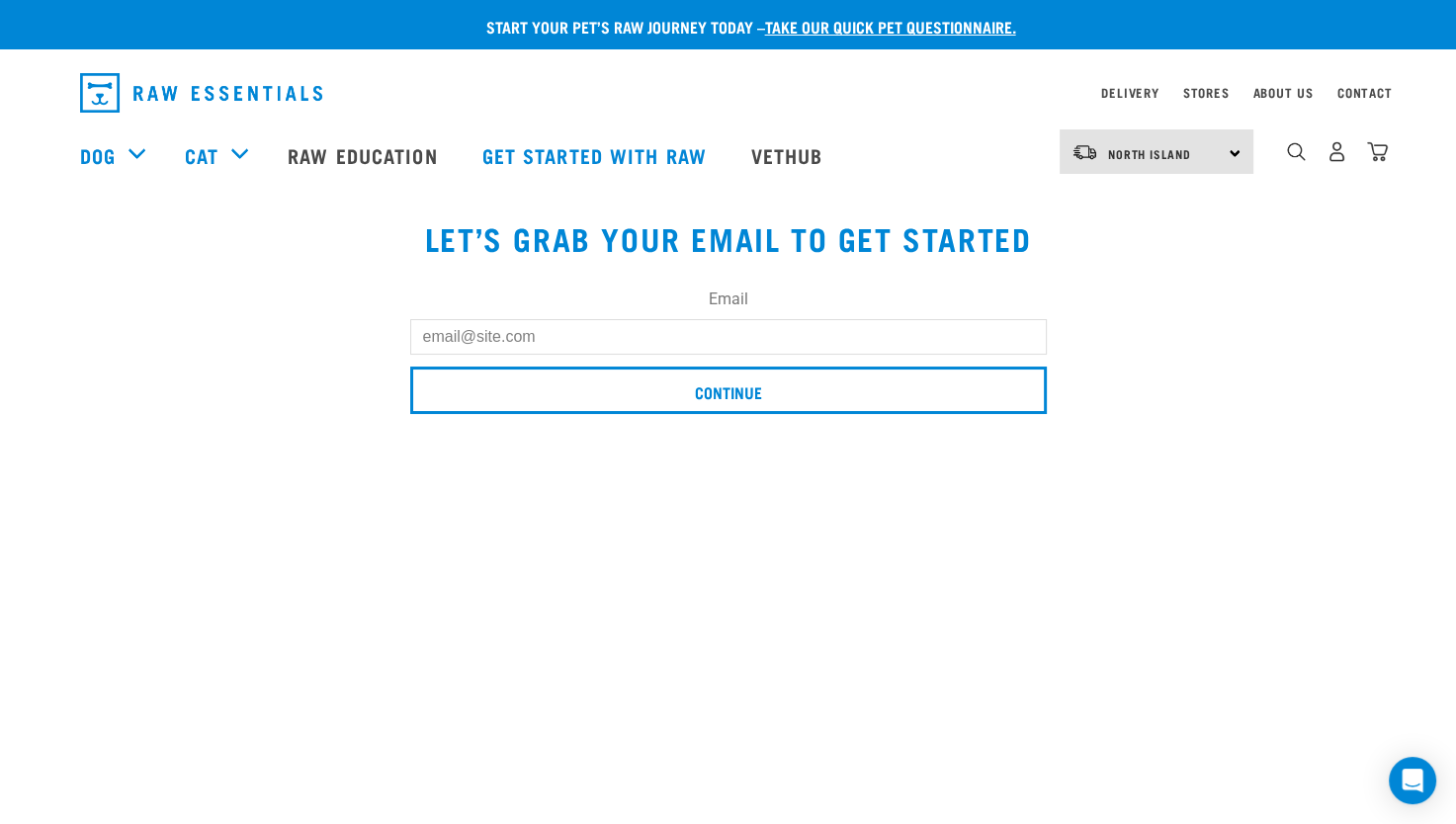 type on "melissa.jordan@xtra.co.nz" 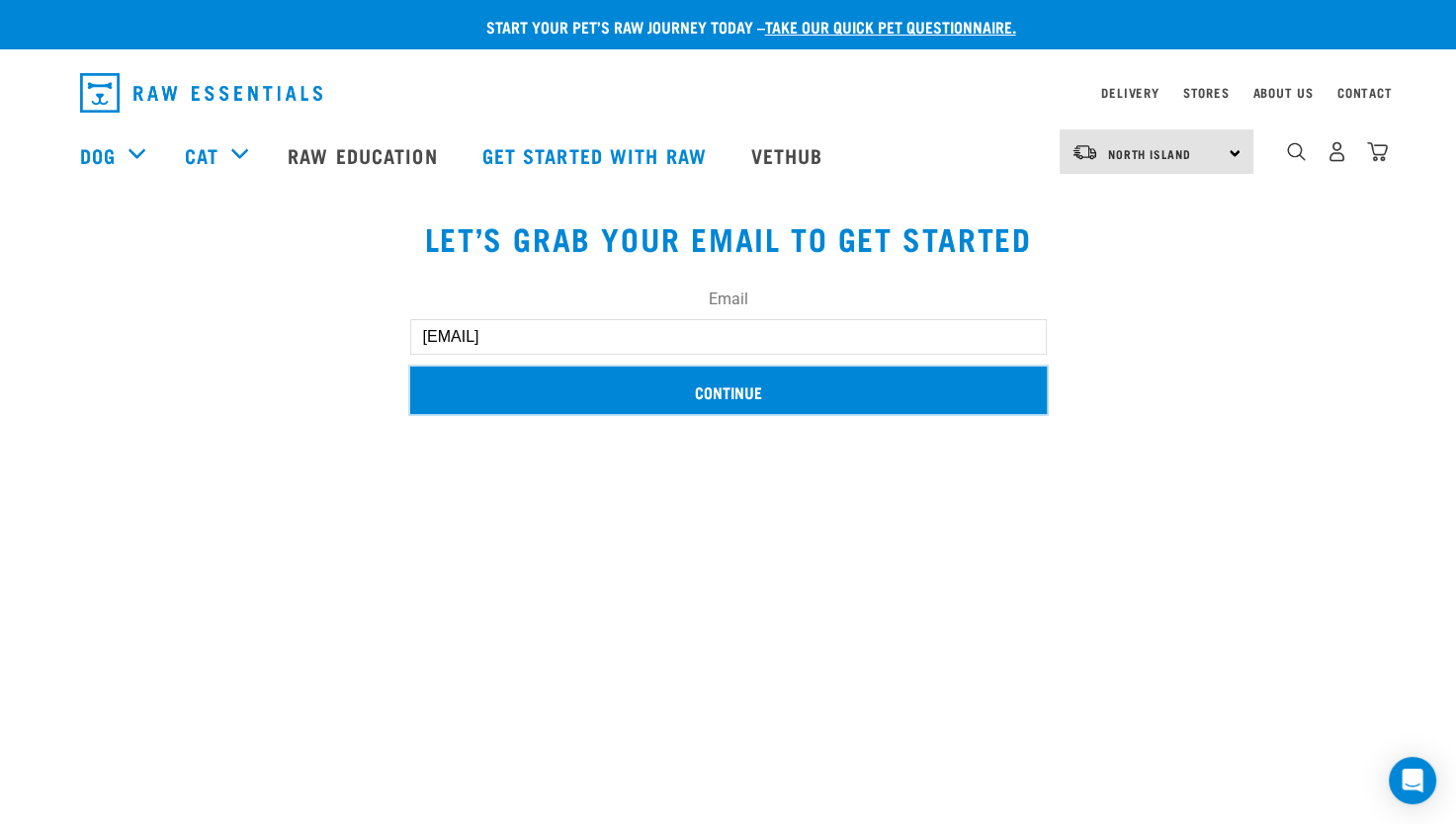 click on "Continue" at bounding box center [728, 390] 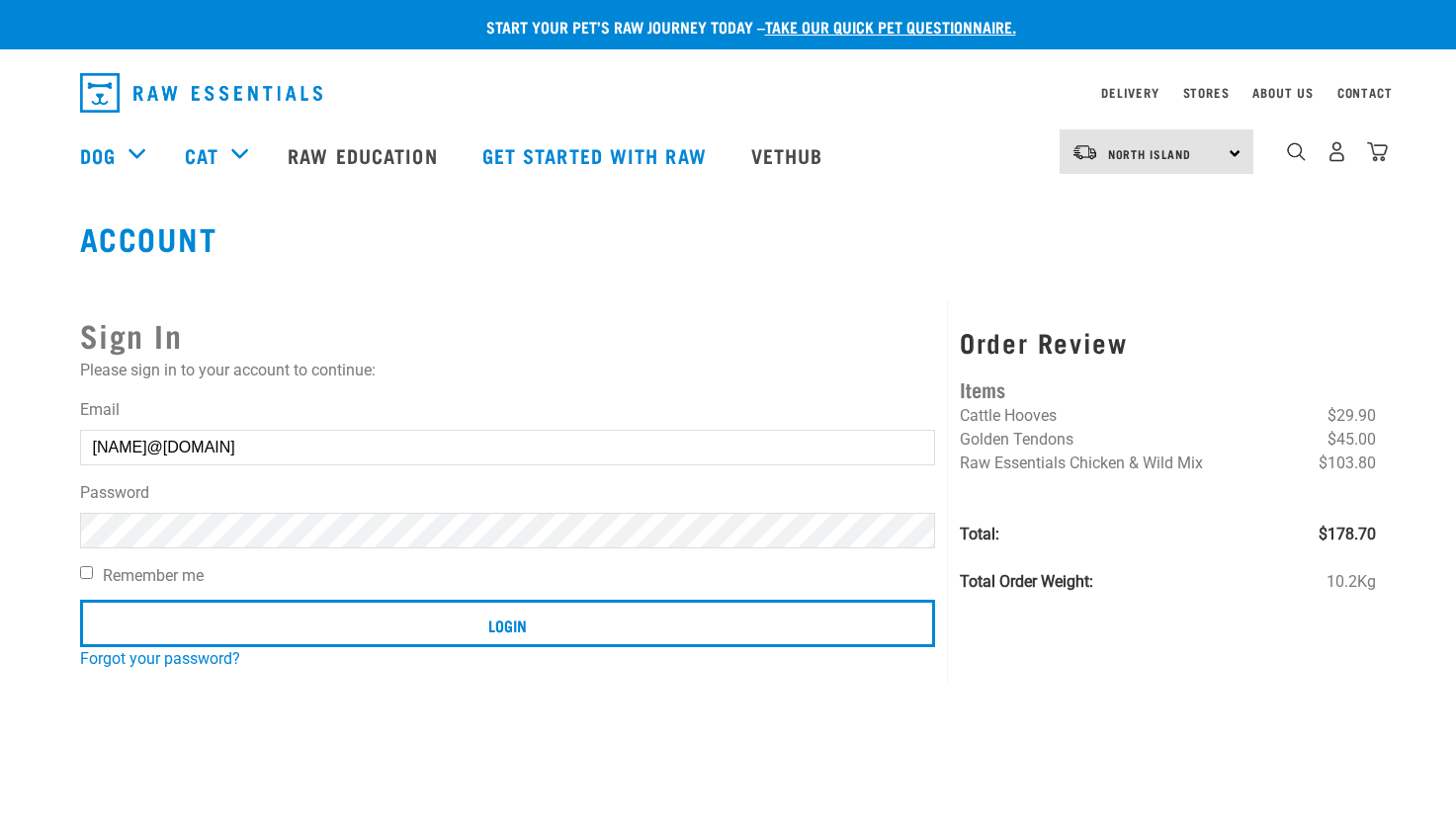 scroll, scrollTop: 0, scrollLeft: 0, axis: both 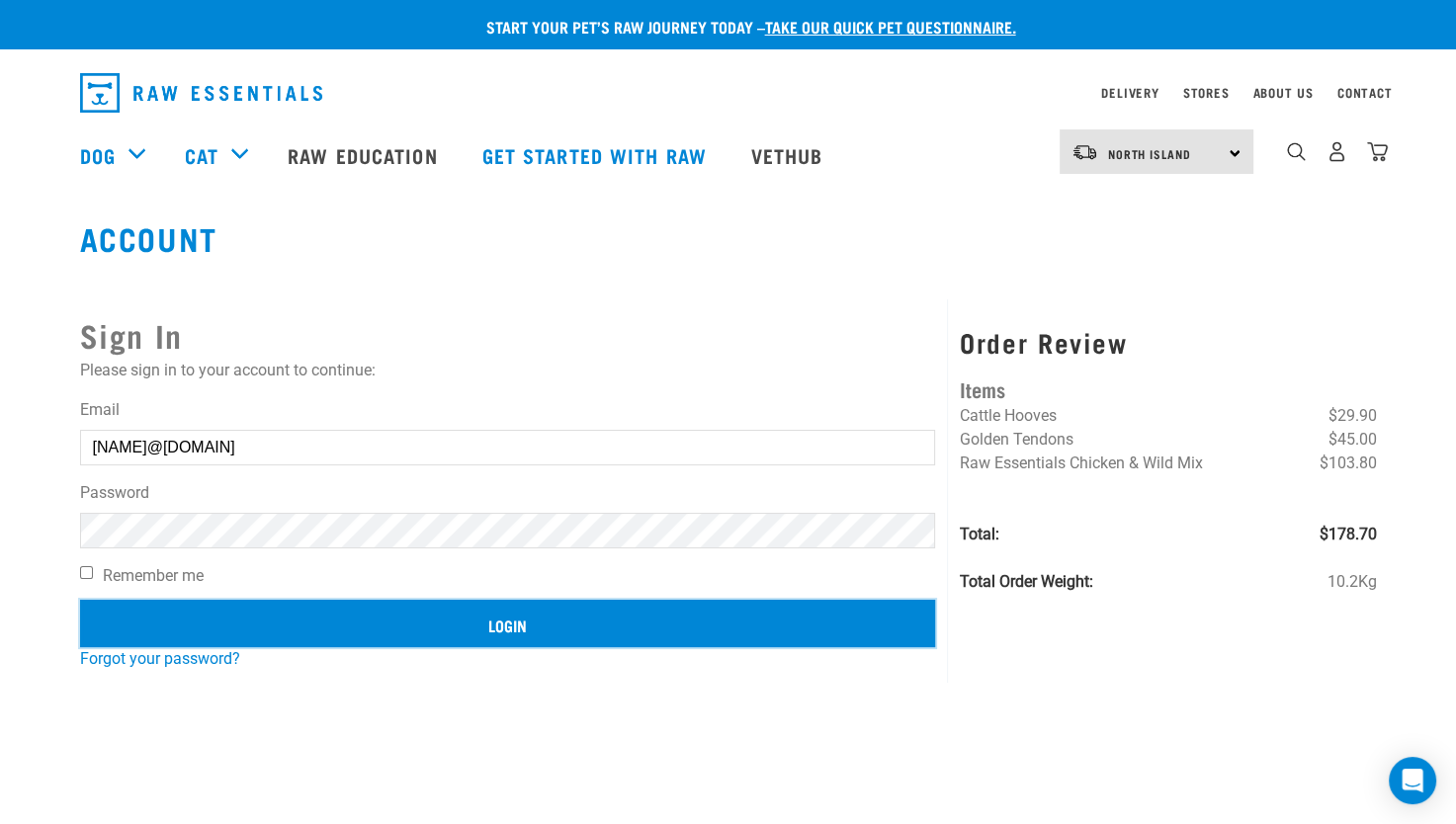 click on "Login" at bounding box center (508, 623) 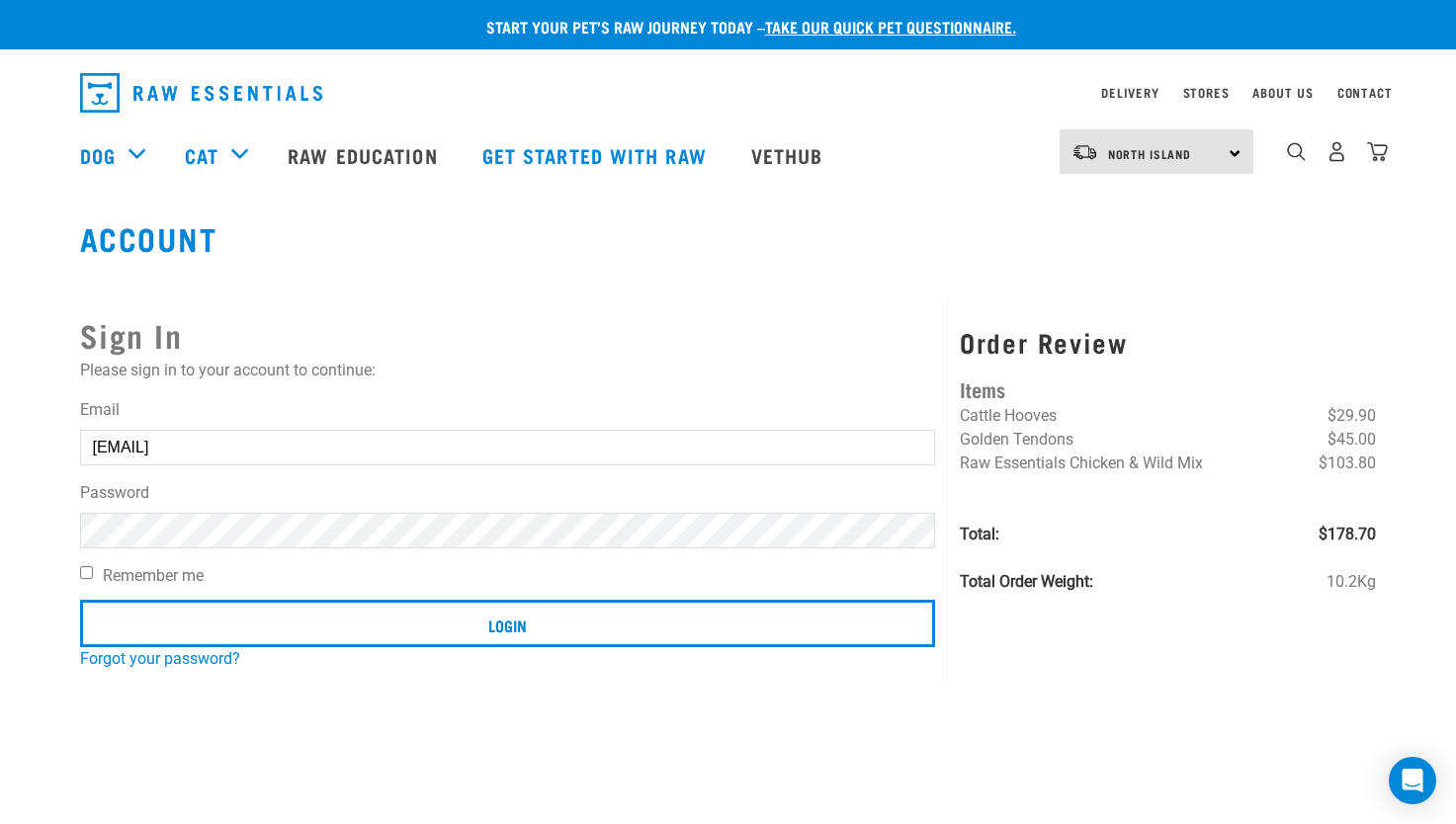 scroll, scrollTop: 0, scrollLeft: 0, axis: both 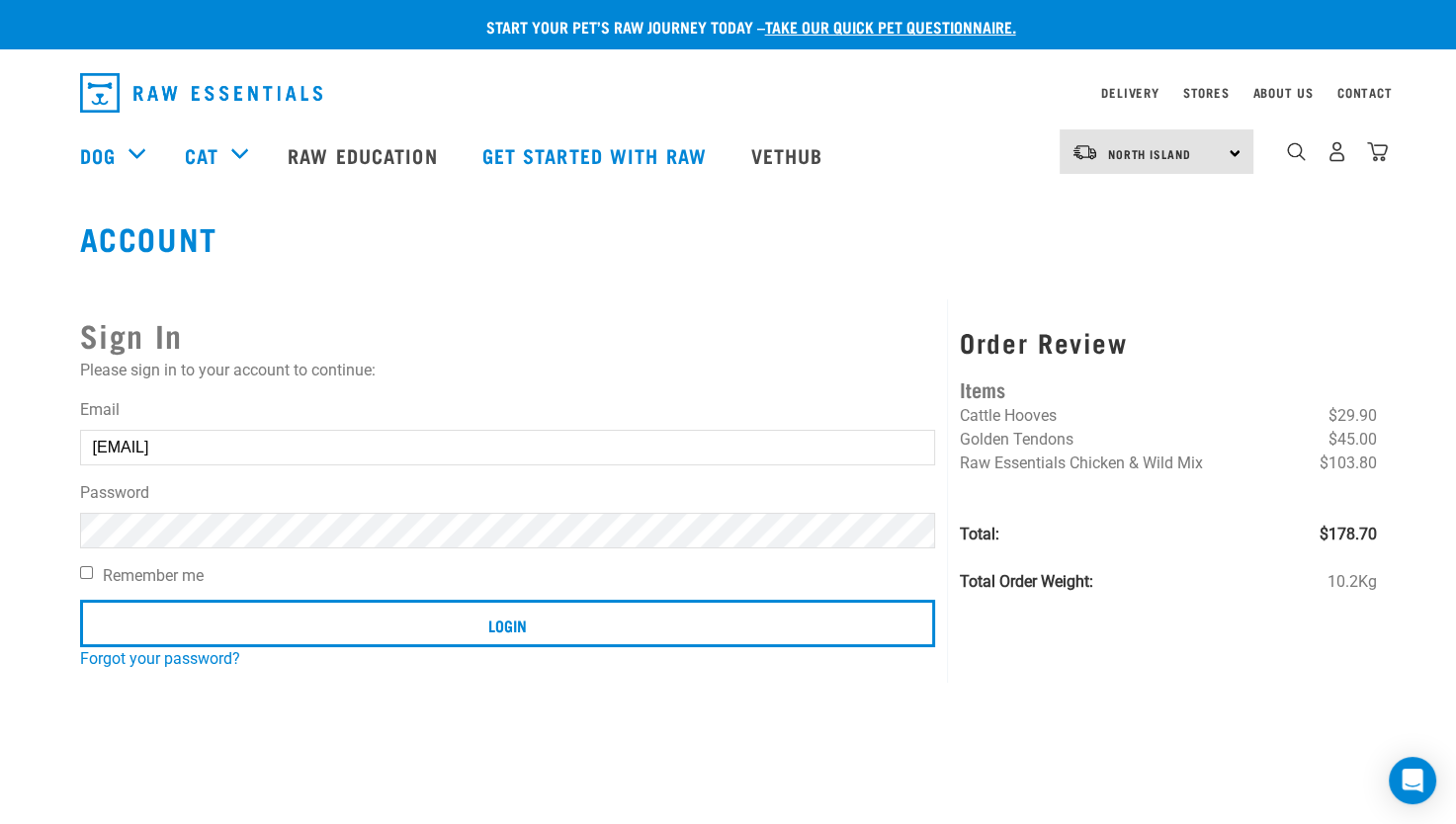click at bounding box center (36, 365) 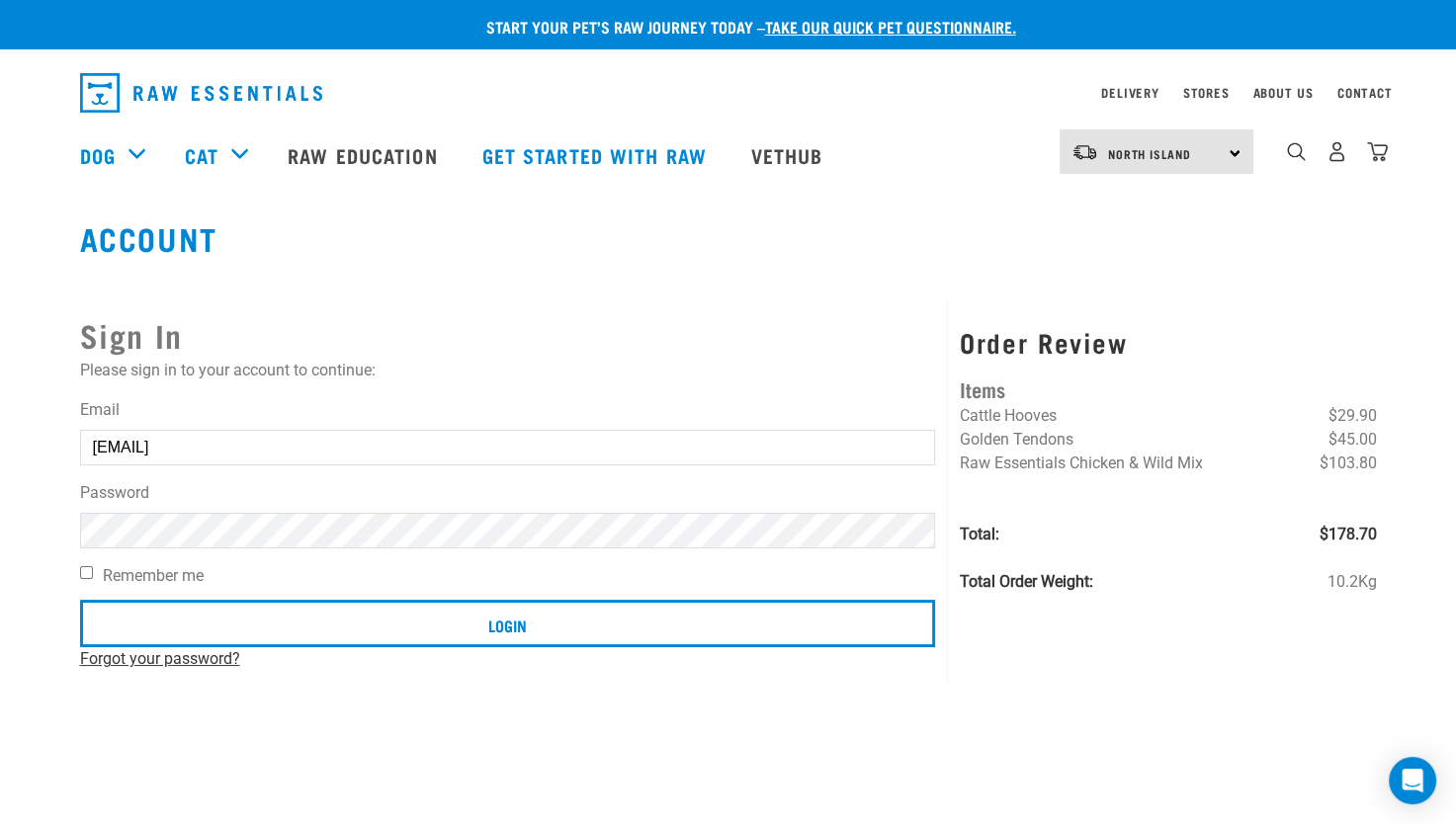 click on "Forgot your password?" at bounding box center [160, 658] 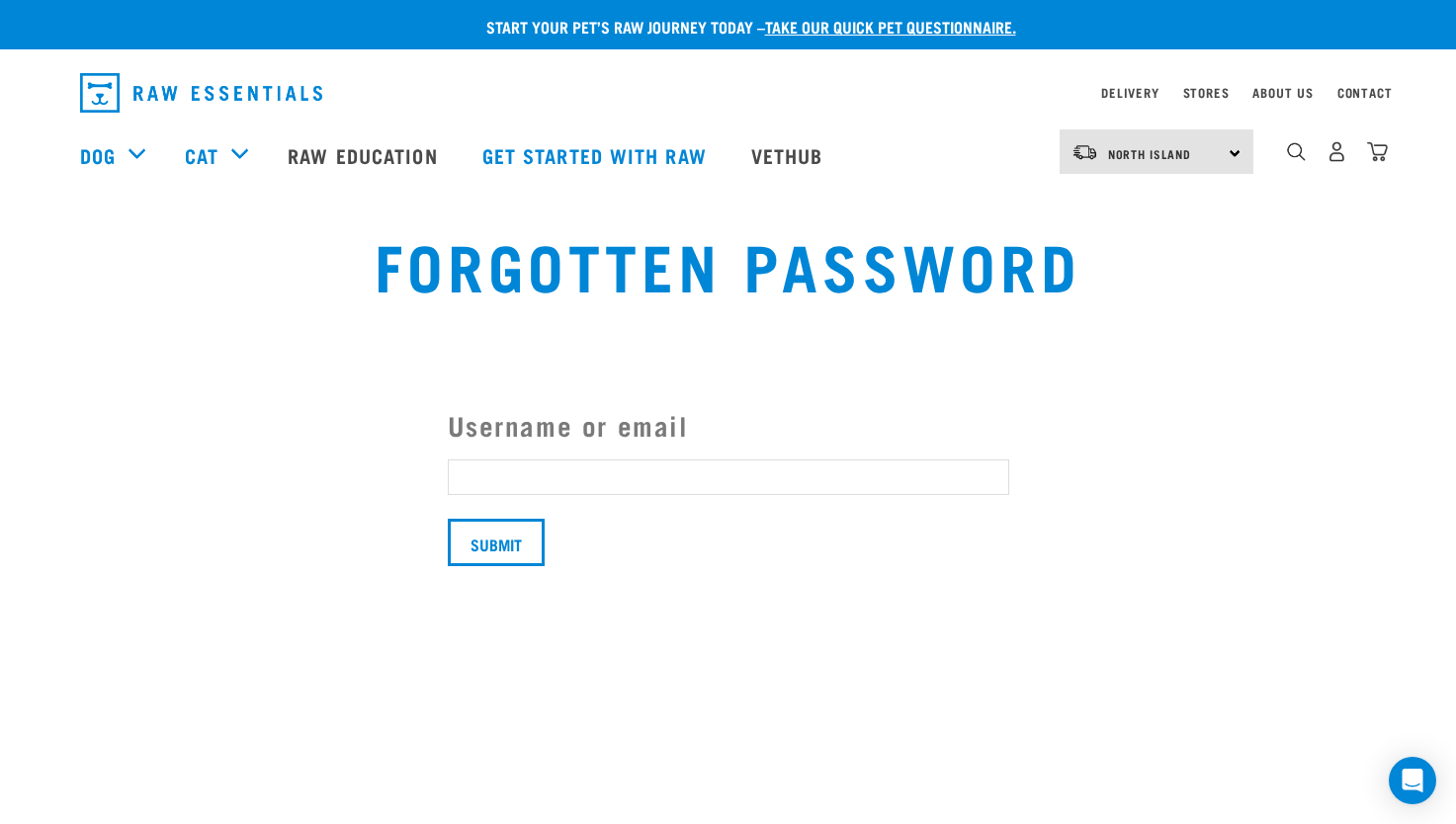 scroll, scrollTop: 0, scrollLeft: 0, axis: both 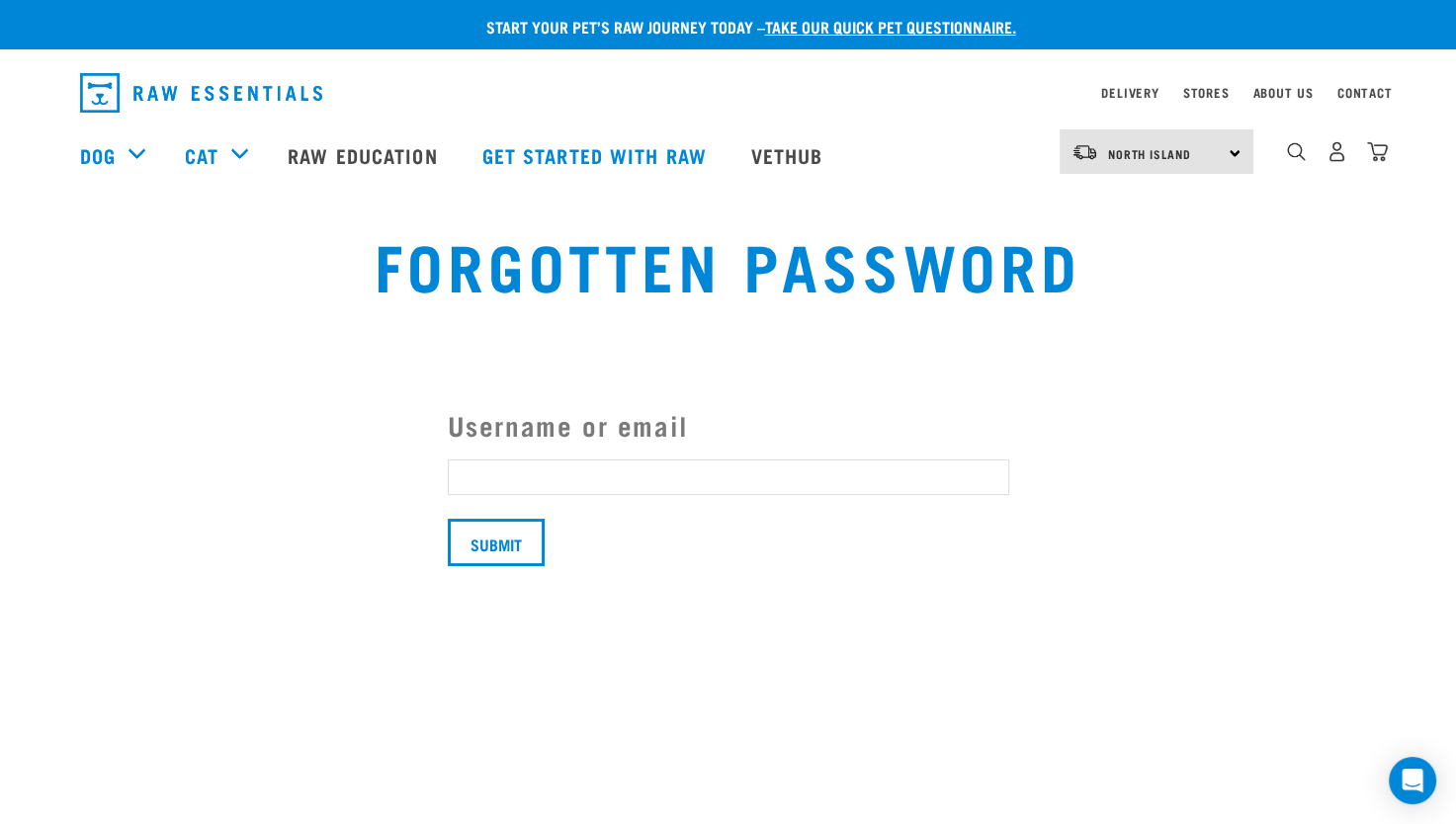 click on "Username or email" at bounding box center (728, 477) 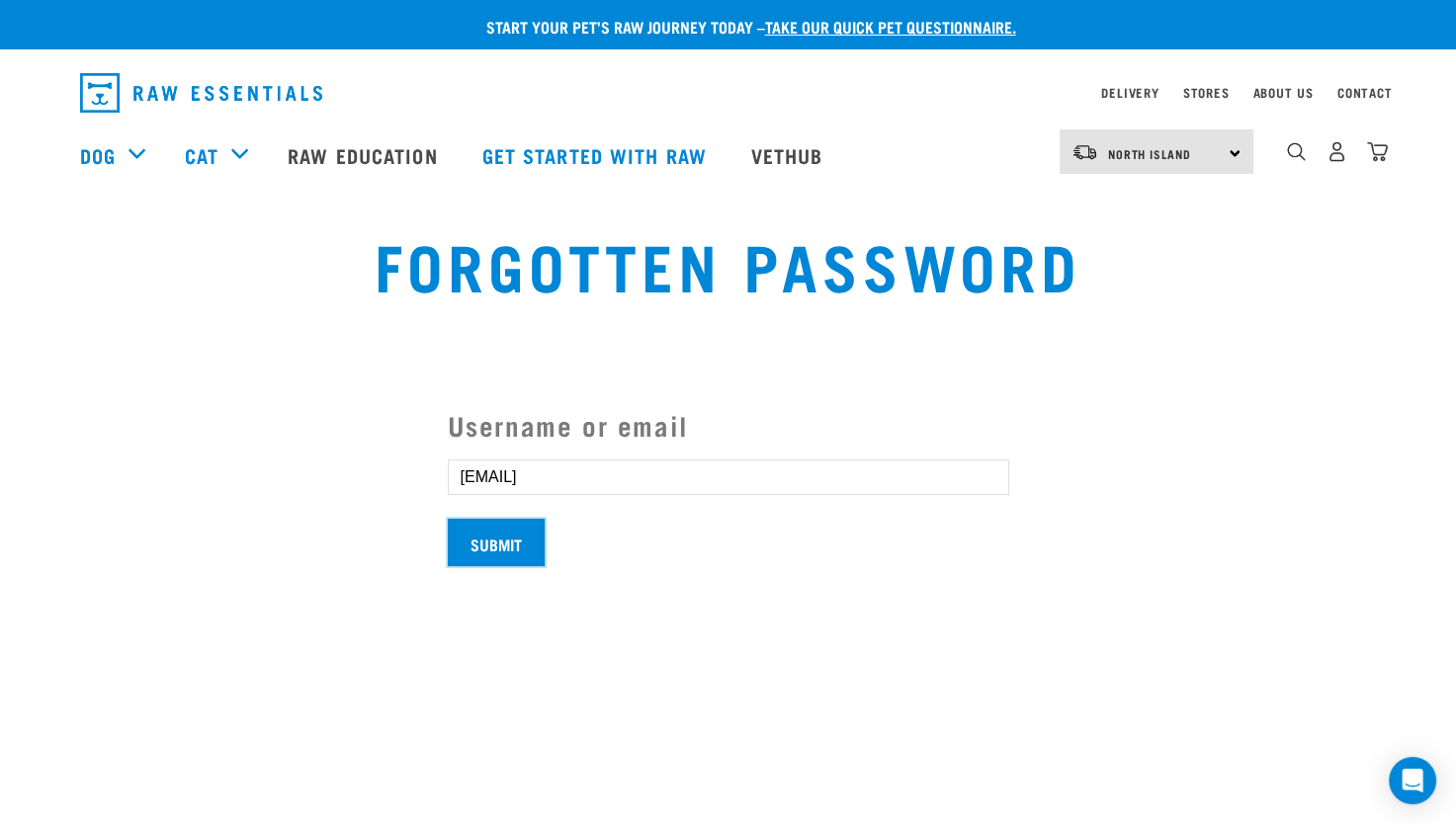 click on "Submit" at bounding box center [496, 542] 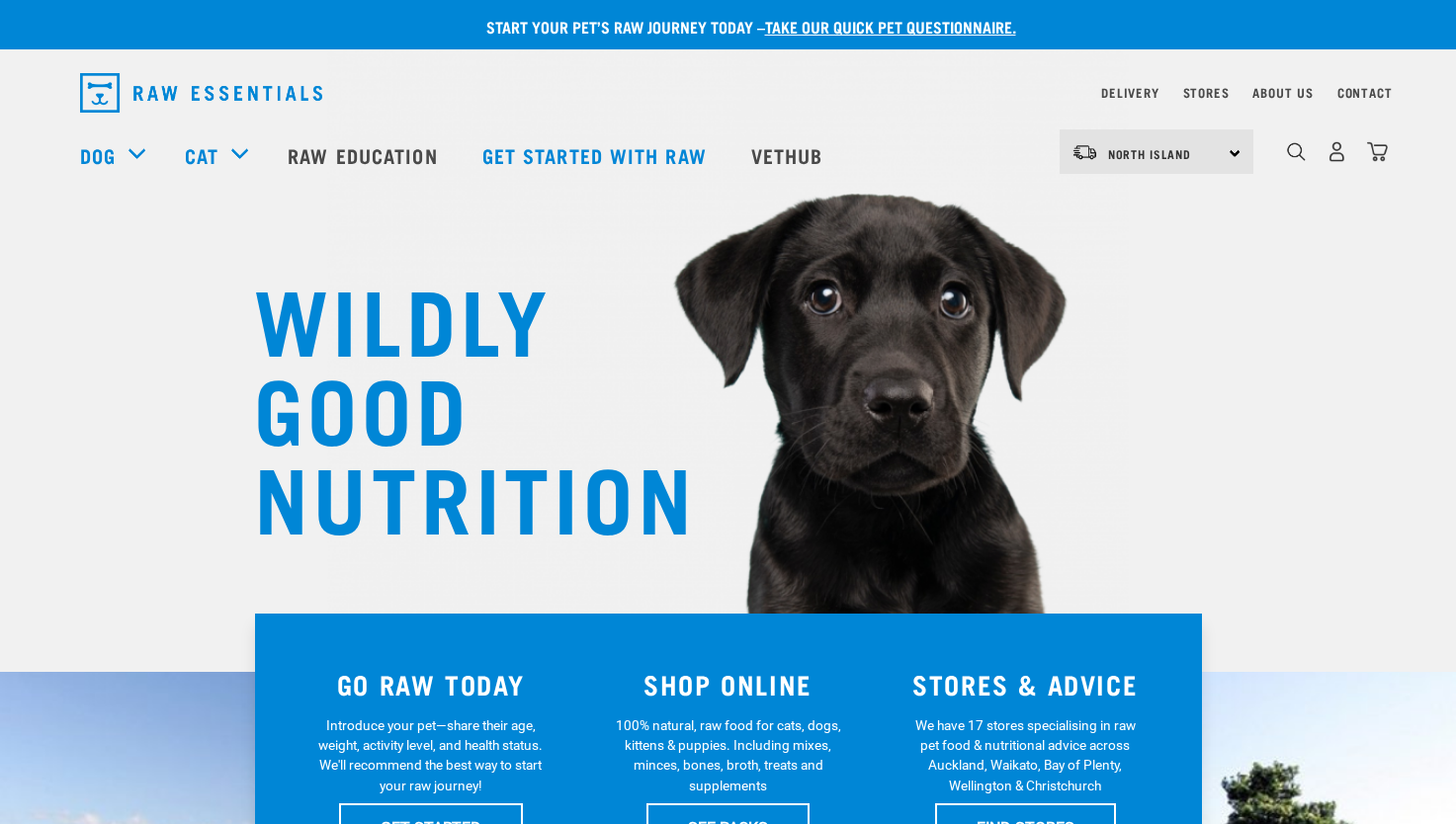 scroll, scrollTop: 0, scrollLeft: 0, axis: both 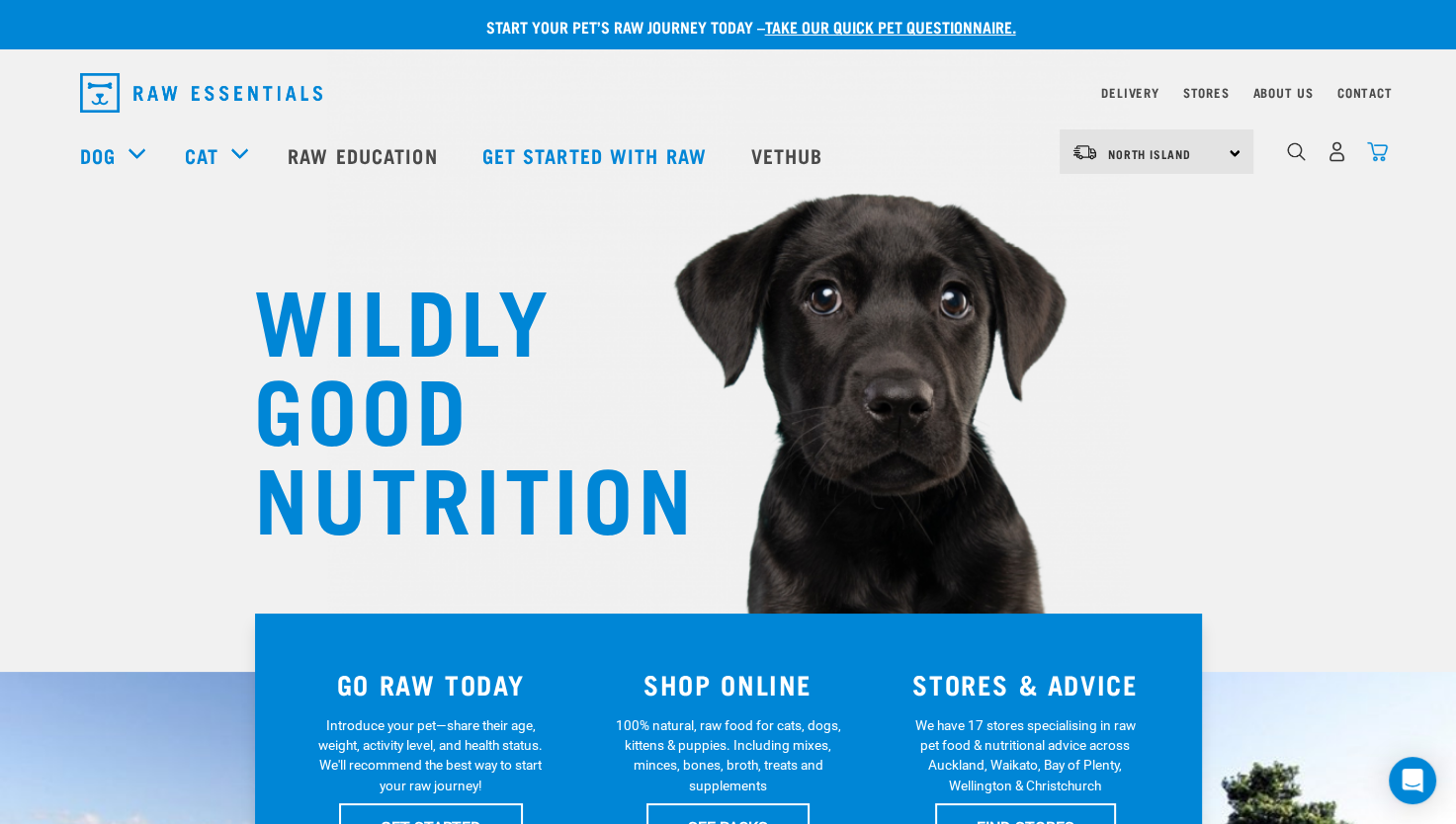click at bounding box center [1377, 151] 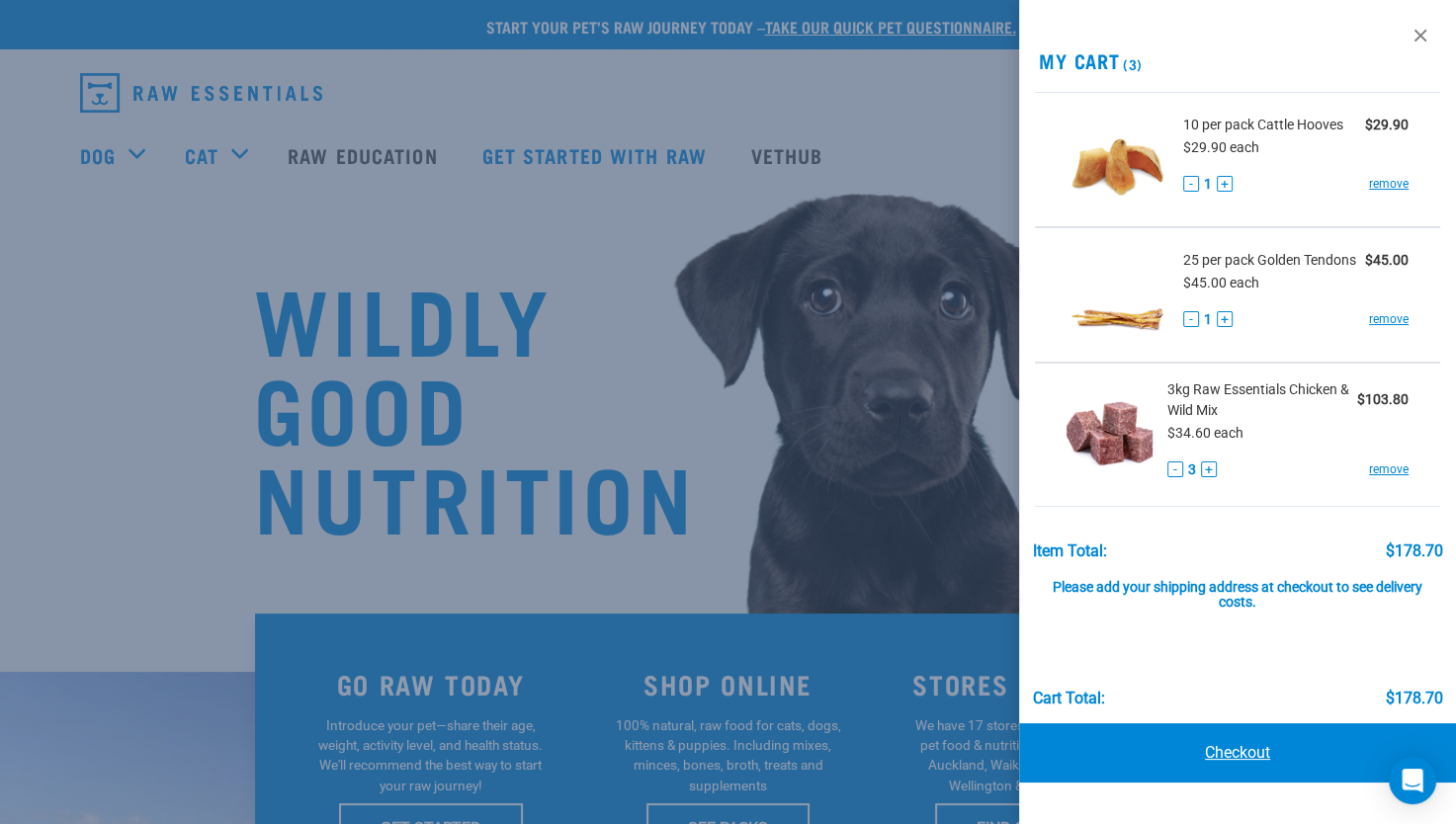 click on "Checkout" at bounding box center [1238, 753] 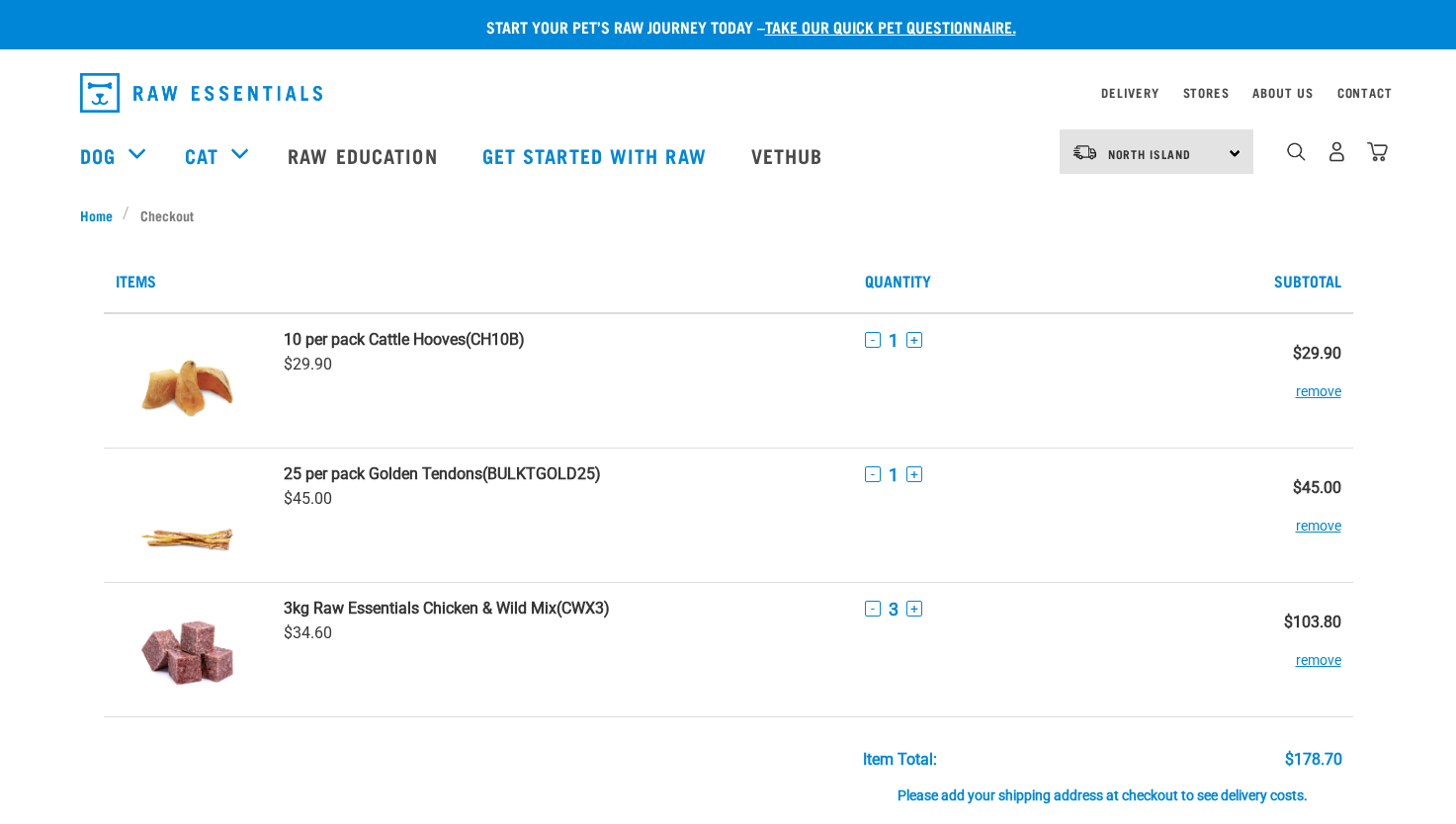 scroll, scrollTop: 0, scrollLeft: 0, axis: both 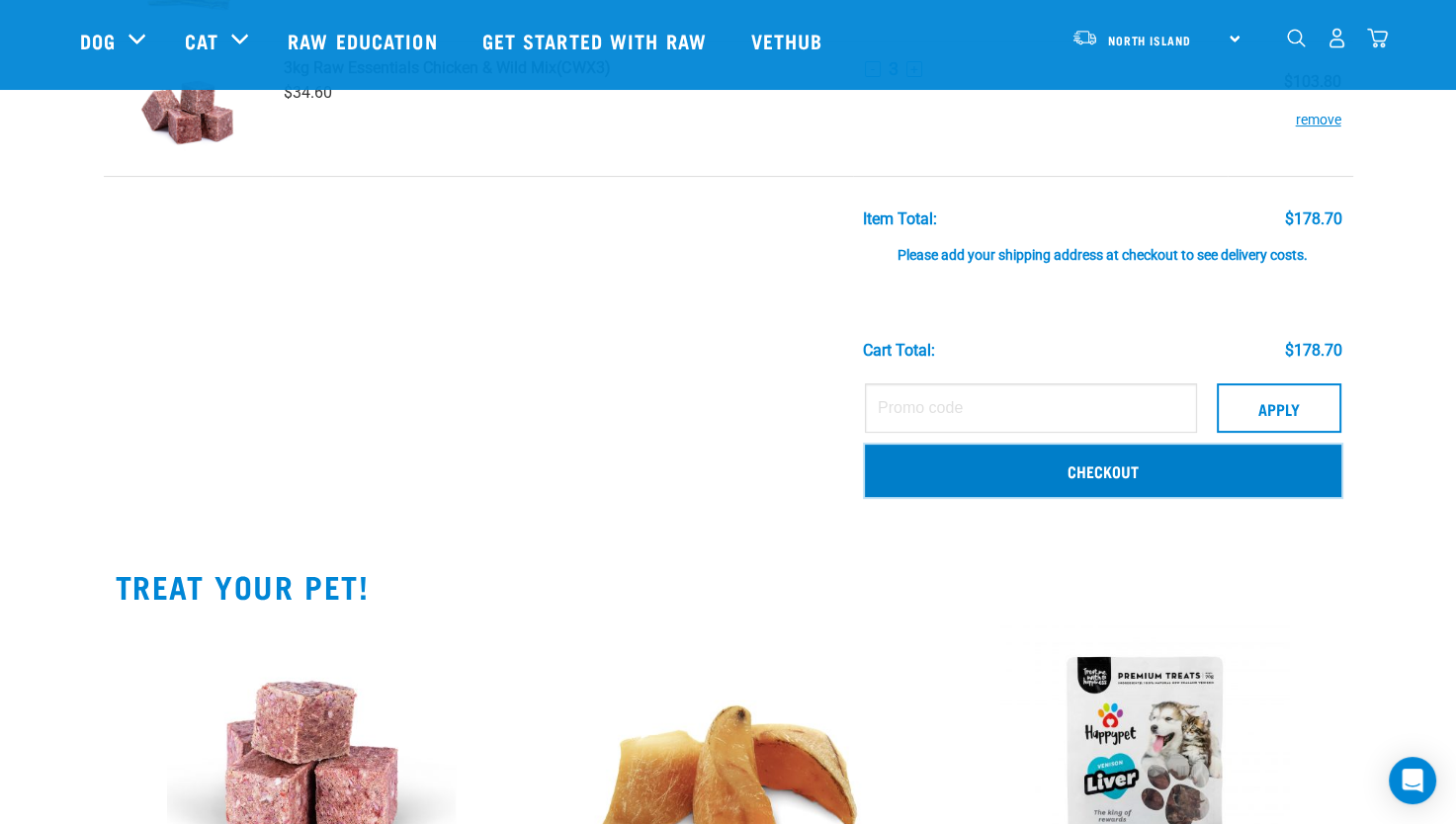 click on "Checkout" at bounding box center (1103, 470) 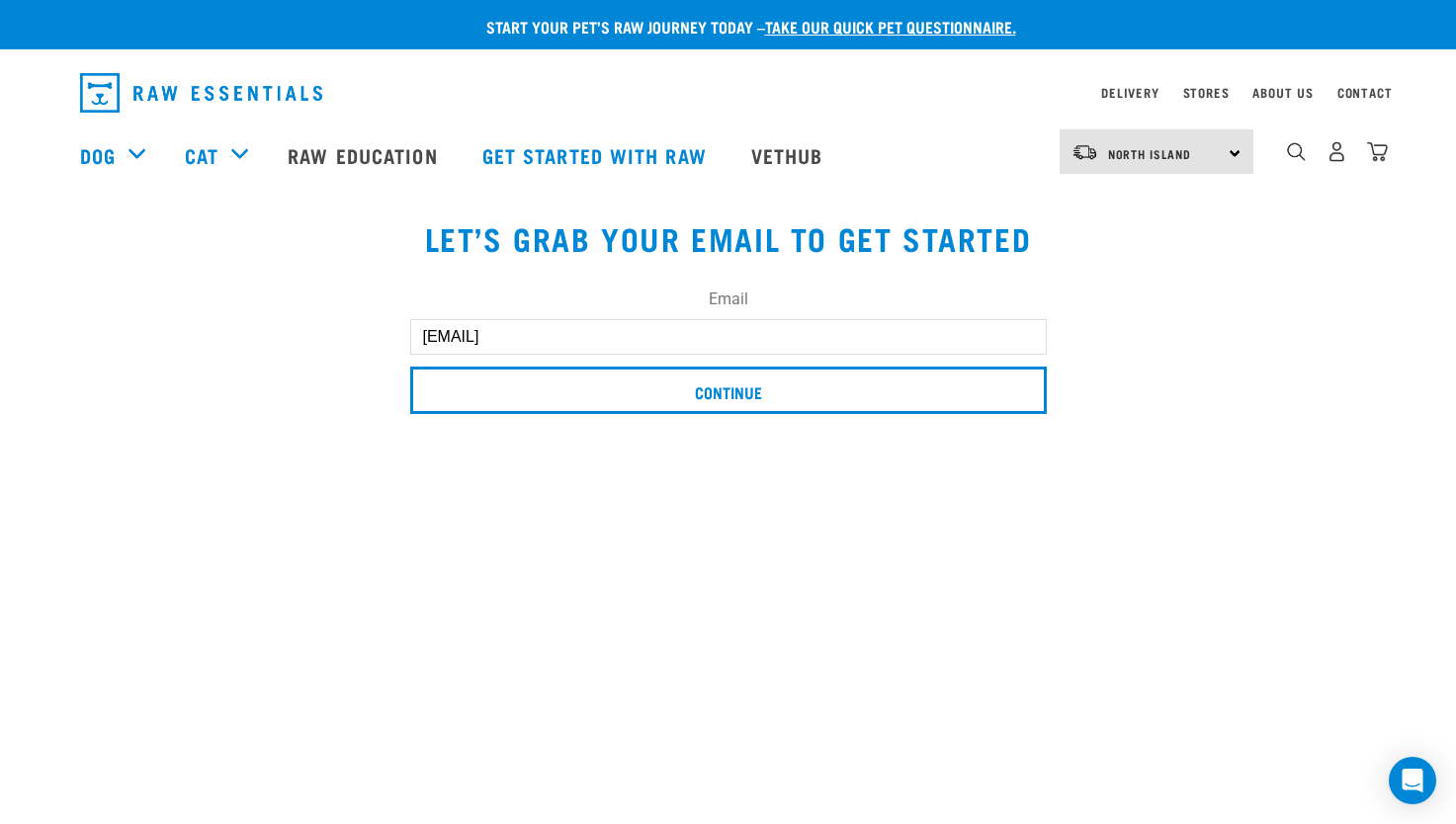 scroll, scrollTop: 0, scrollLeft: 0, axis: both 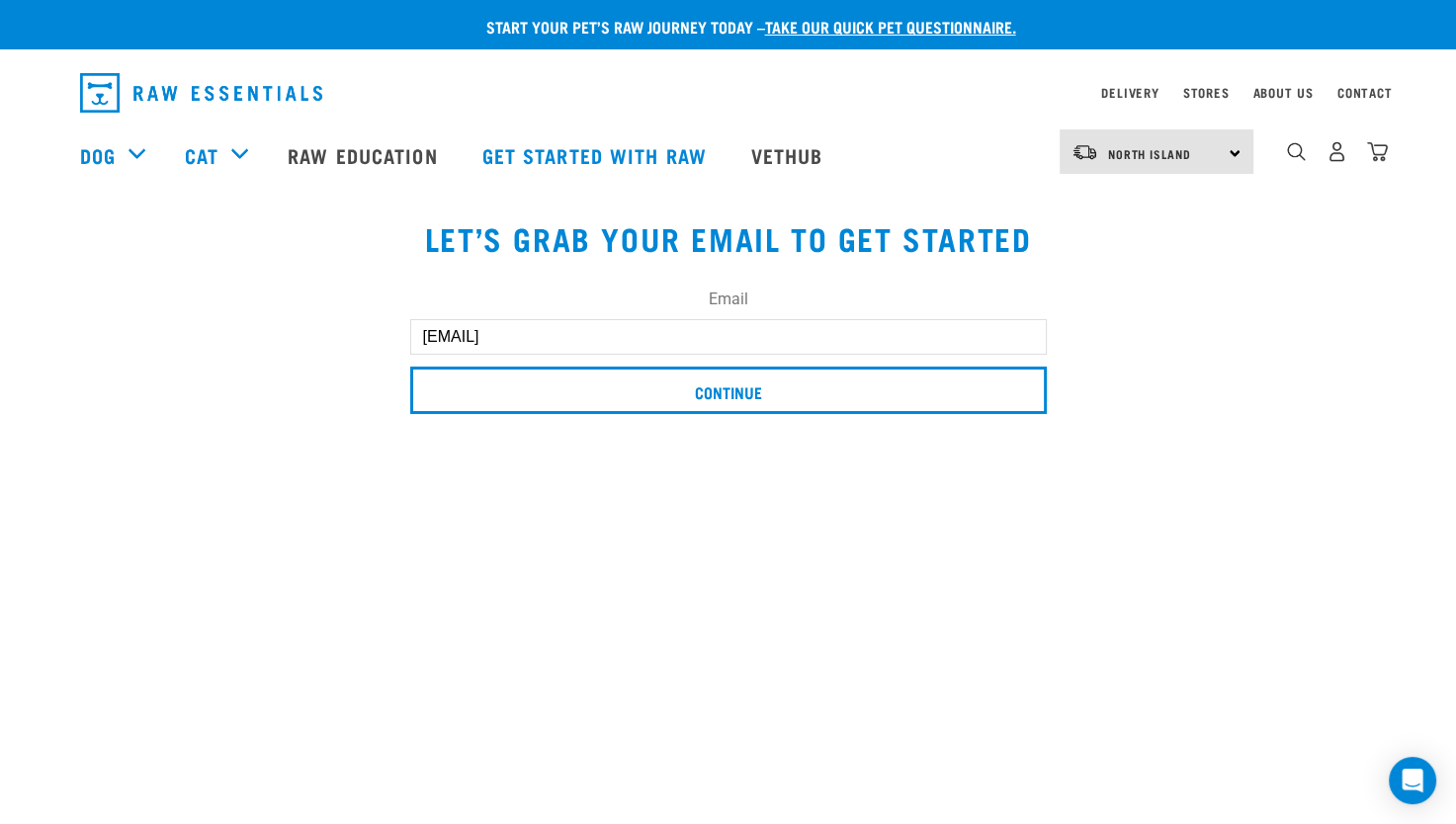 click on "Melissa.jordan@example.com" at bounding box center (728, 337) 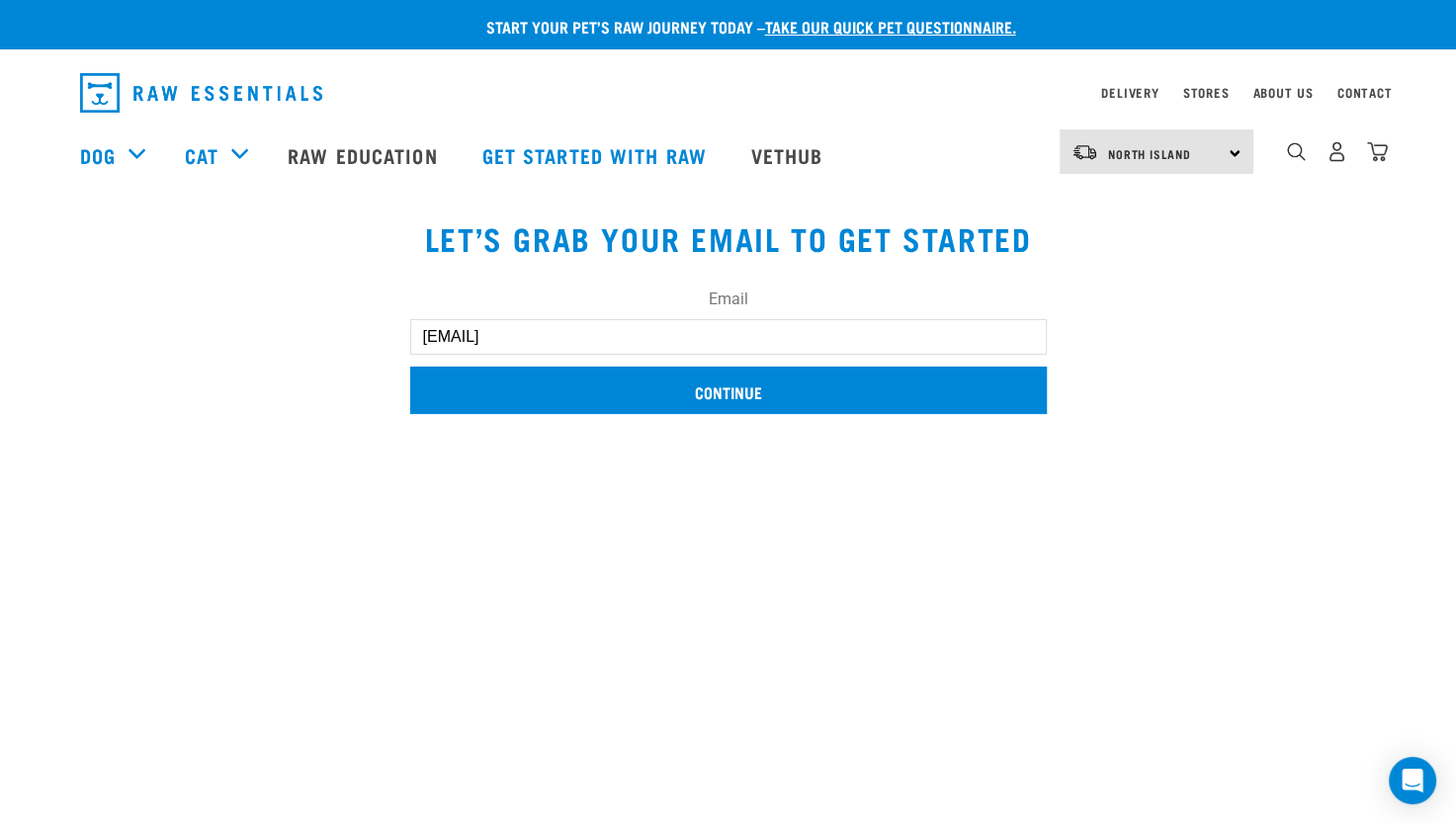 type on "melissa.jordan@example.com" 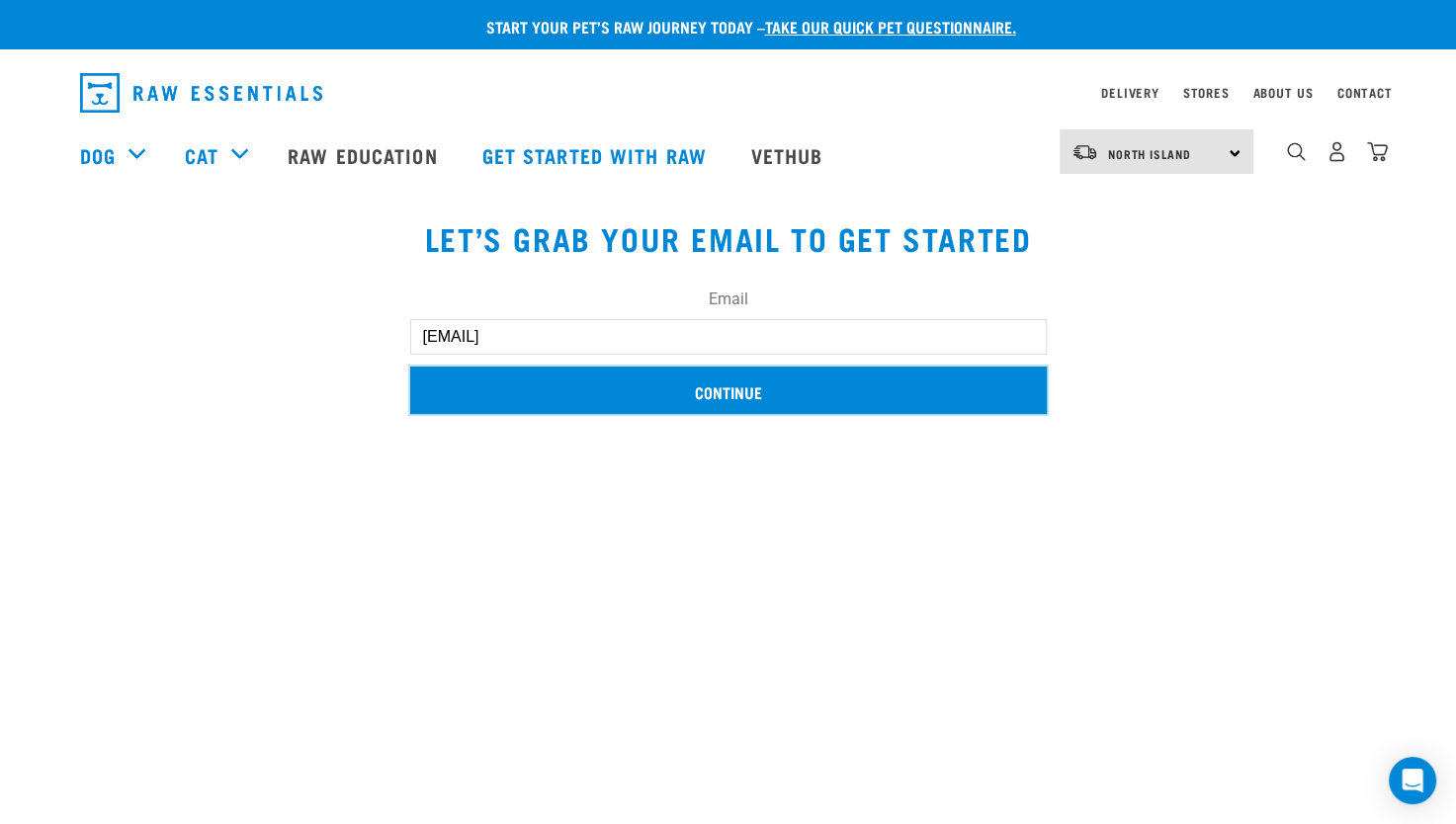 click on "Continue" at bounding box center (728, 390) 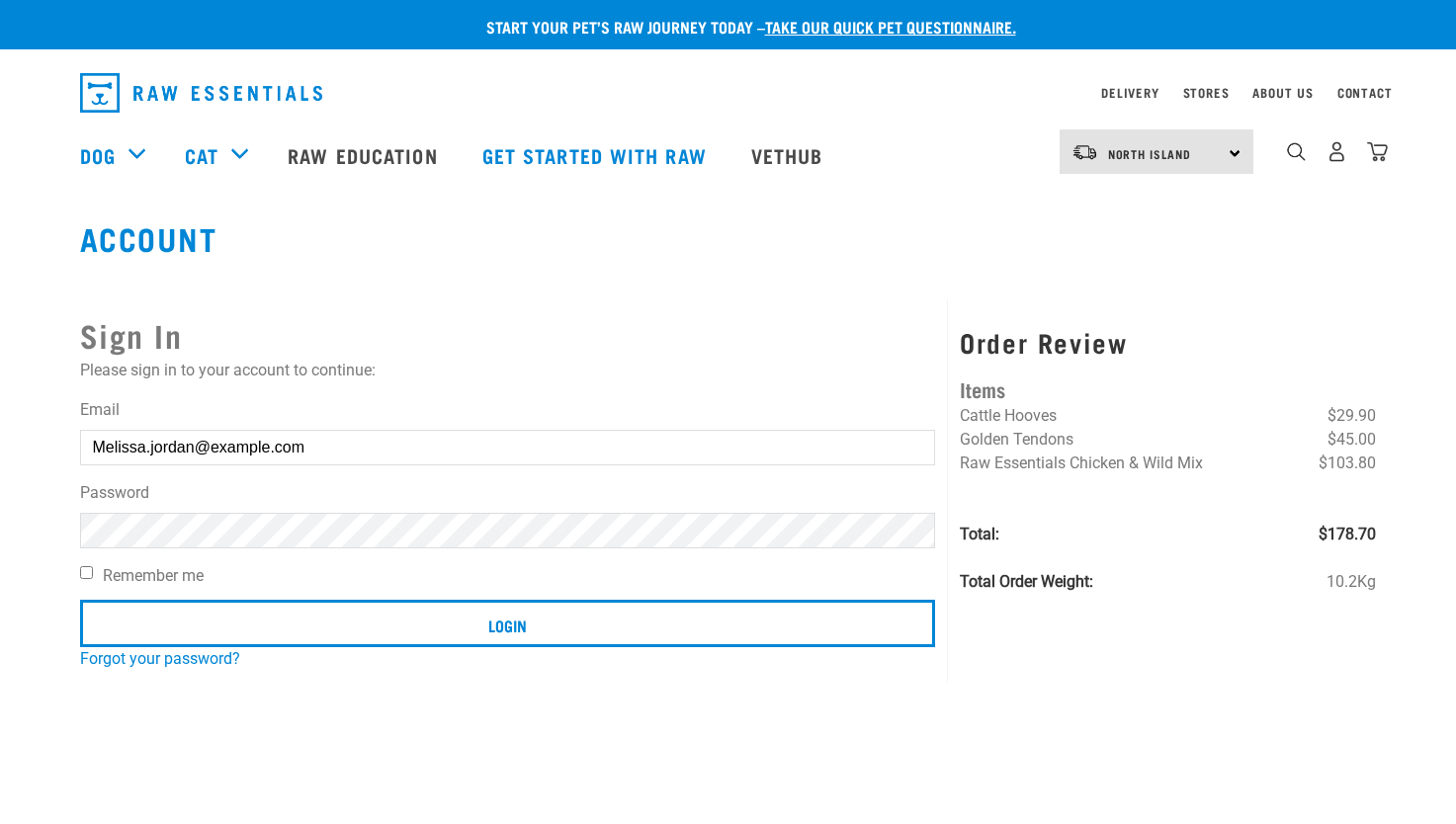scroll, scrollTop: 0, scrollLeft: 0, axis: both 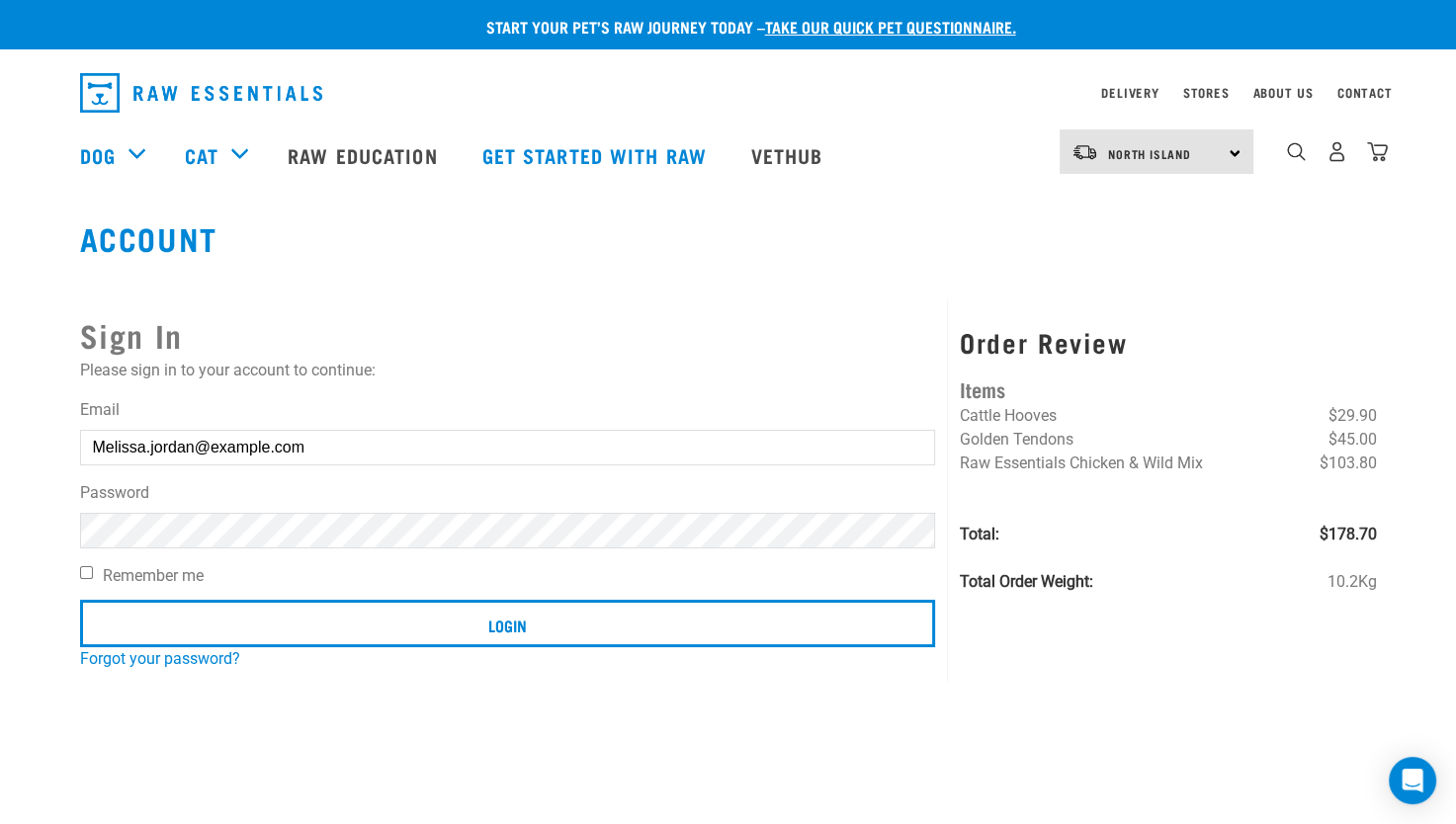 click on "[NAME]@[DOMAIN]" at bounding box center (508, 448) 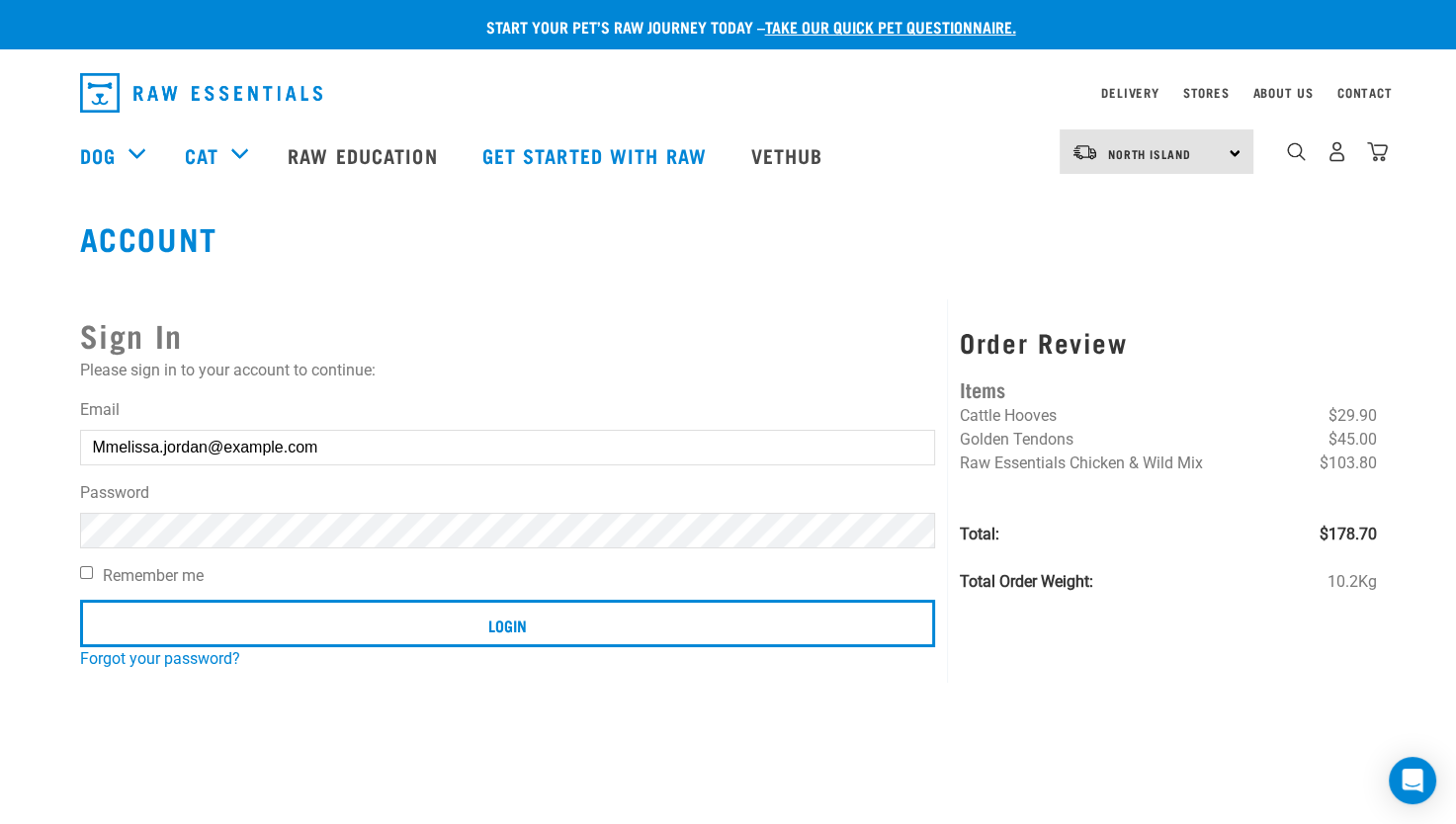 click on "Mmelissa.jordan@xtra.co.nz" at bounding box center [508, 448] 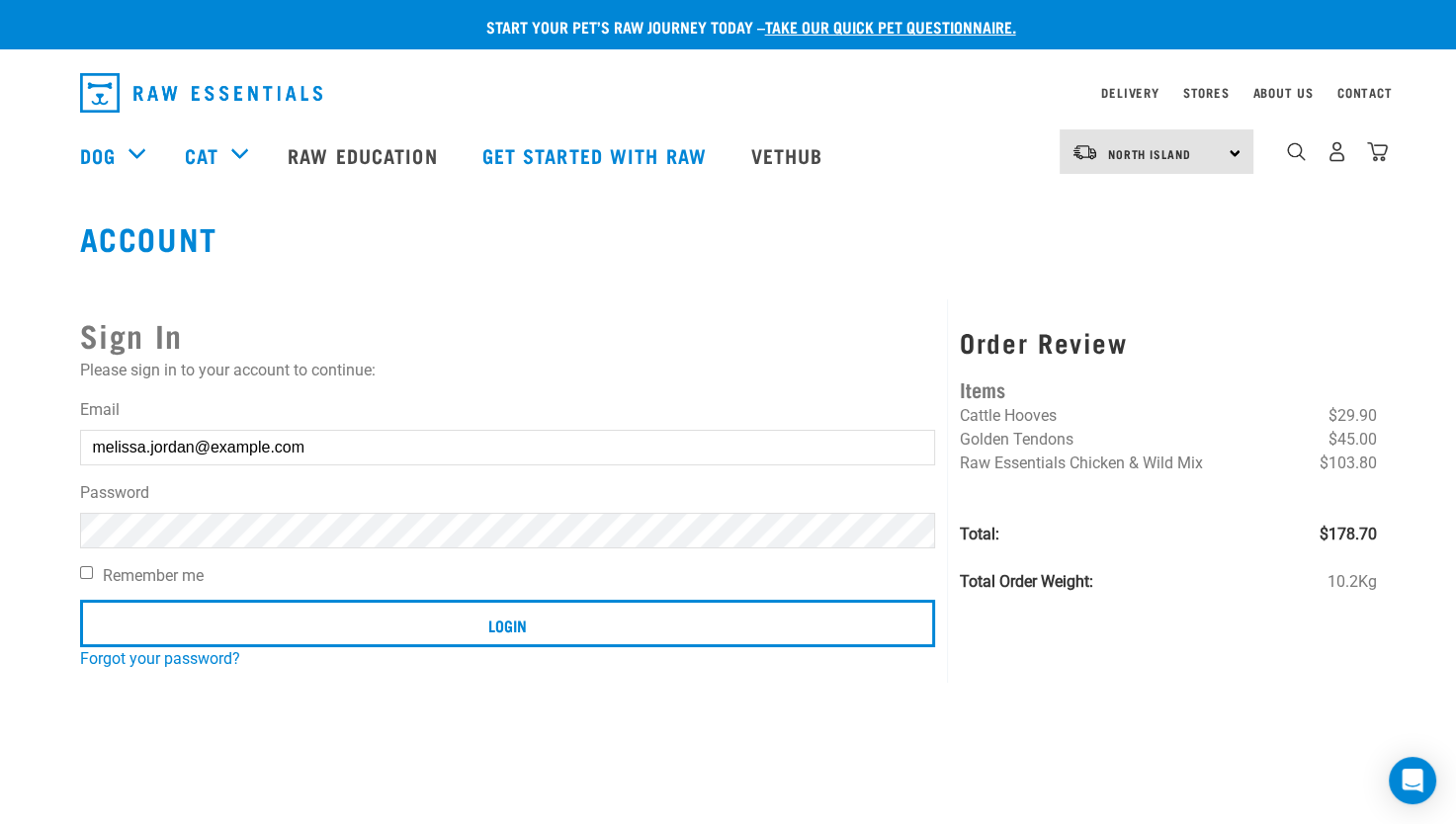 type on "melissa.jordan@xtra.co.nz" 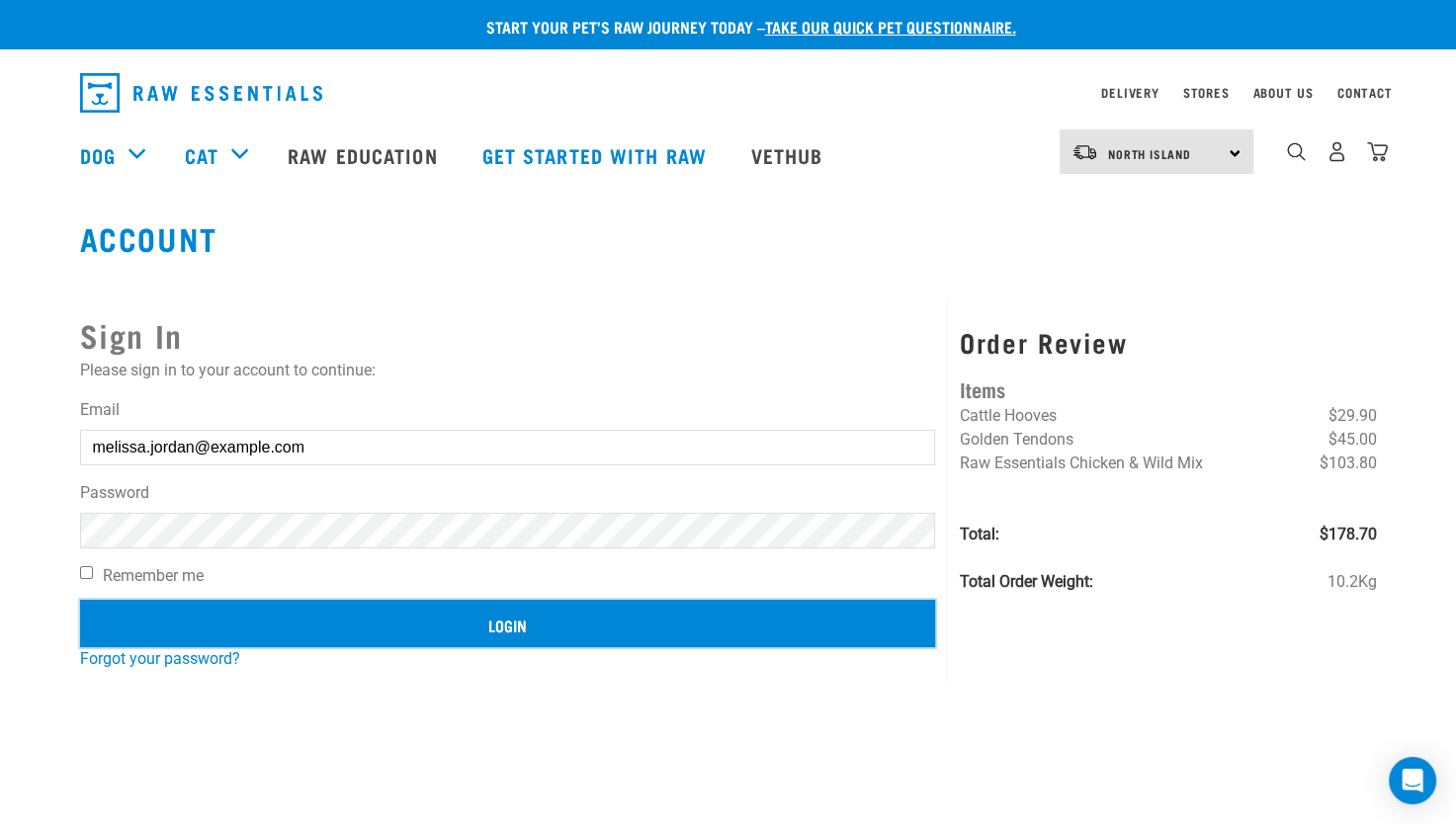 click on "Login" at bounding box center (508, 623) 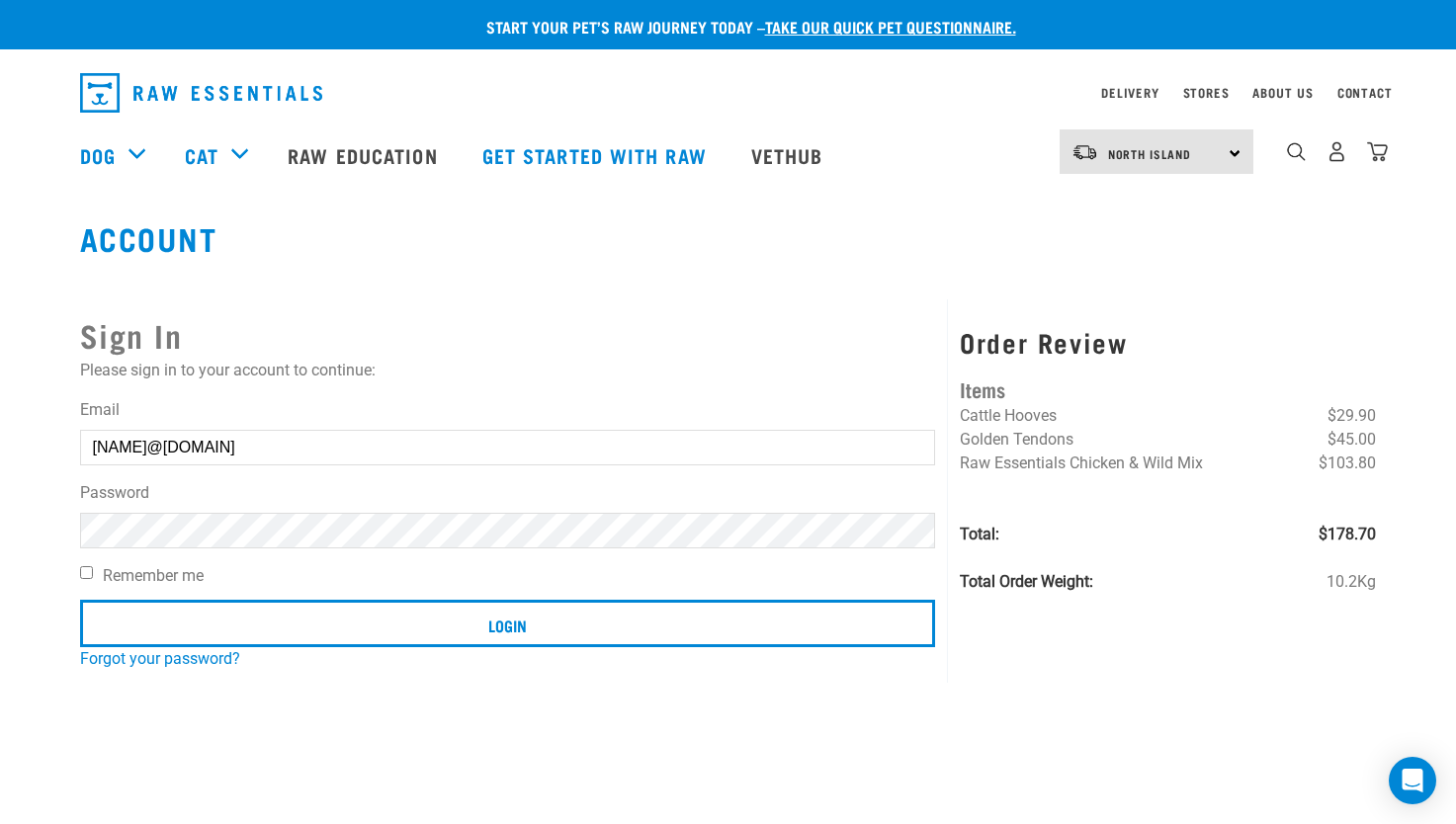 scroll, scrollTop: 0, scrollLeft: 0, axis: both 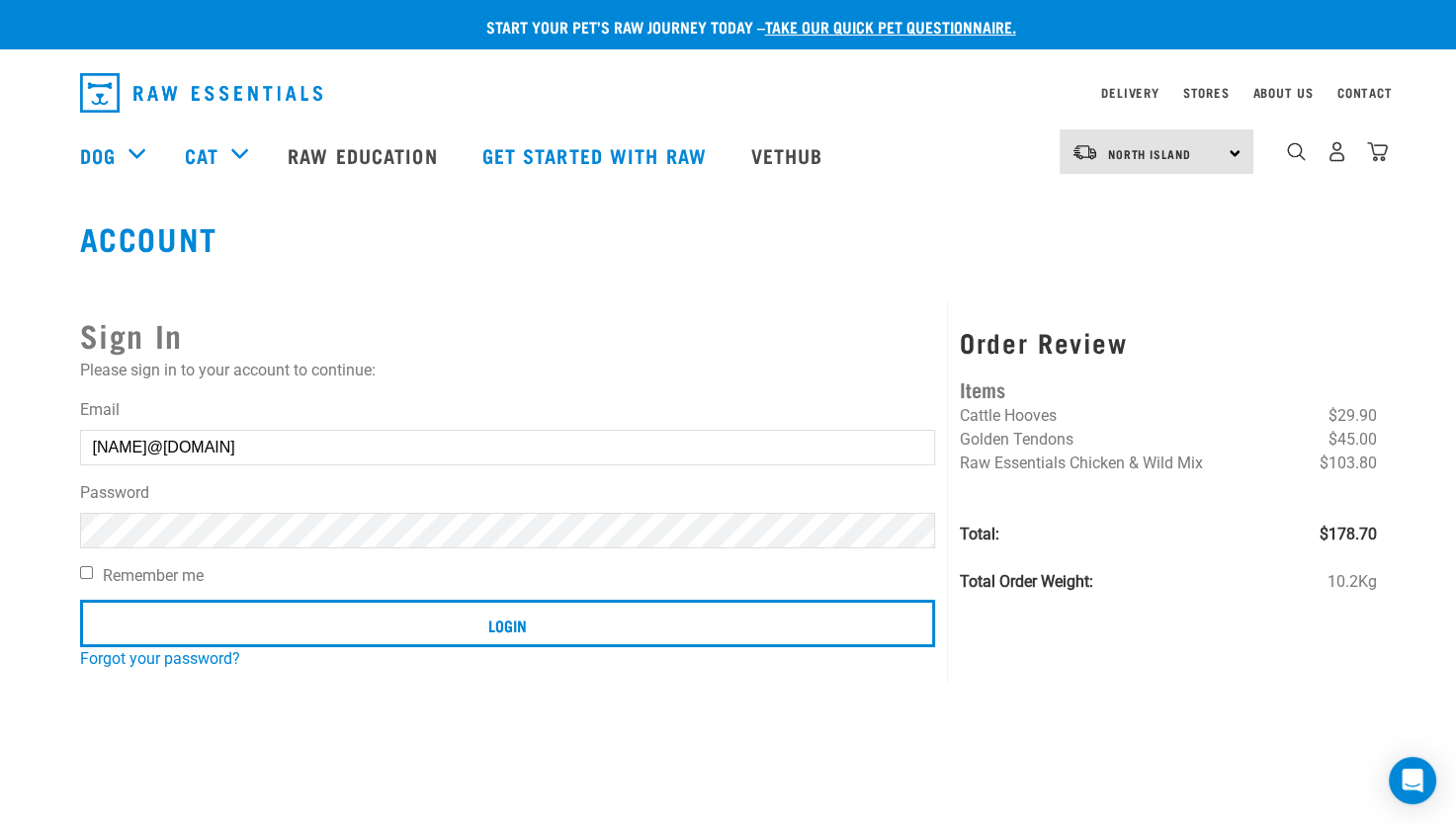 click at bounding box center [36, 365] 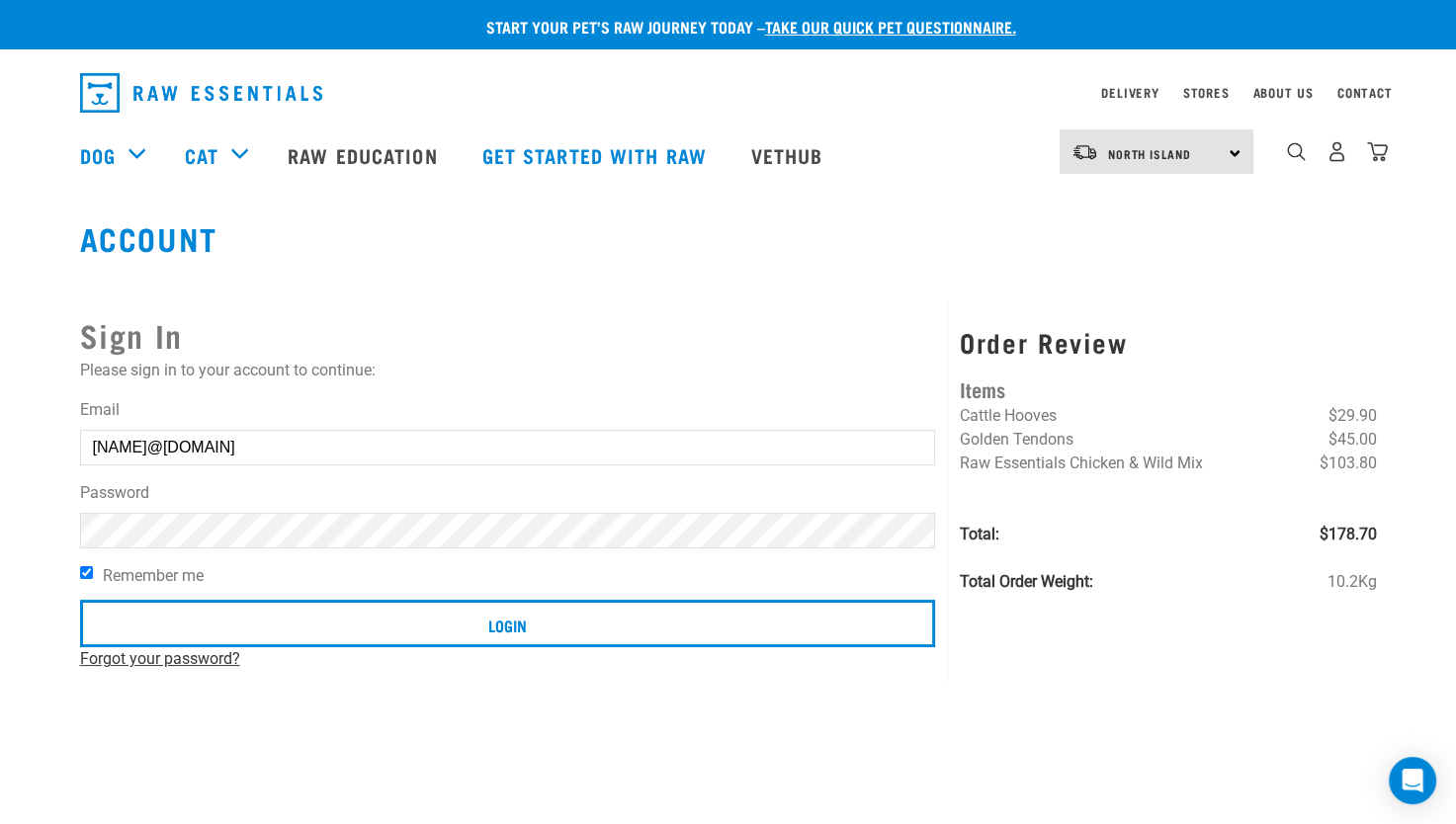 click on "Forgot your password?" at bounding box center (160, 658) 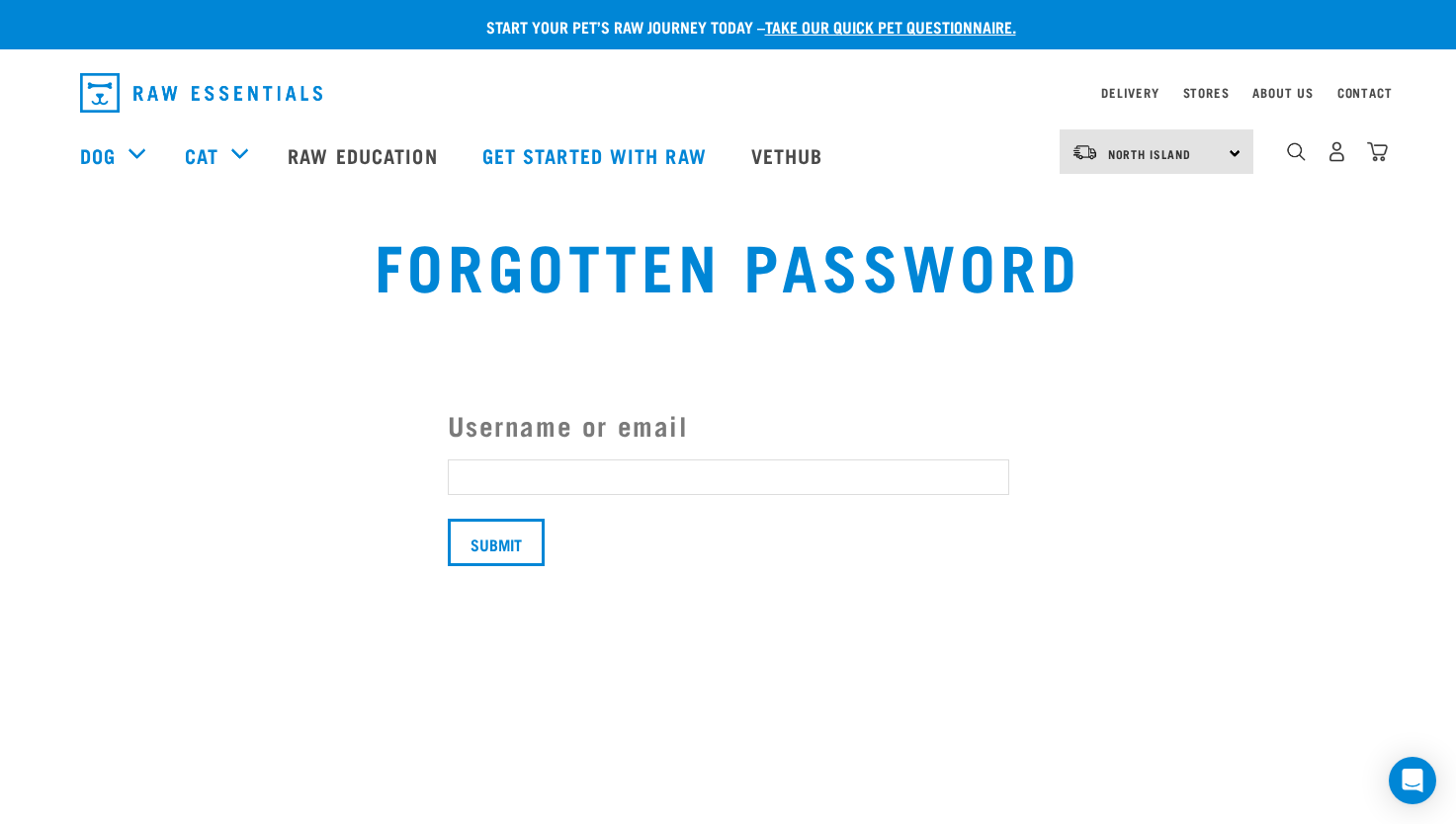 scroll, scrollTop: 0, scrollLeft: 0, axis: both 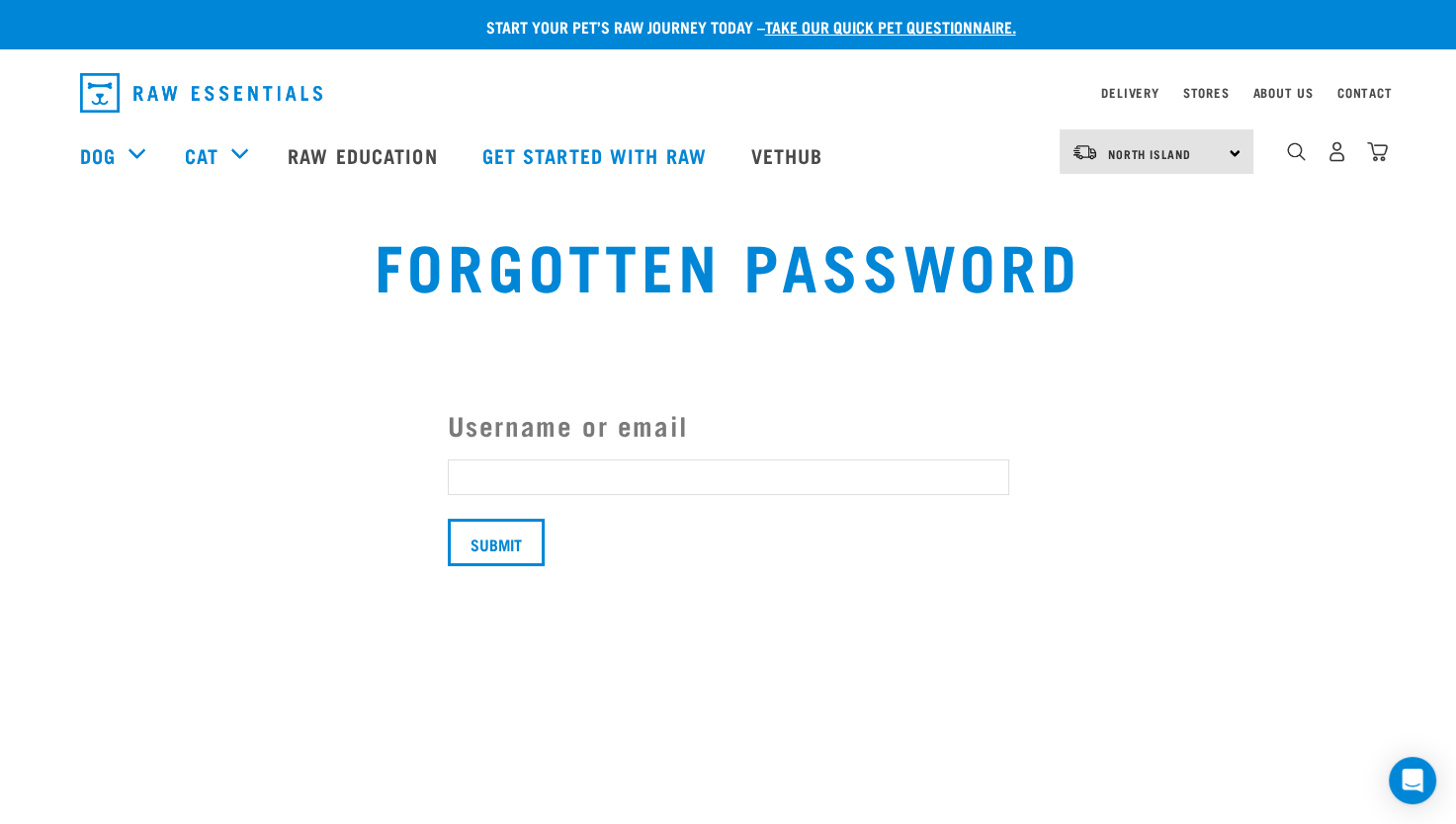 click on "Username or email" at bounding box center (728, 477) 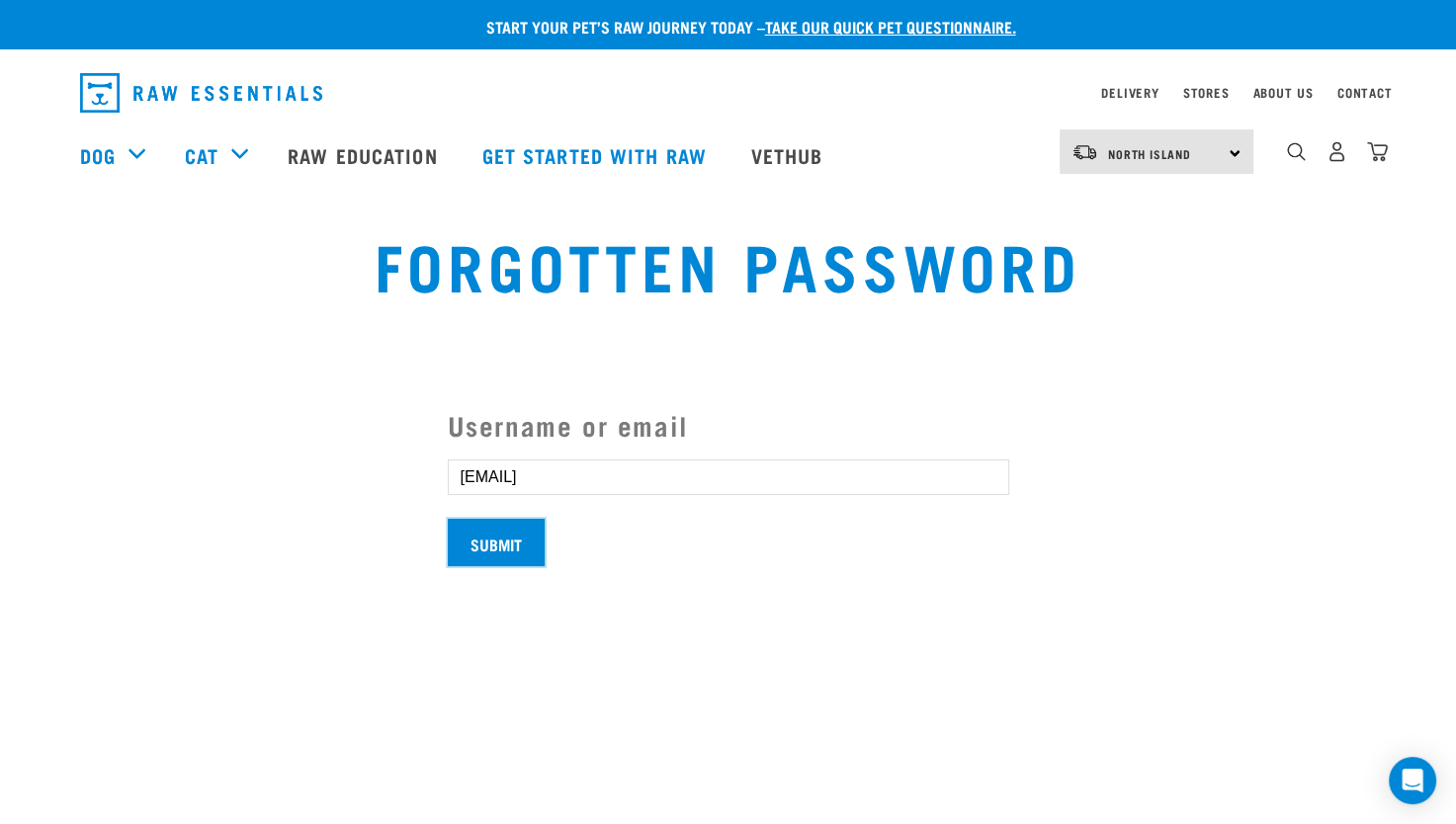 click on "Submit" at bounding box center (496, 542) 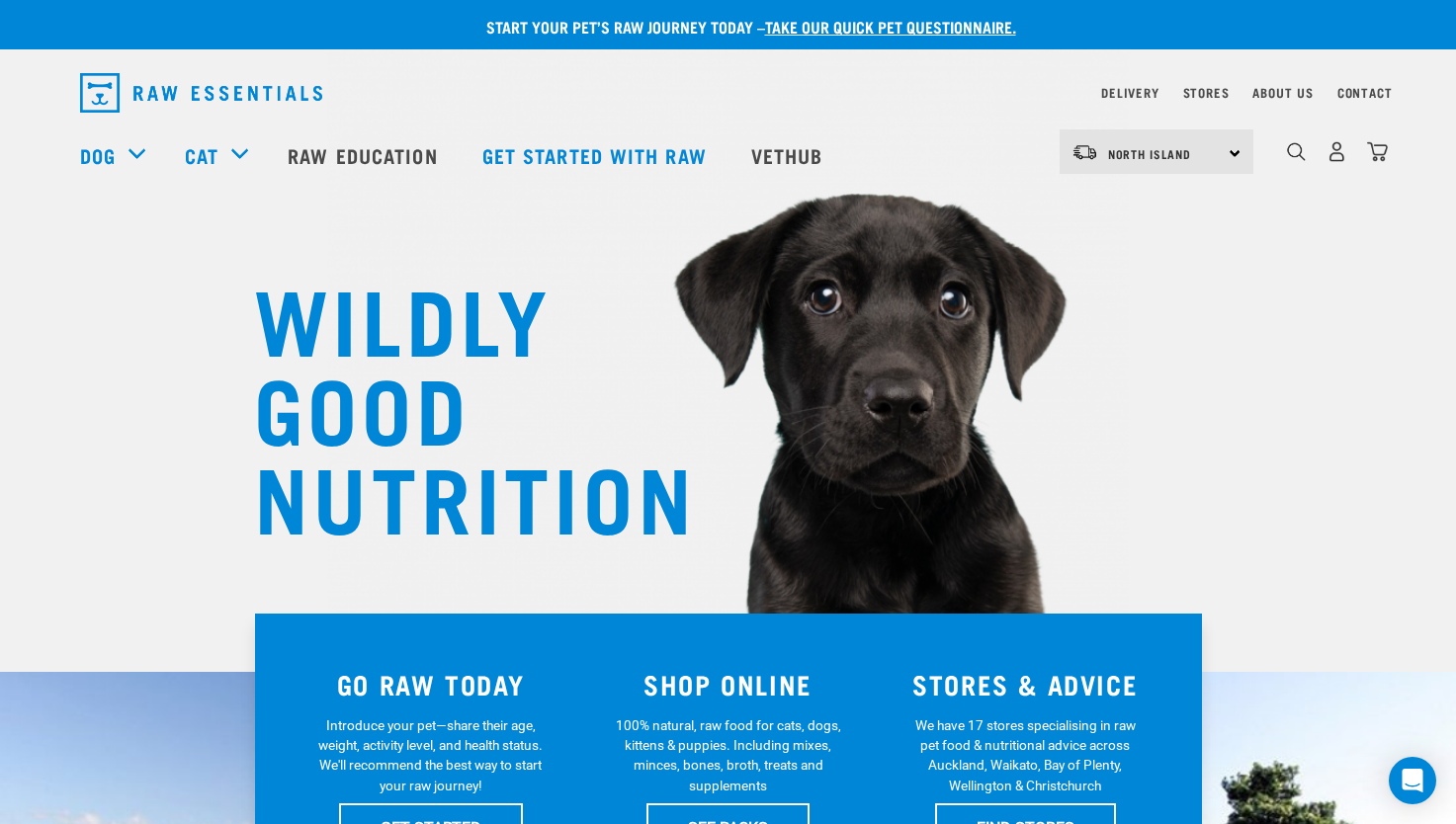 scroll, scrollTop: 0, scrollLeft: 0, axis: both 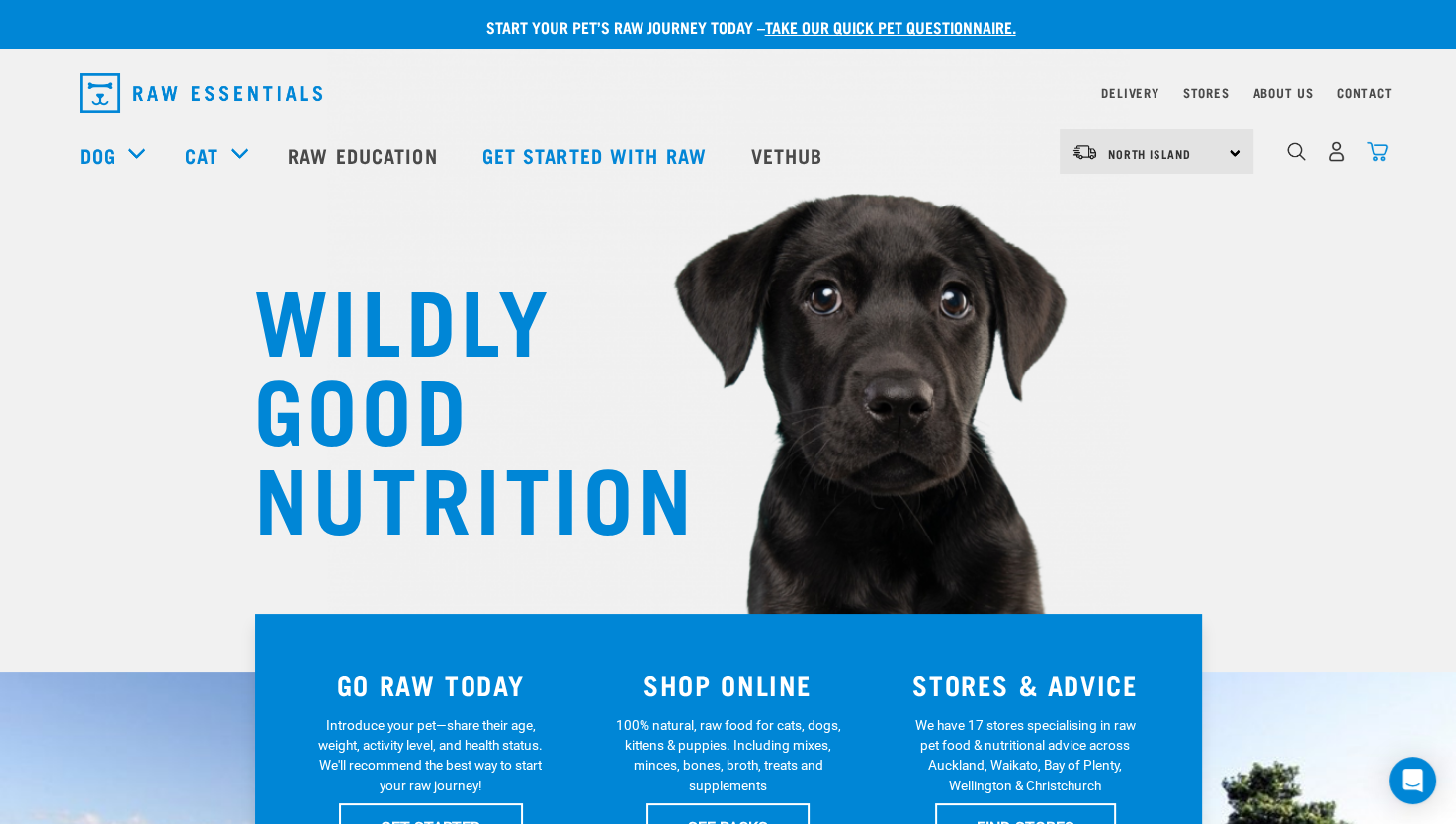 click at bounding box center [1377, 151] 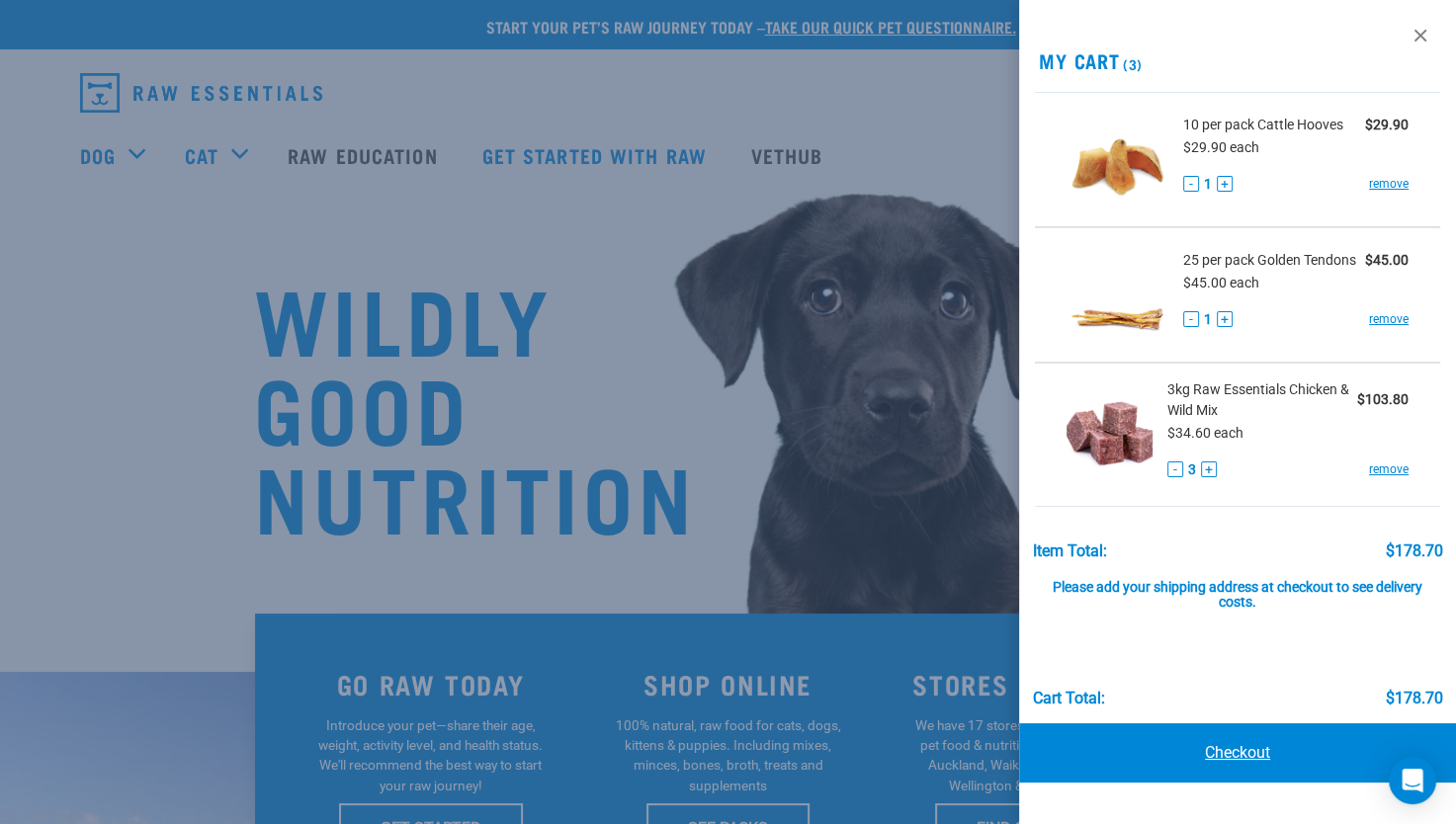 click on "Checkout" at bounding box center (1238, 753) 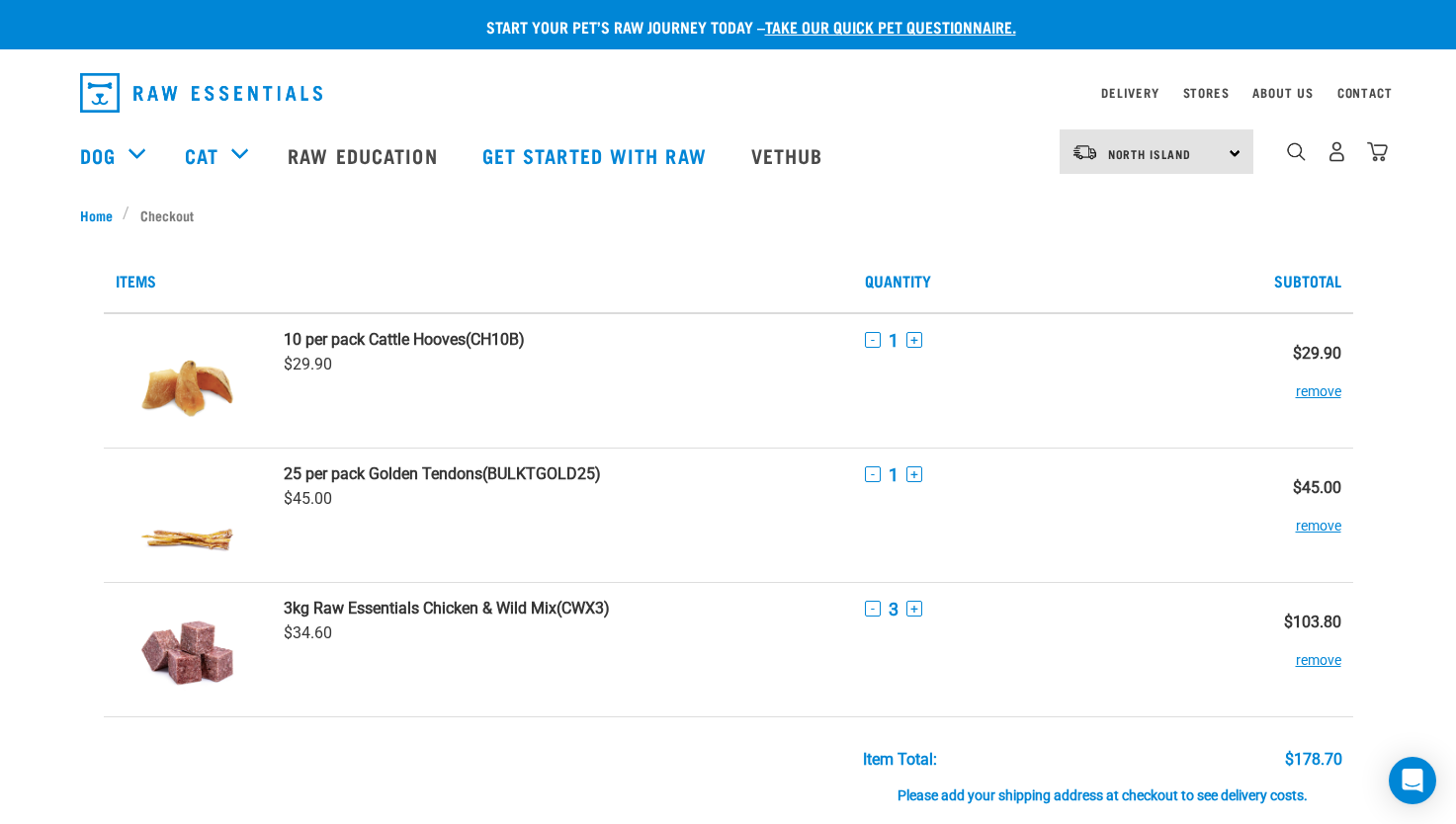 scroll, scrollTop: 0, scrollLeft: 0, axis: both 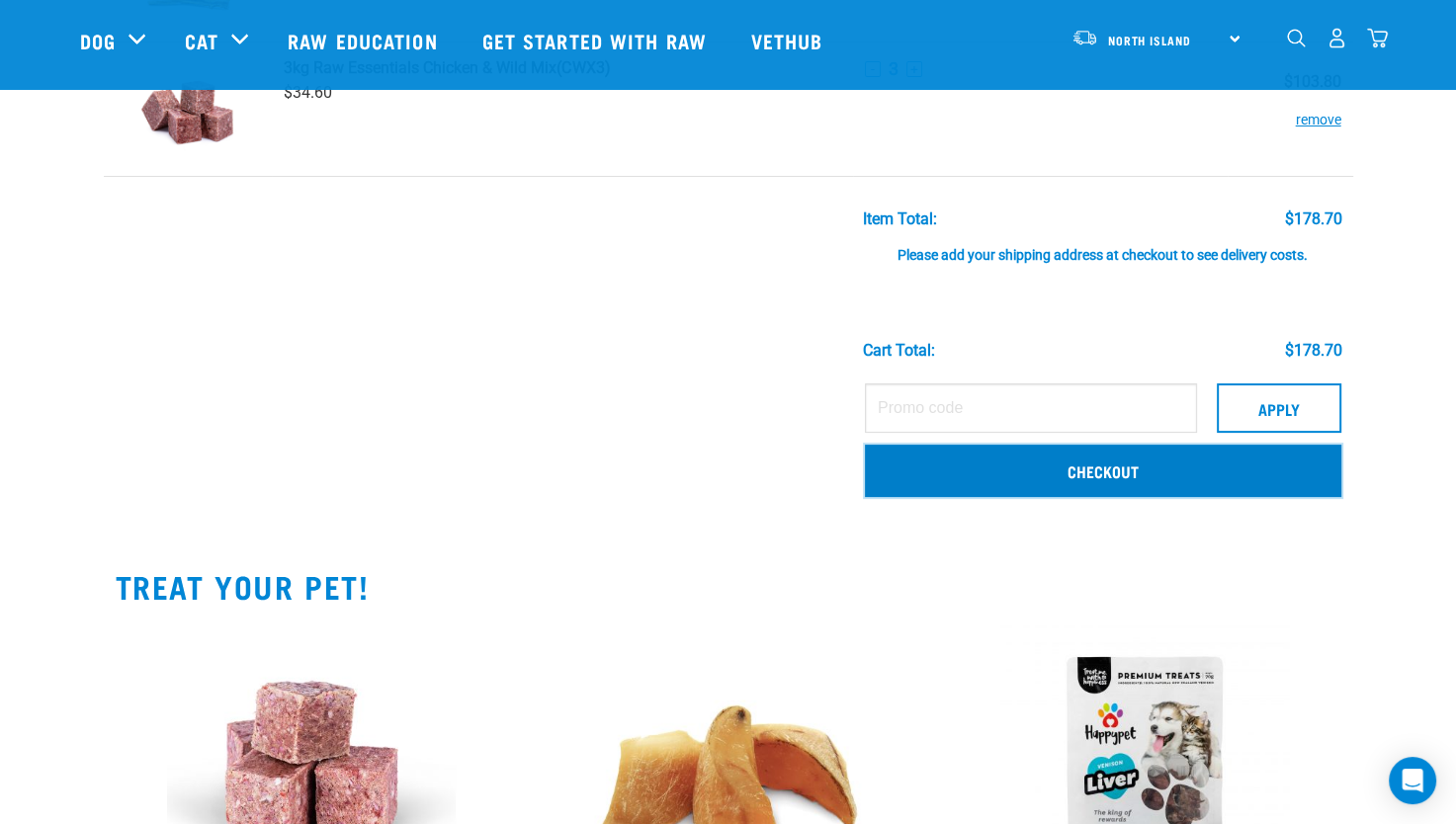 click on "Checkout" at bounding box center [1103, 470] 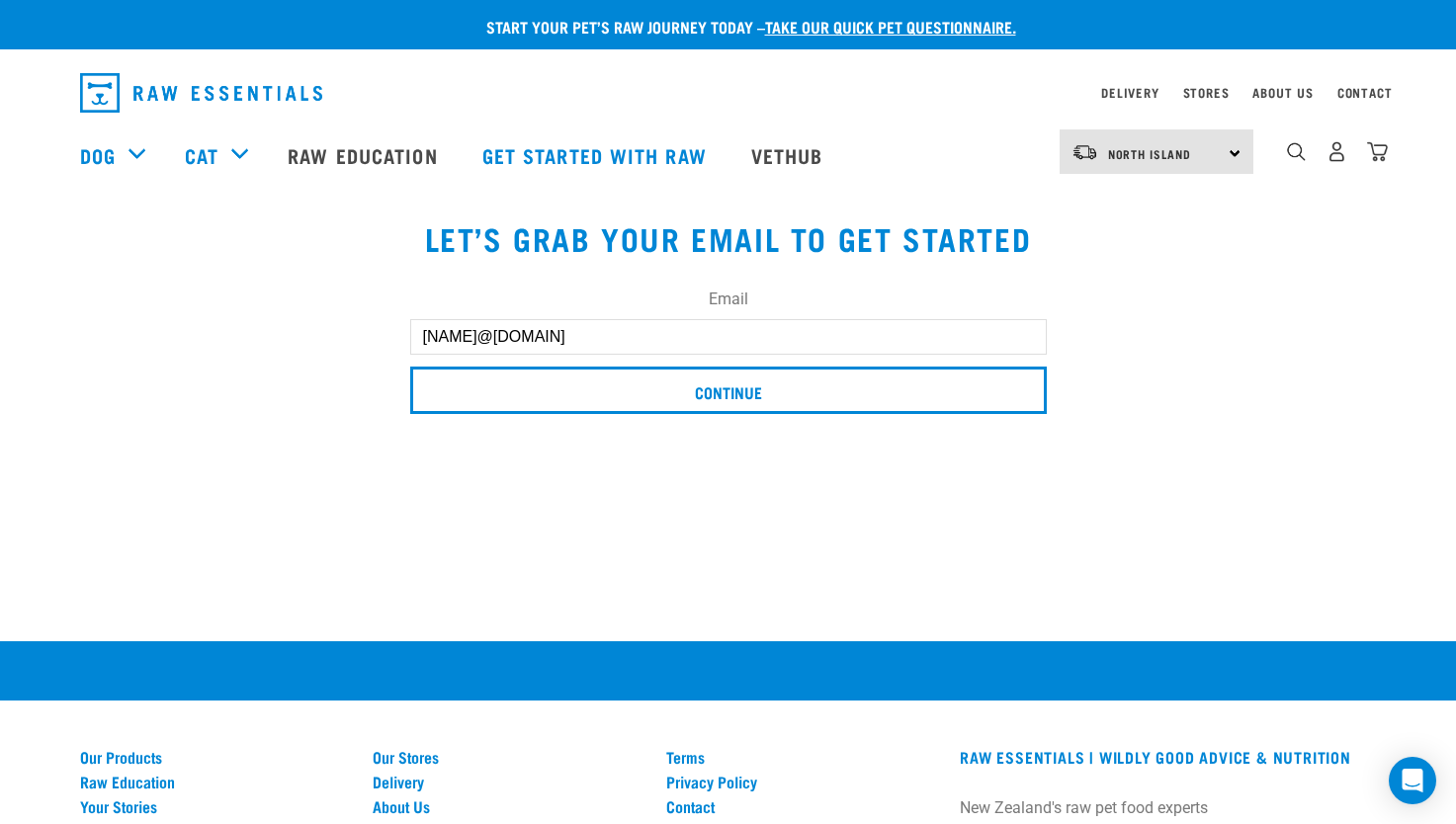 scroll, scrollTop: 0, scrollLeft: 0, axis: both 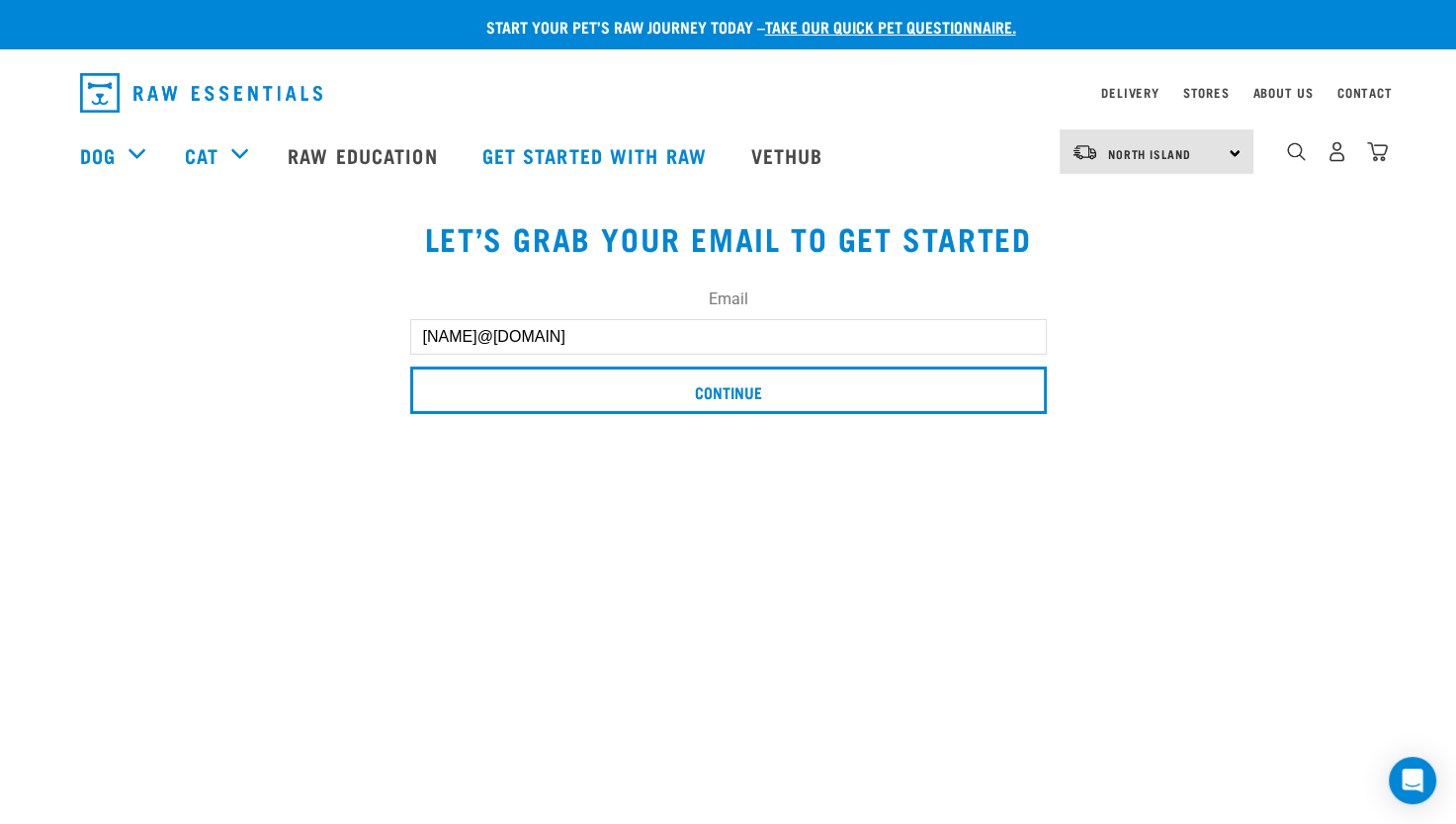 click on "[NAME]@[DOMAIN]" at bounding box center (728, 337) 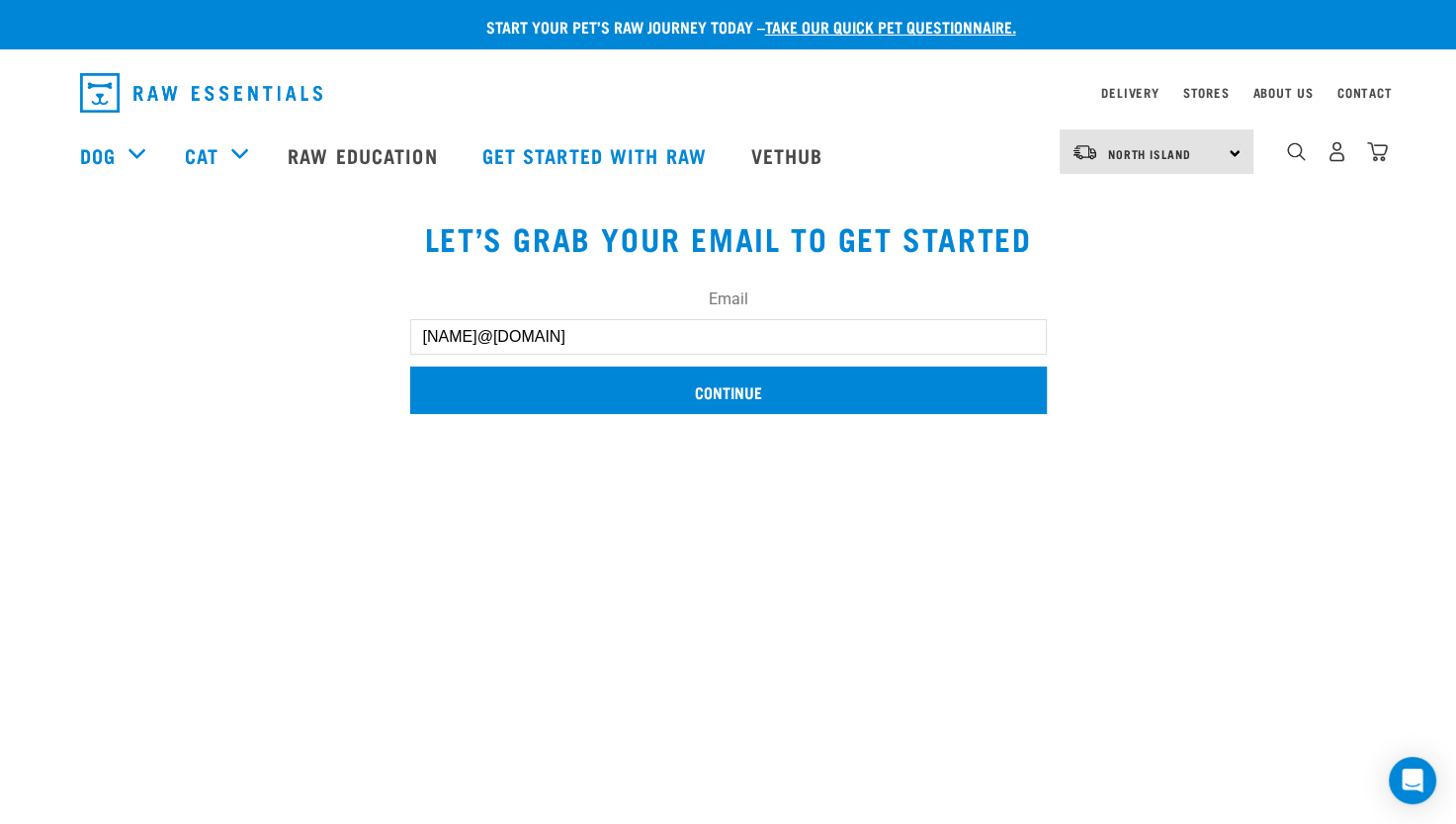 type on "[NAME]@[DOMAIN]" 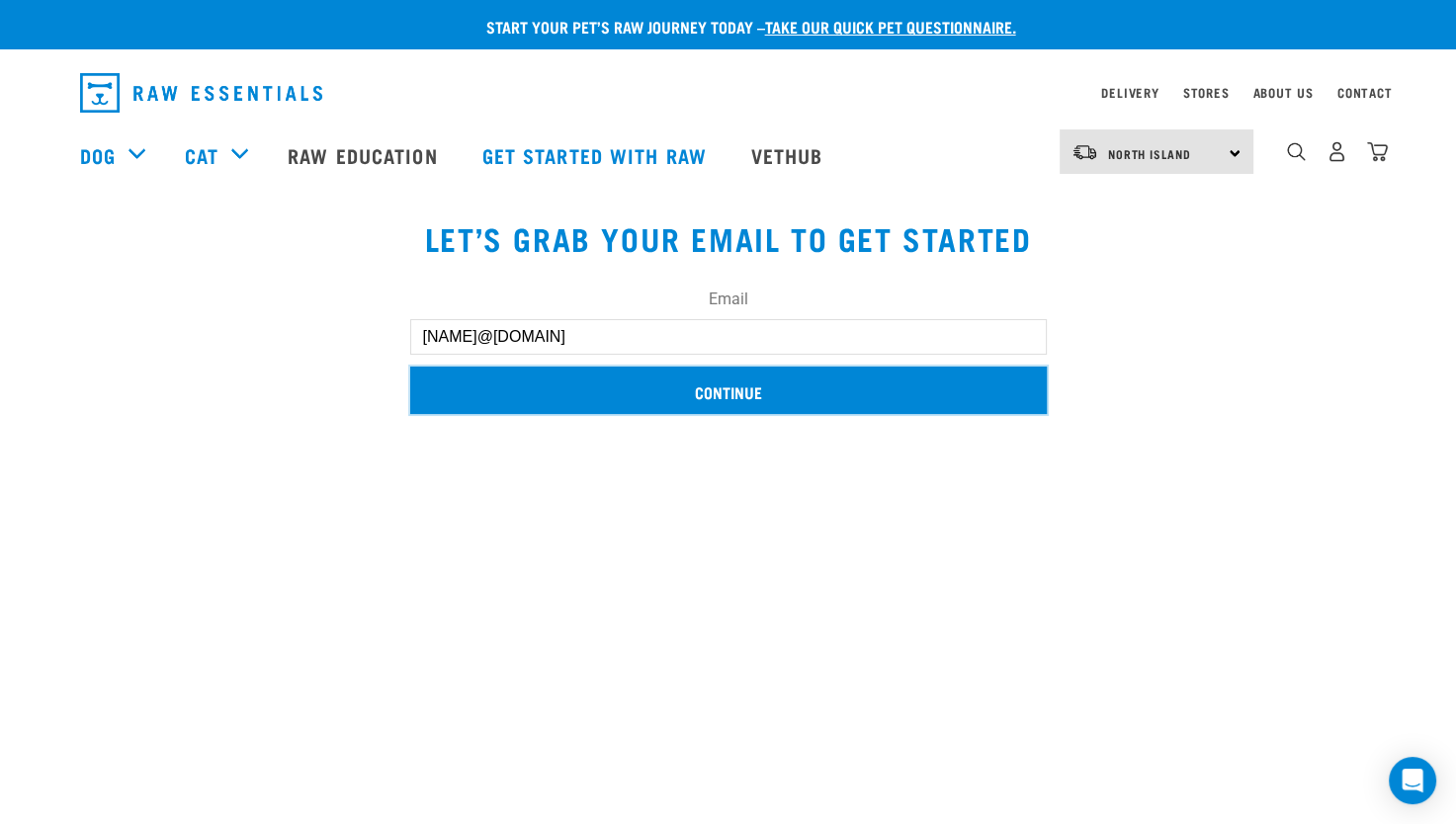 click on "Continue" at bounding box center [728, 390] 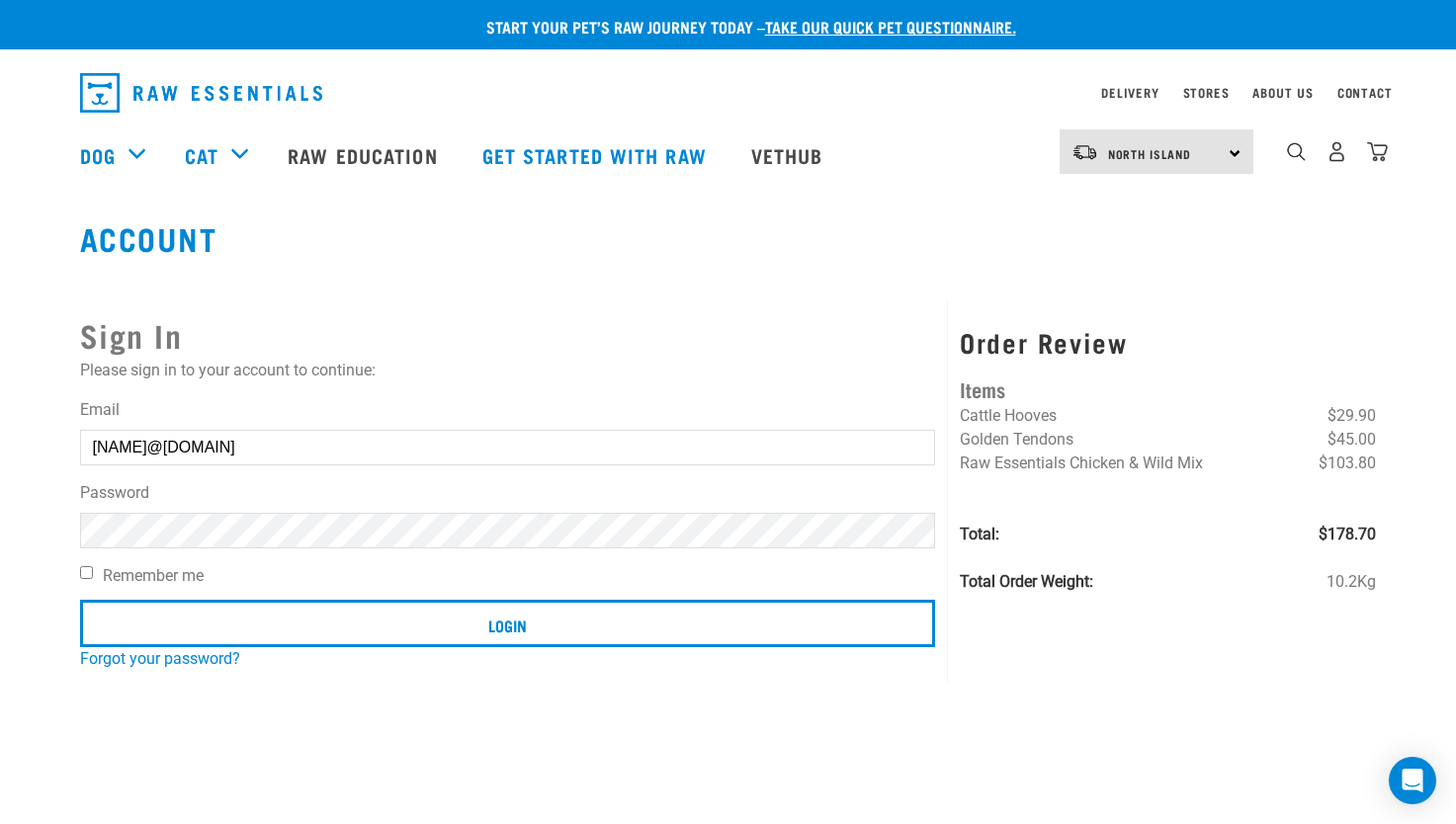 scroll, scrollTop: 0, scrollLeft: 0, axis: both 